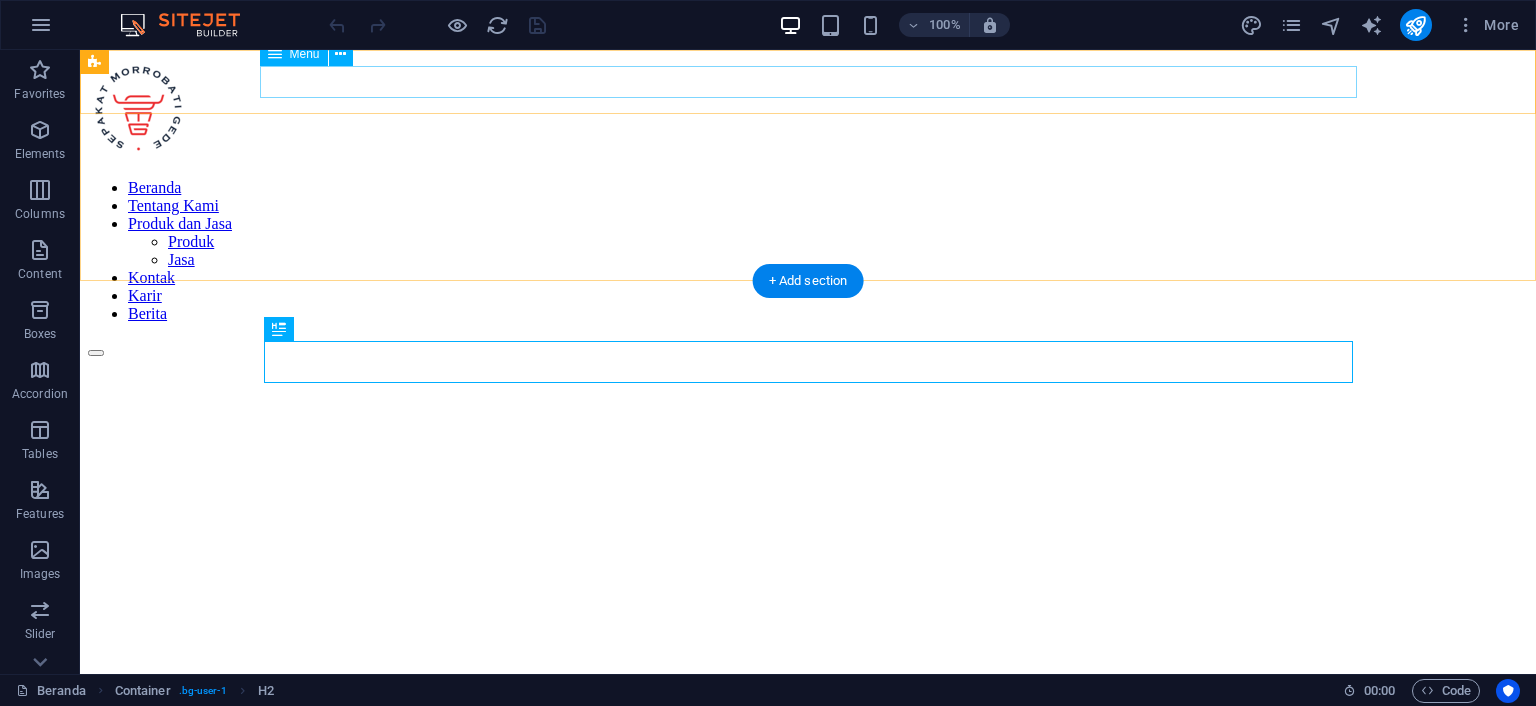 scroll, scrollTop: 392, scrollLeft: 0, axis: vertical 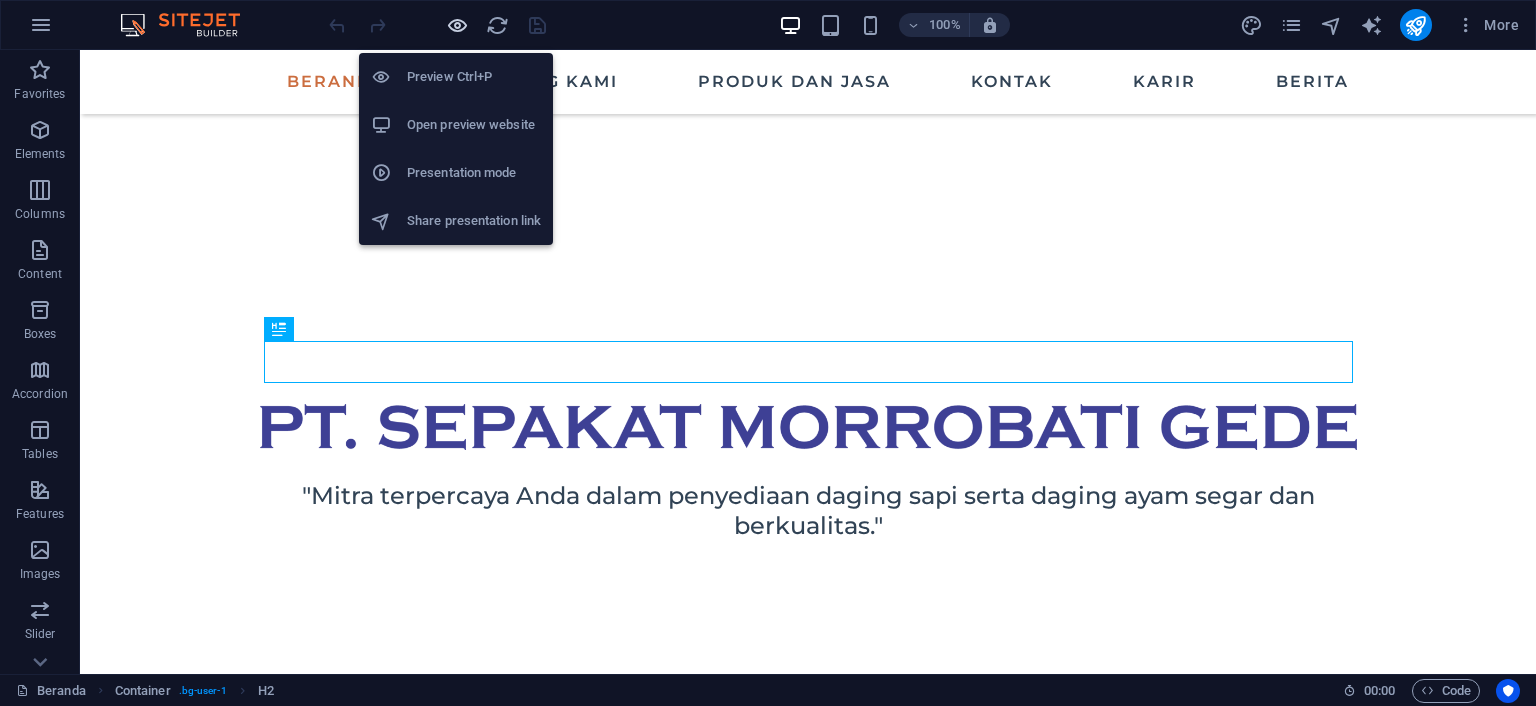 click at bounding box center [457, 25] 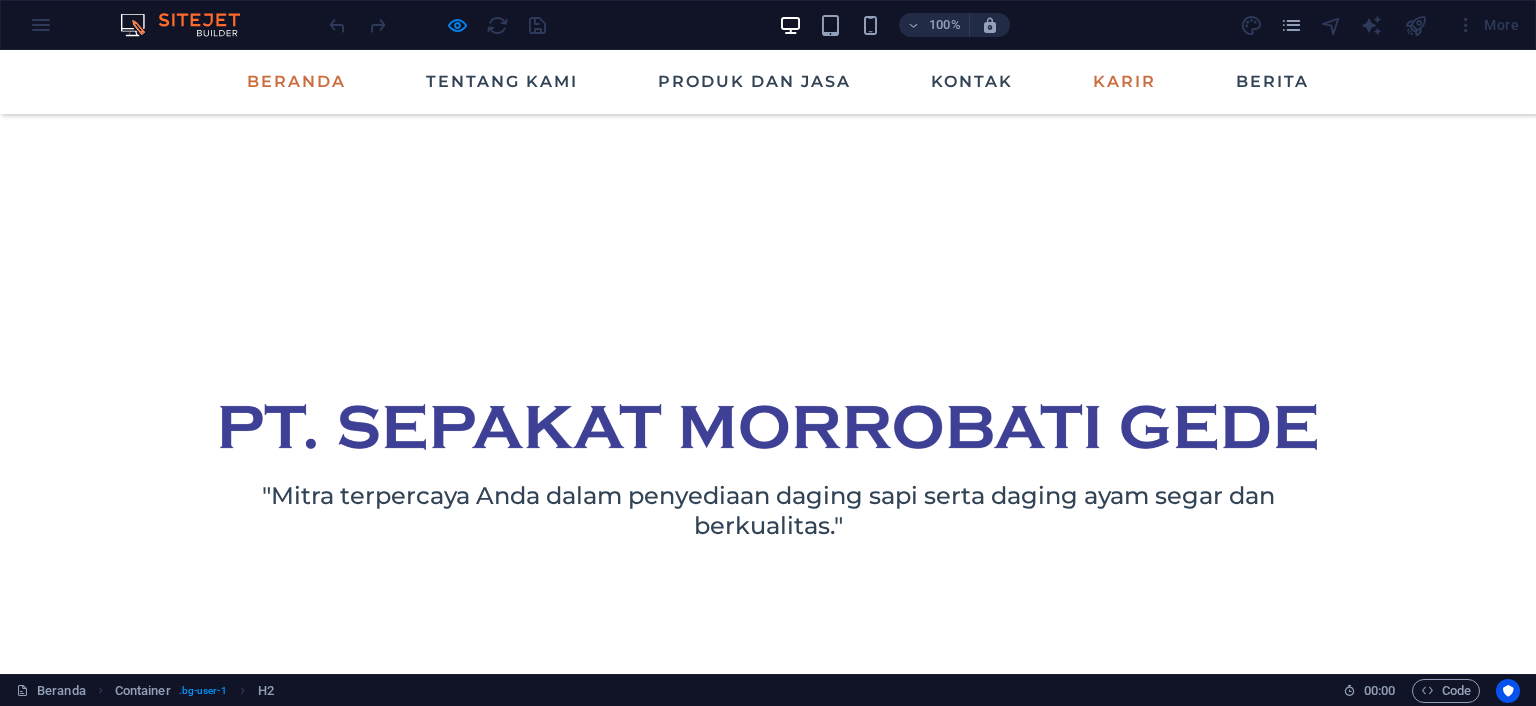click on "Karir" at bounding box center (1124, 82) 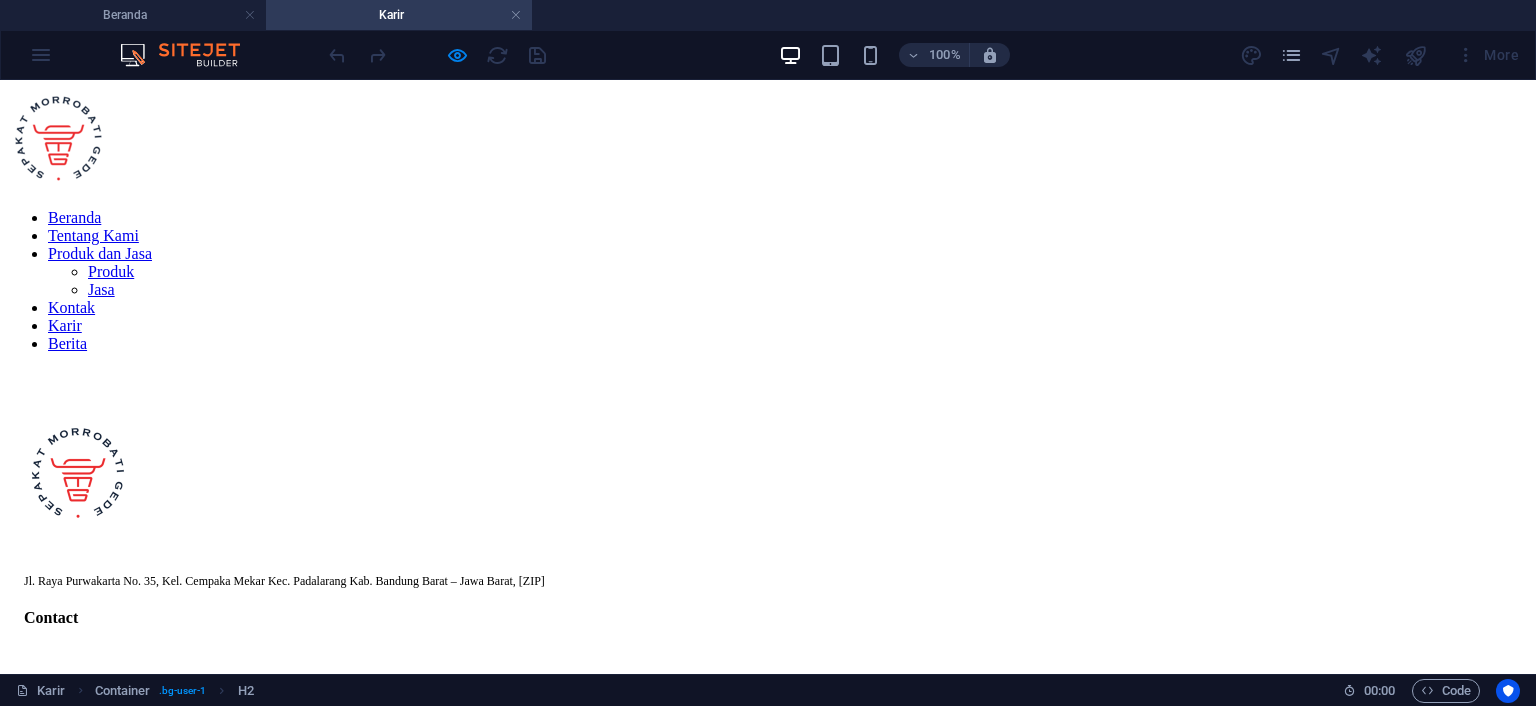 scroll, scrollTop: 0, scrollLeft: 0, axis: both 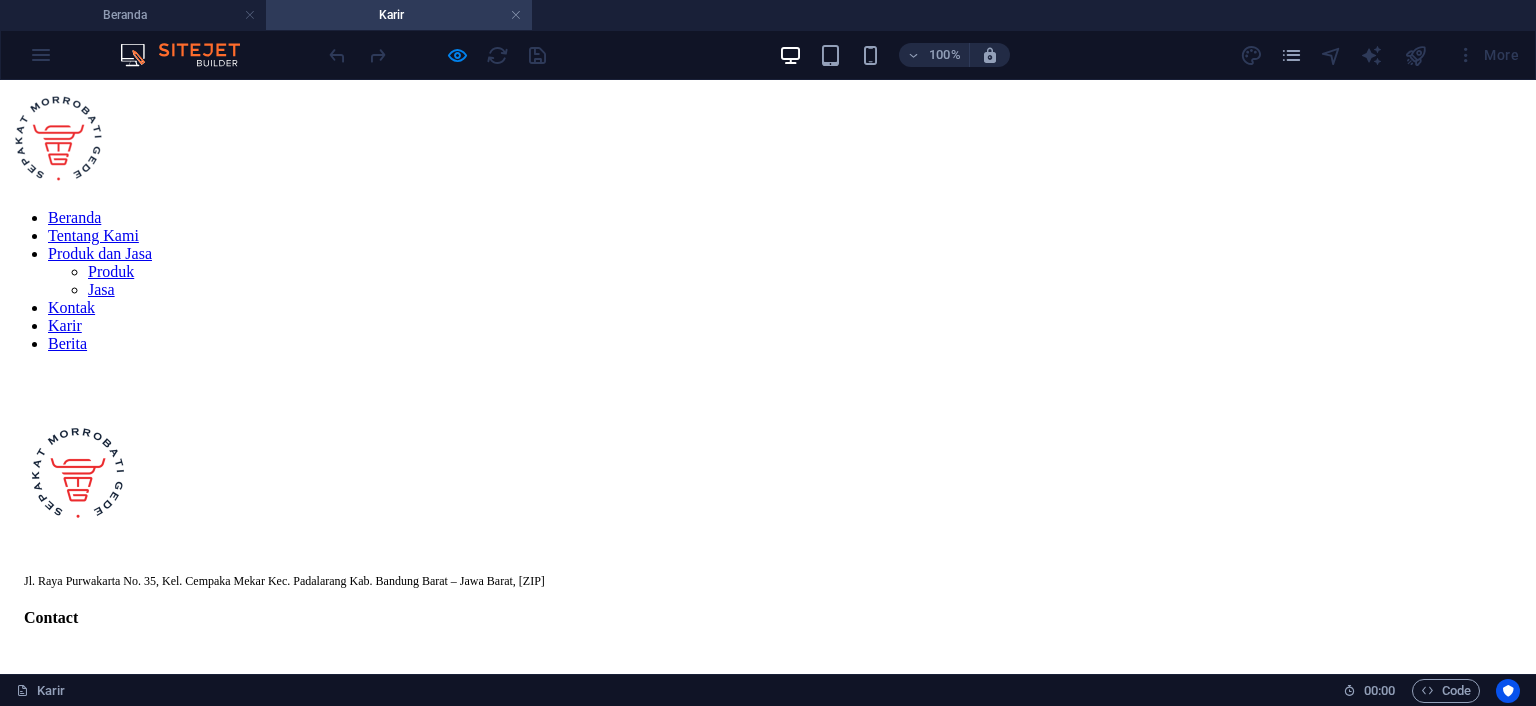 click on "Drop content here or  Add elements  Paste clipboard" at bounding box center [768, 369] 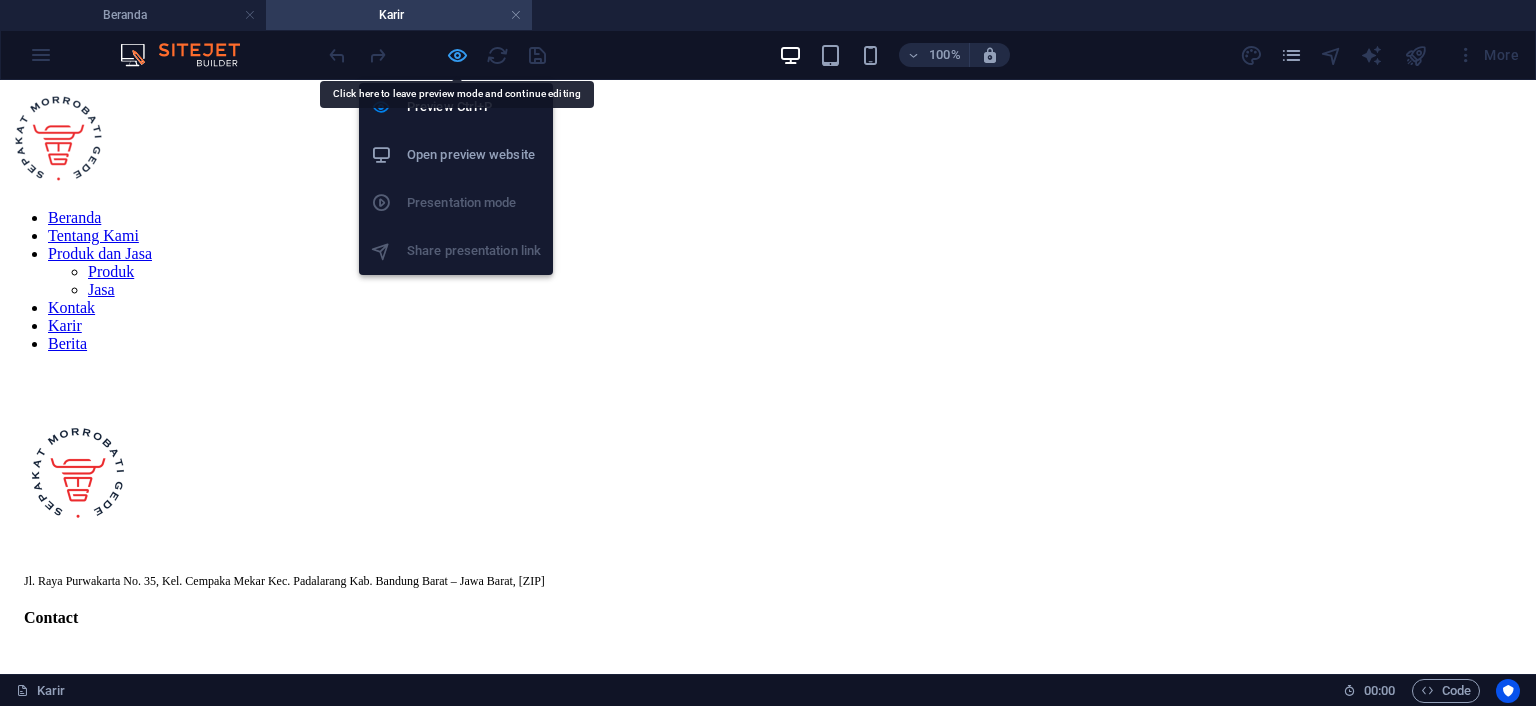 click at bounding box center (457, 55) 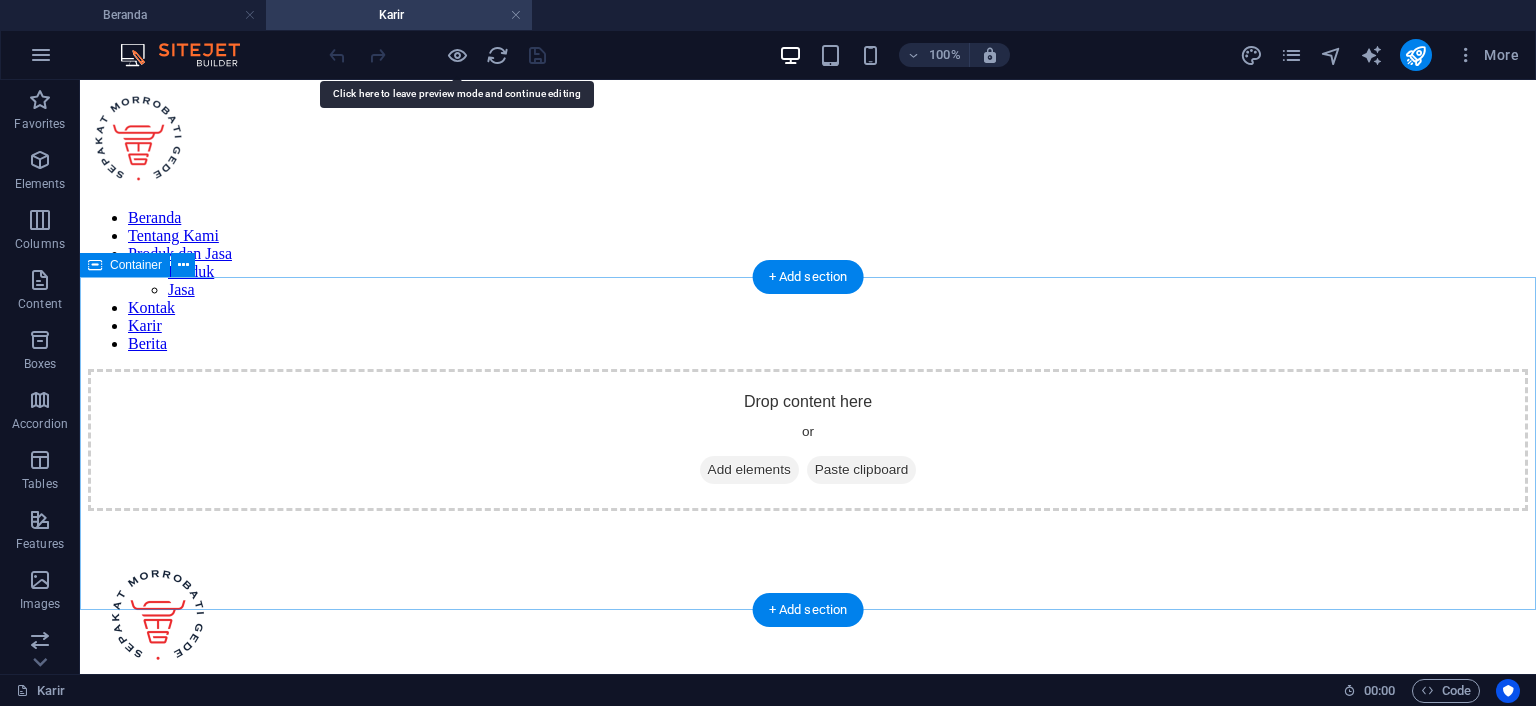 click on "Add elements" at bounding box center [749, 470] 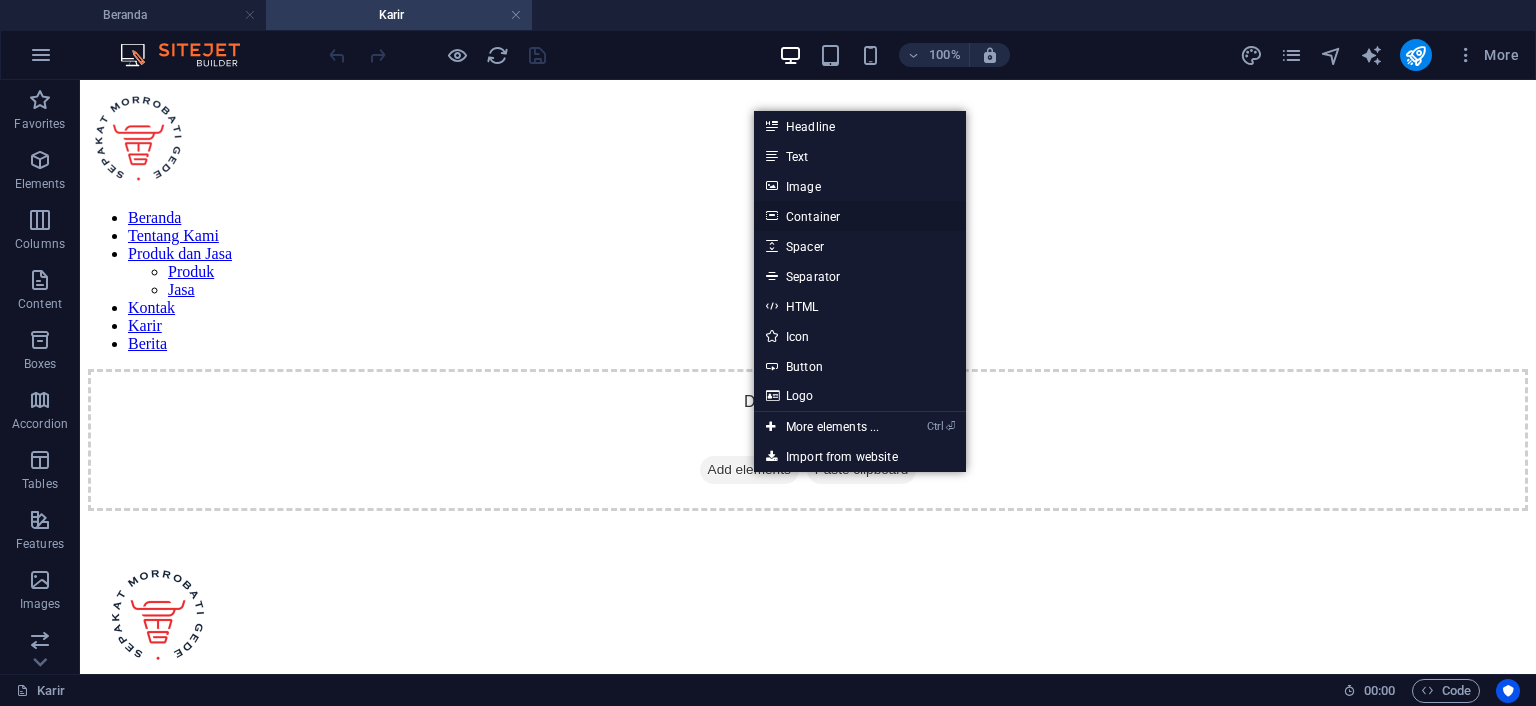 click on "Container" at bounding box center (860, 216) 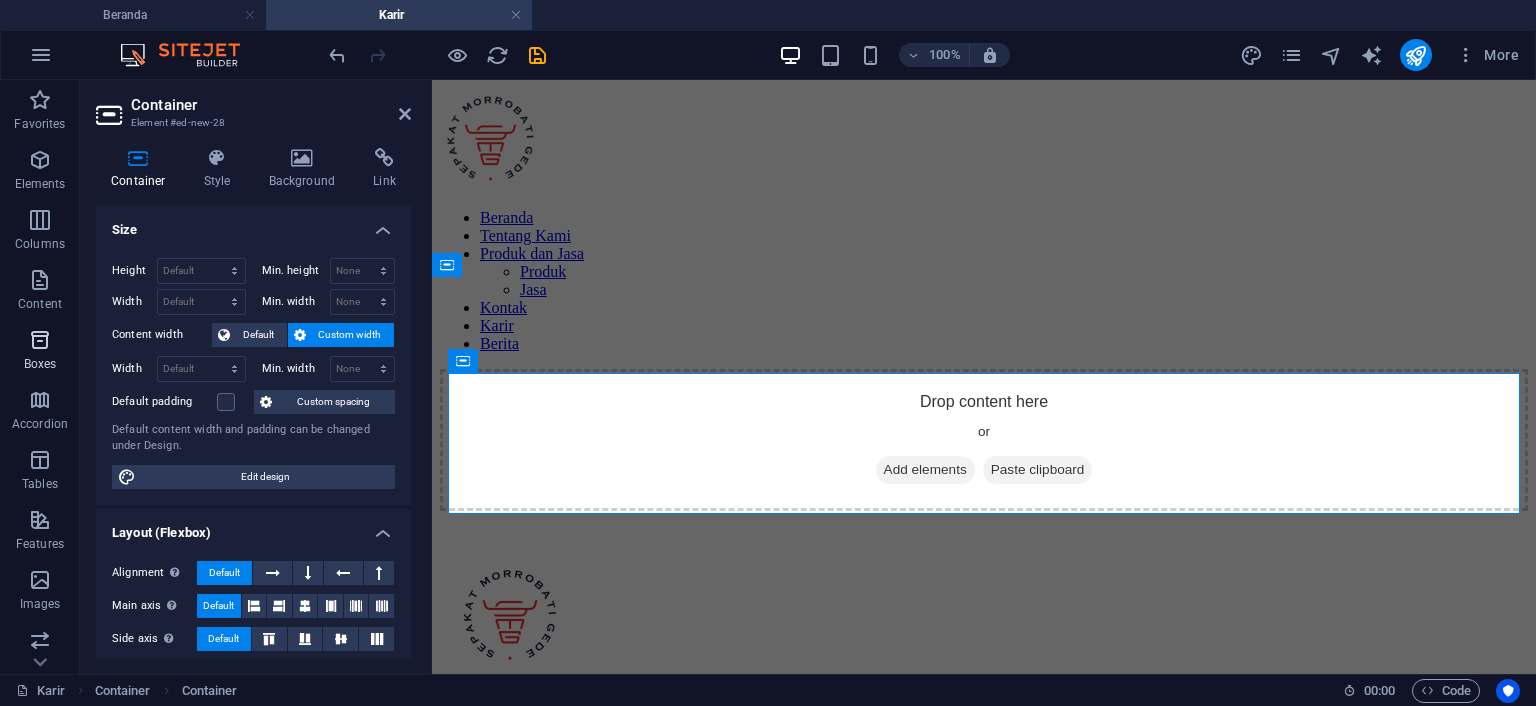 click on "Boxes" at bounding box center [40, 352] 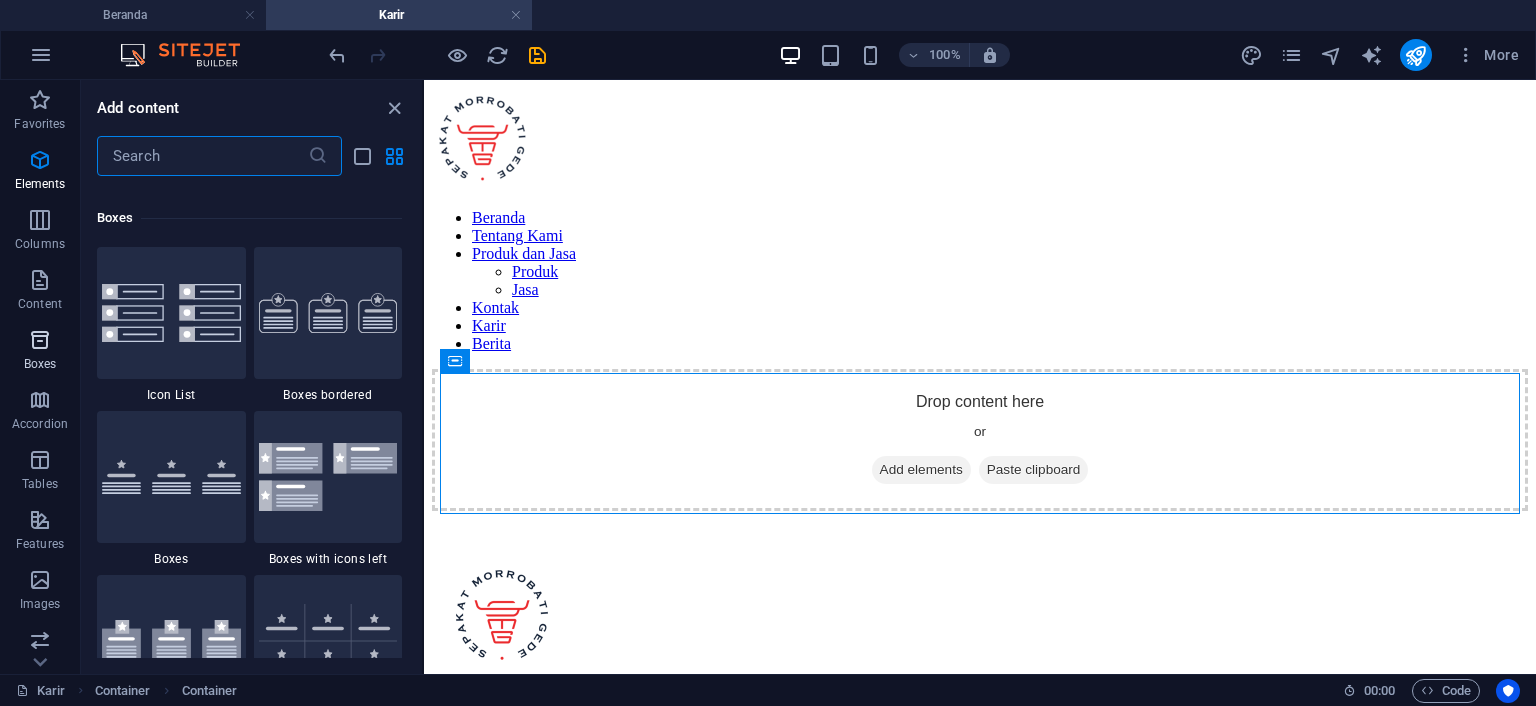 scroll, scrollTop: 5516, scrollLeft: 0, axis: vertical 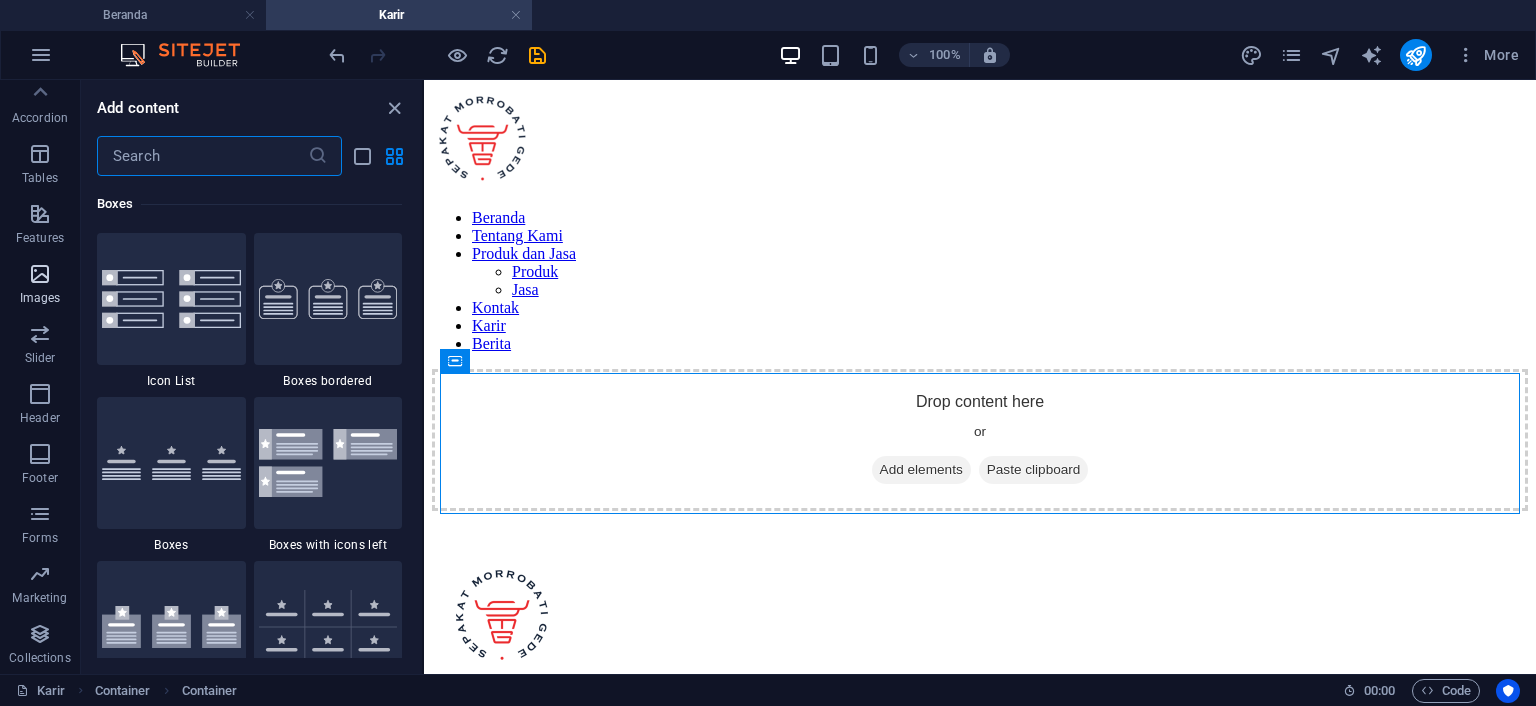 click at bounding box center (40, 274) 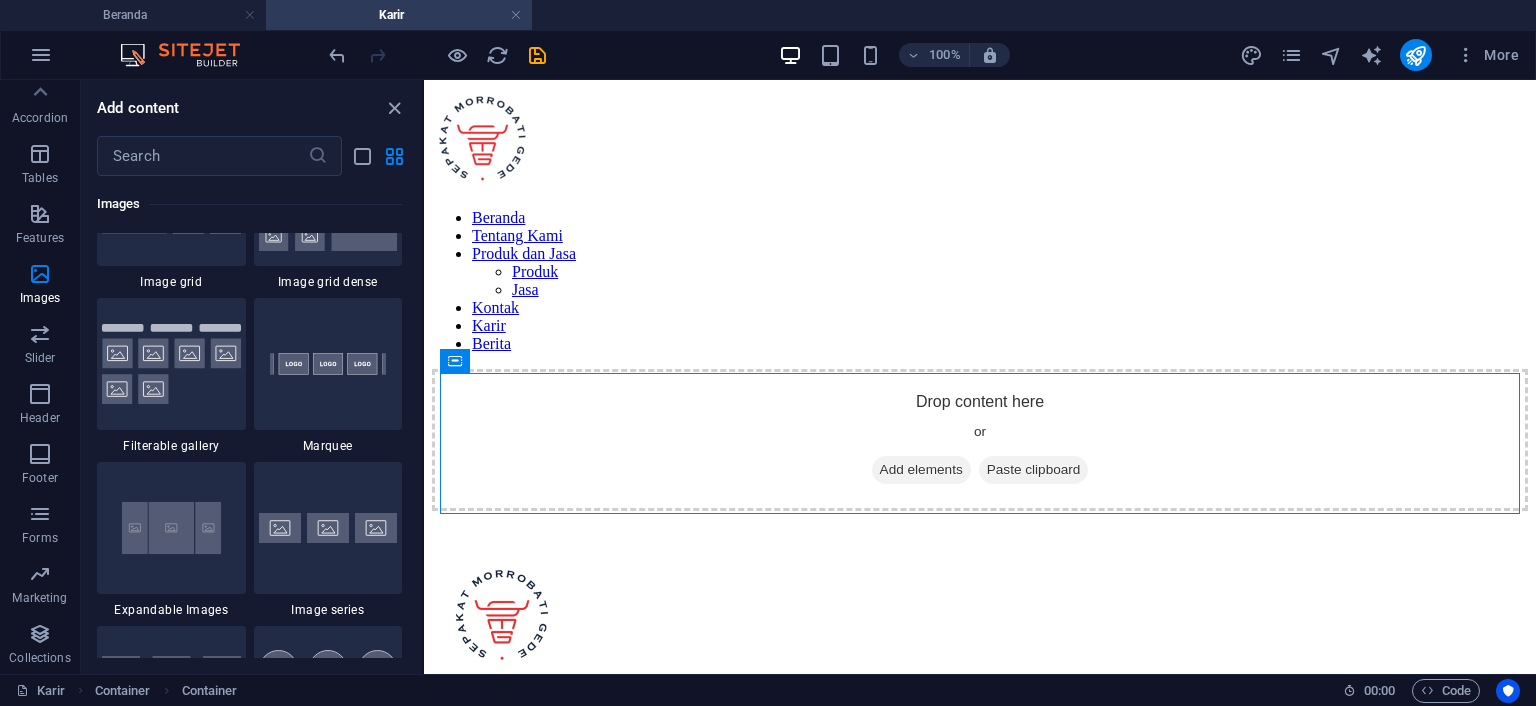 scroll, scrollTop: 10597, scrollLeft: 0, axis: vertical 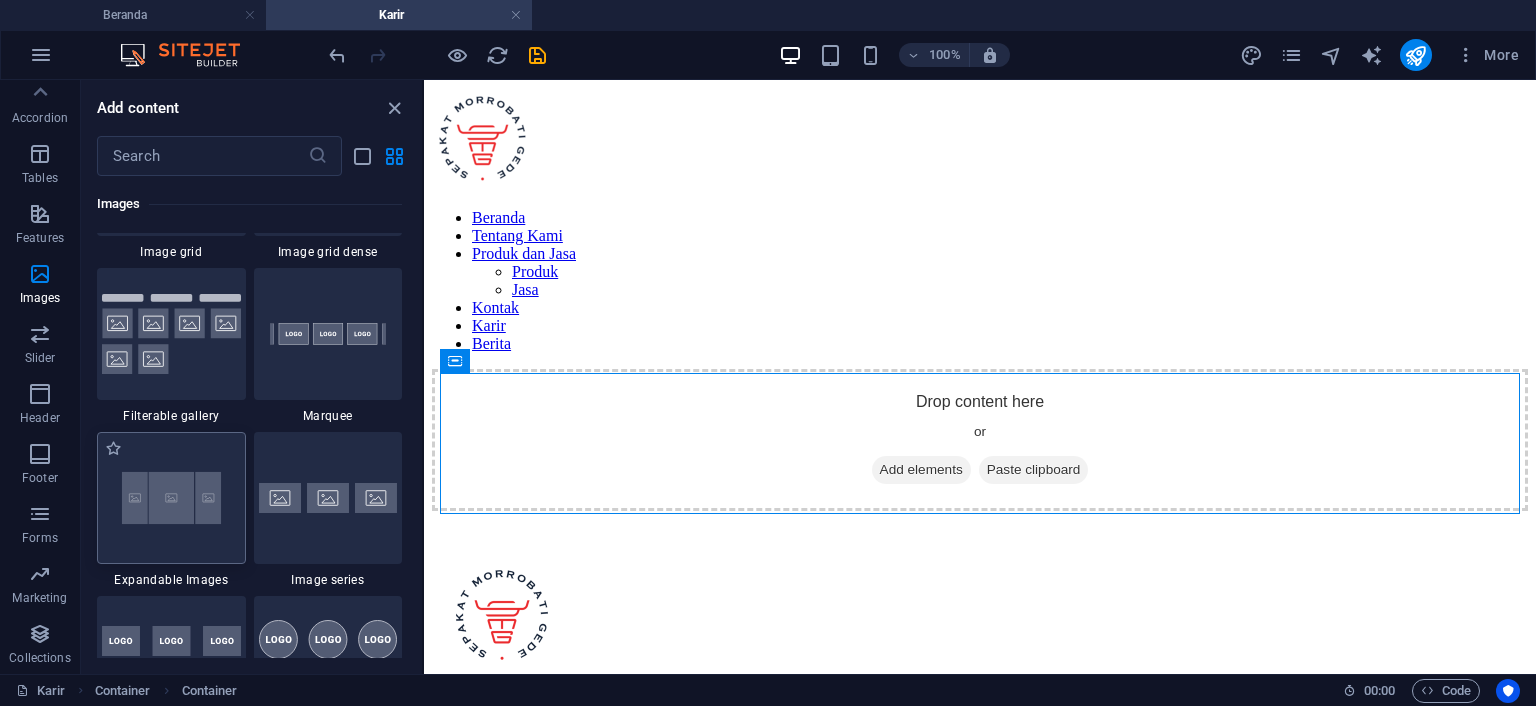 click at bounding box center [171, 498] 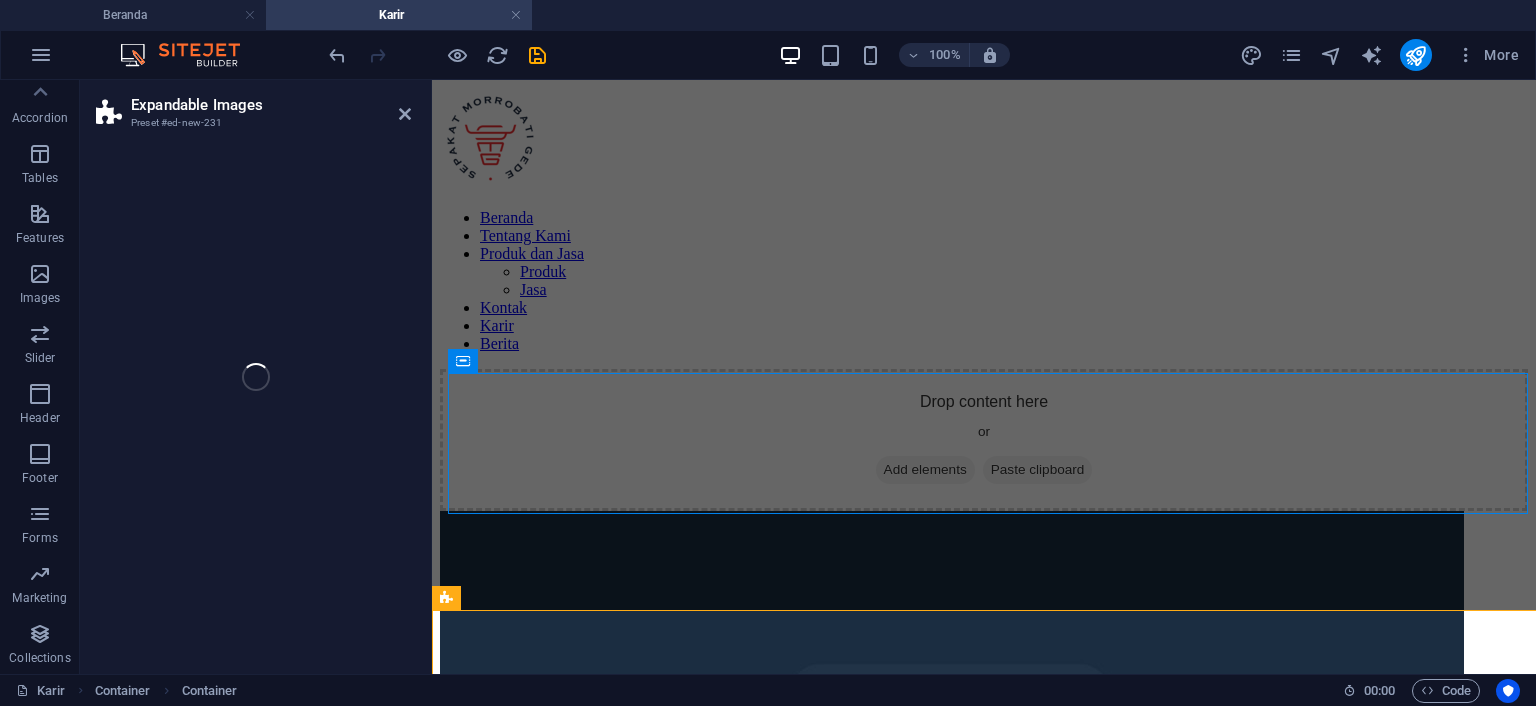 scroll, scrollTop: 306, scrollLeft: 0, axis: vertical 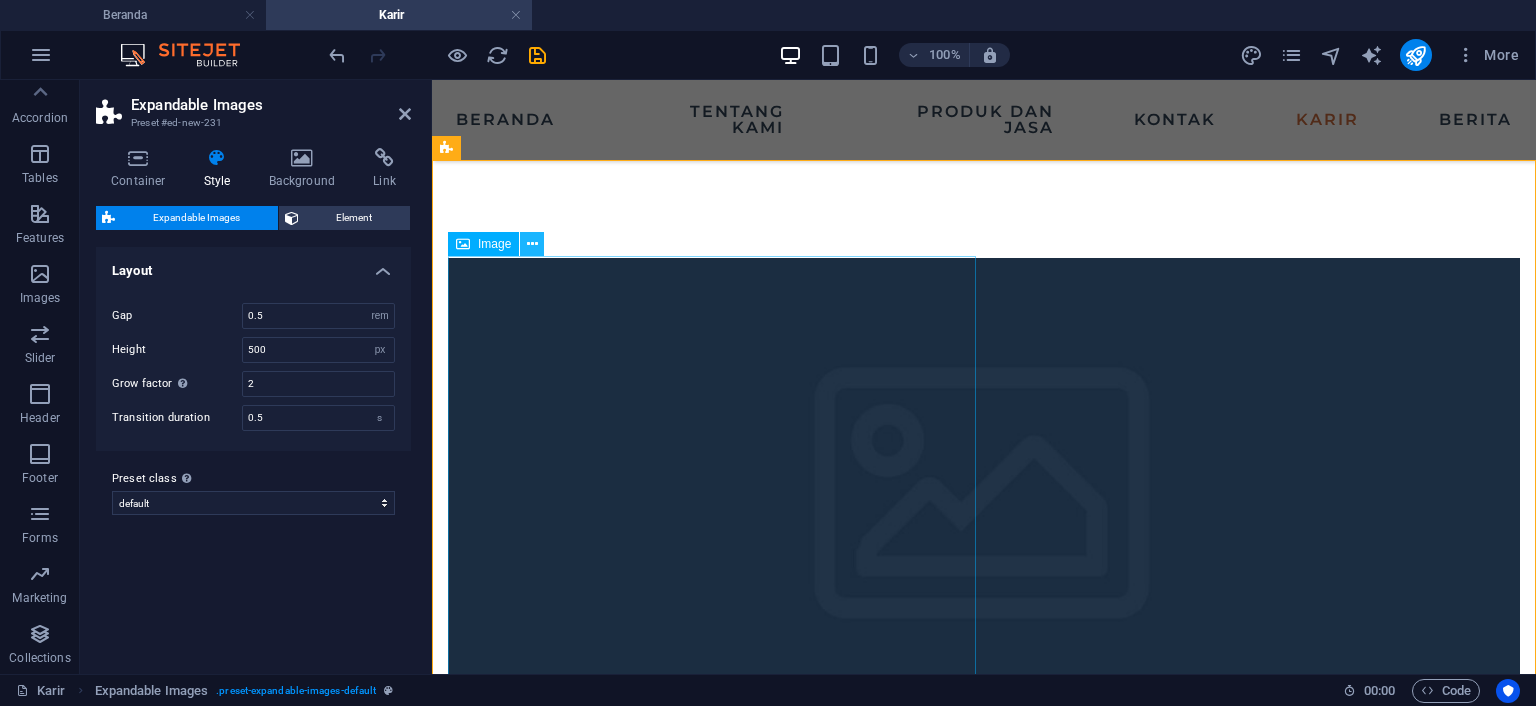 click at bounding box center [532, 244] 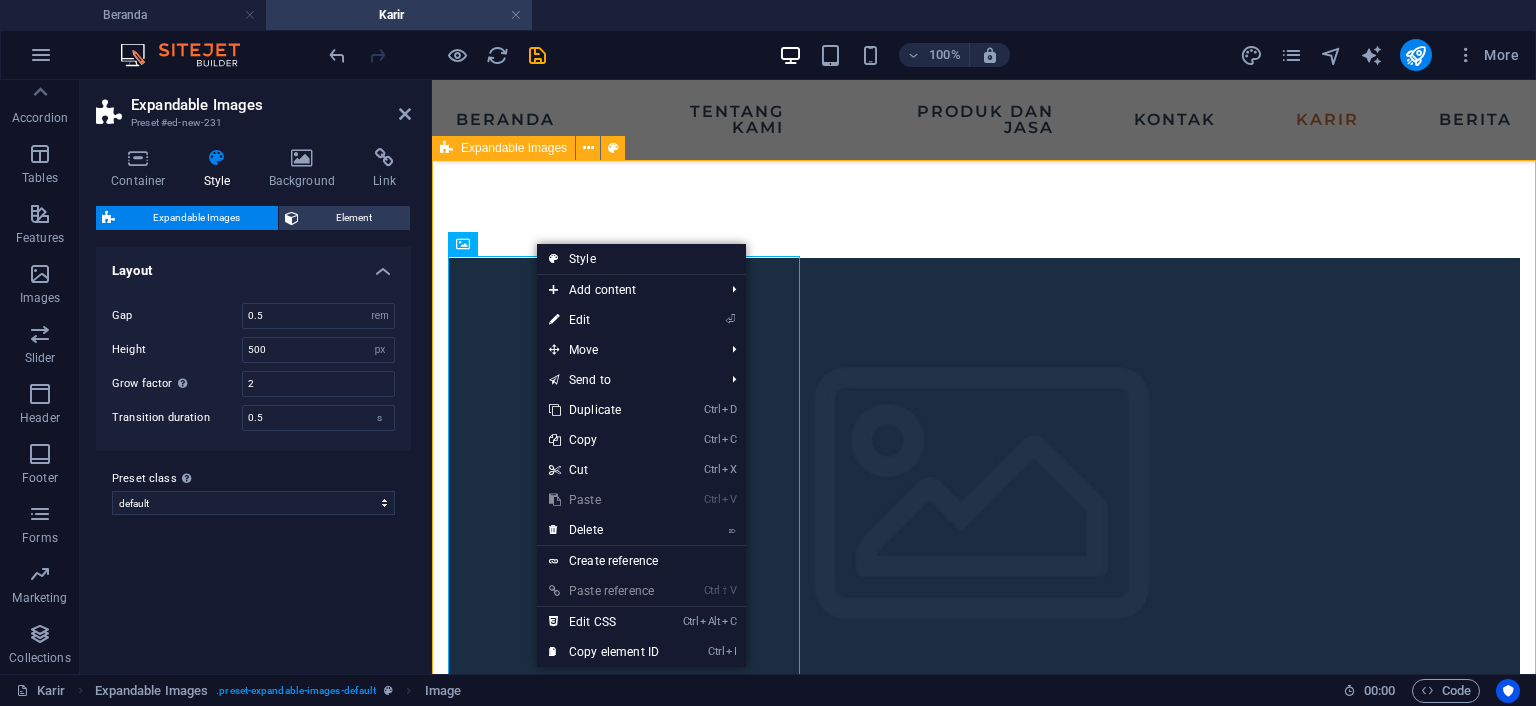 click at bounding box center (984, 1008) 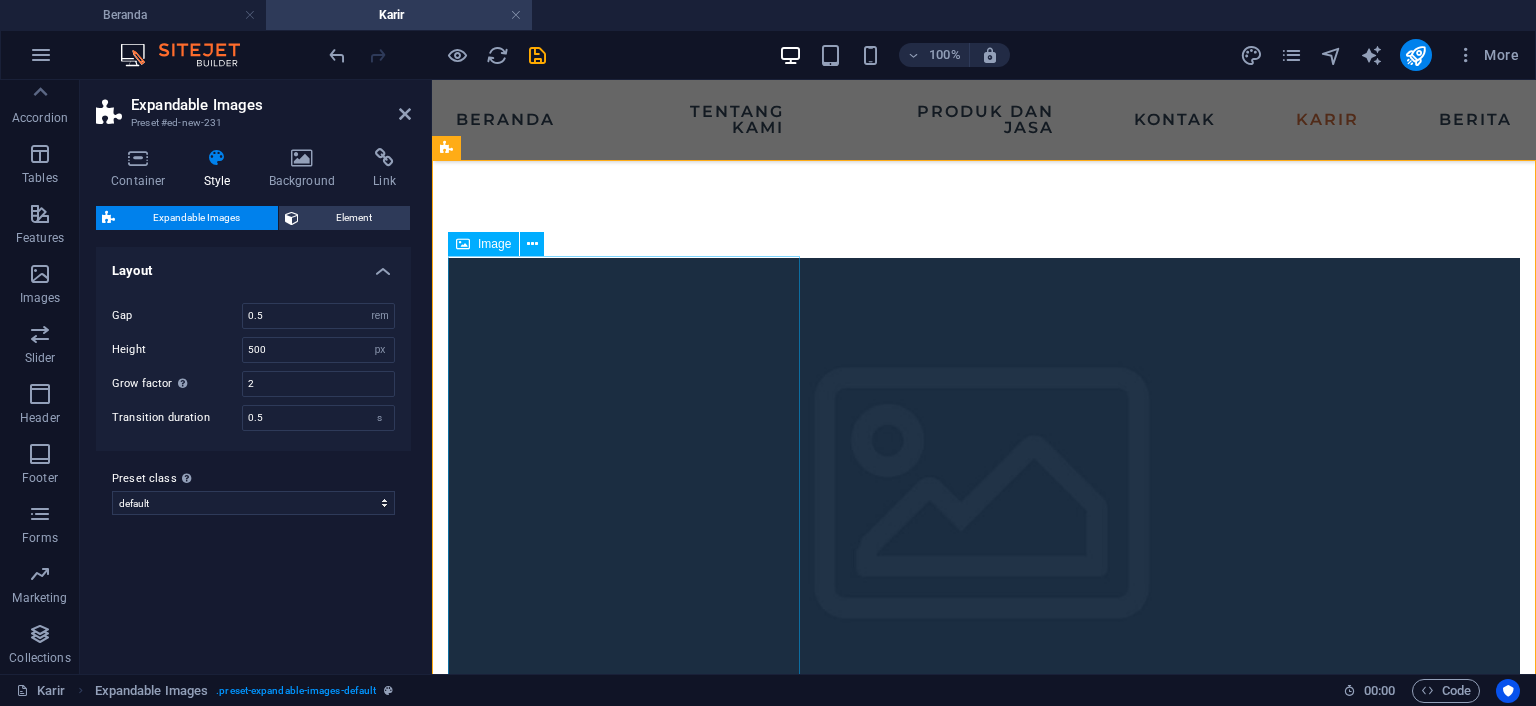 click at bounding box center [984, 508] 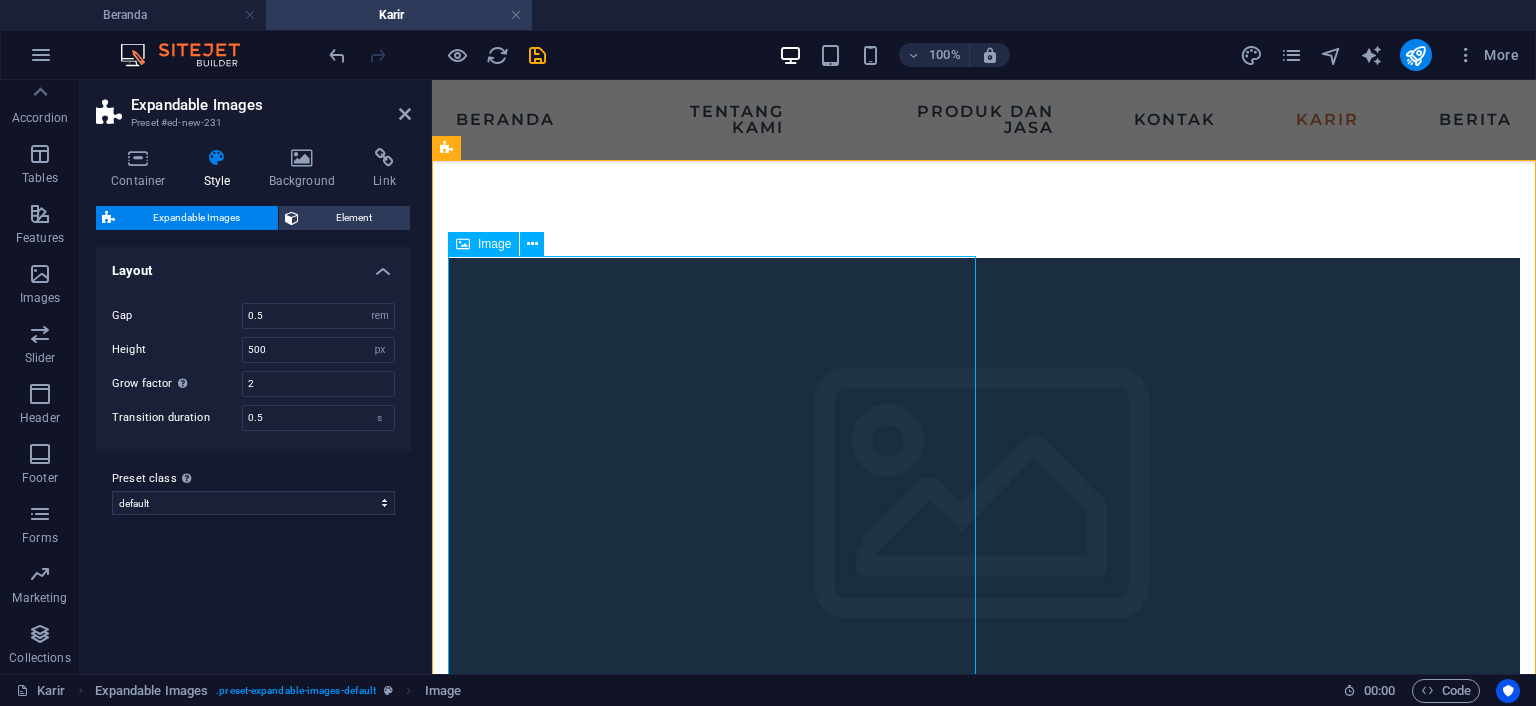 click on "Image" at bounding box center (494, 244) 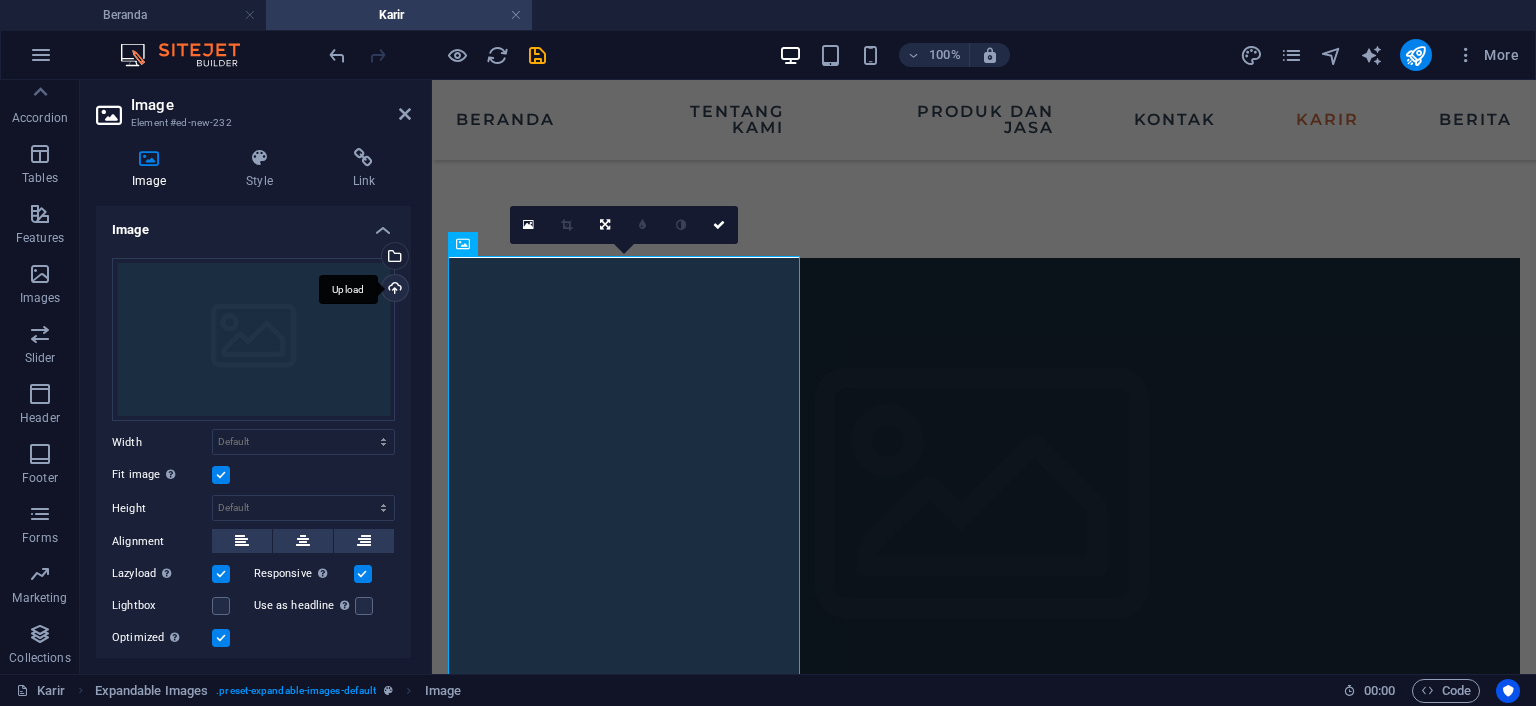 click on "Upload" at bounding box center [393, 290] 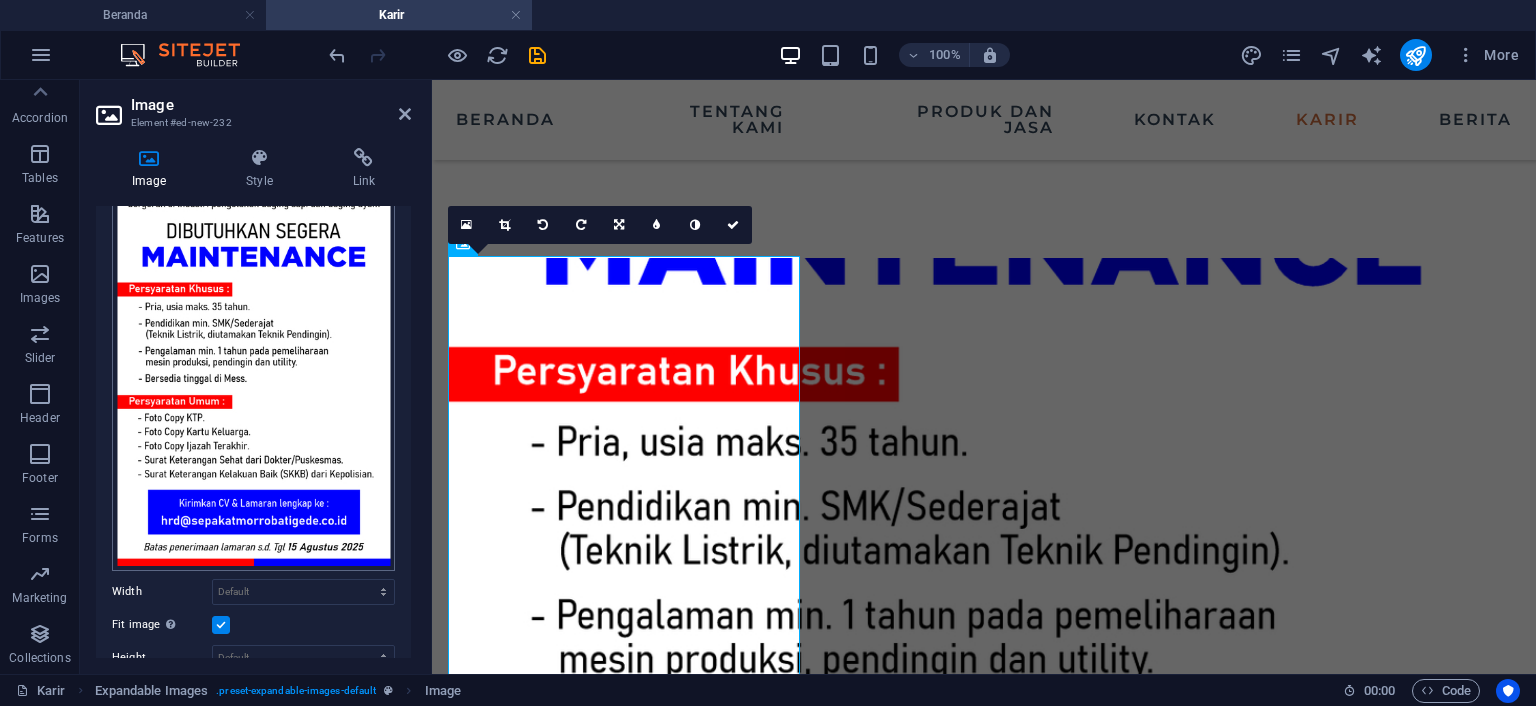 scroll, scrollTop: 0, scrollLeft: 0, axis: both 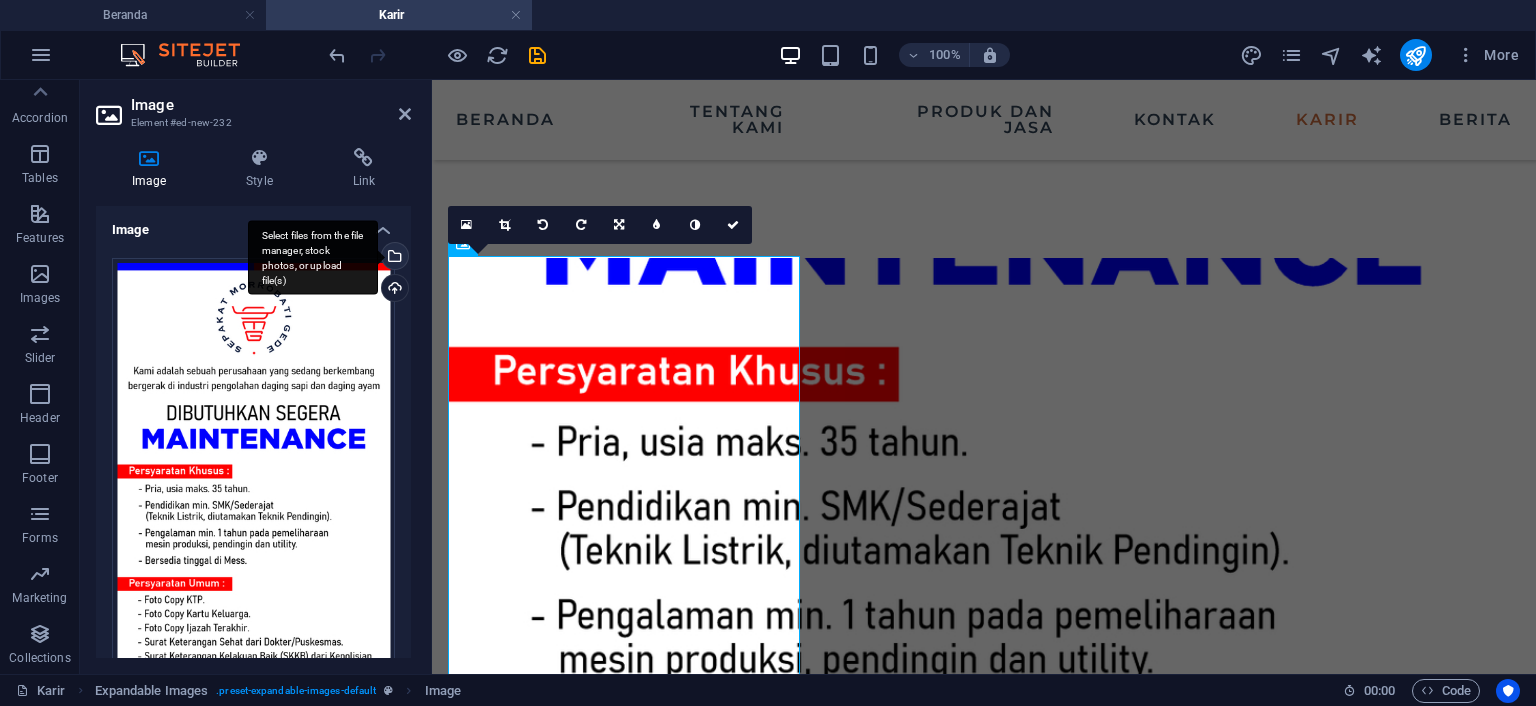 click on "Select files from the file manager, stock photos, or upload file(s)" at bounding box center (393, 258) 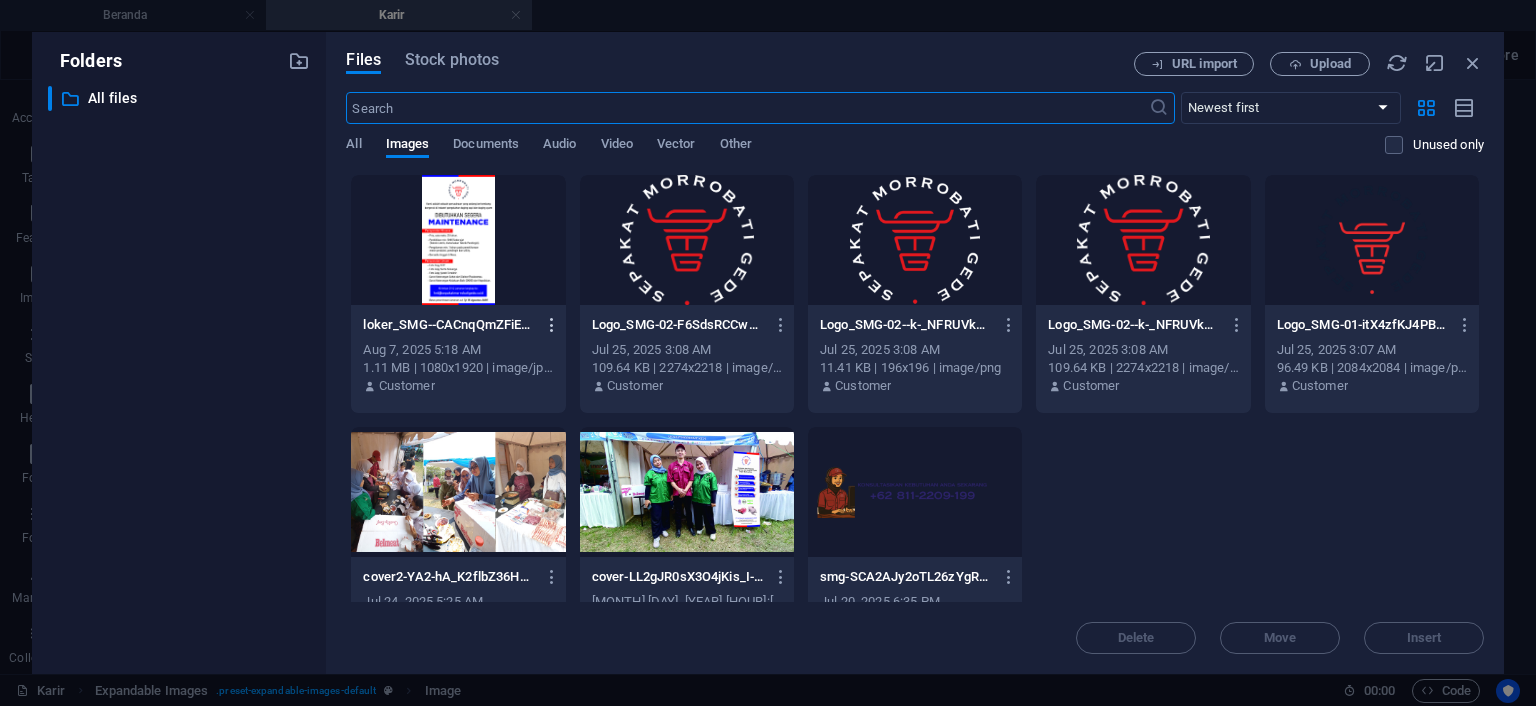 click at bounding box center [552, 325] 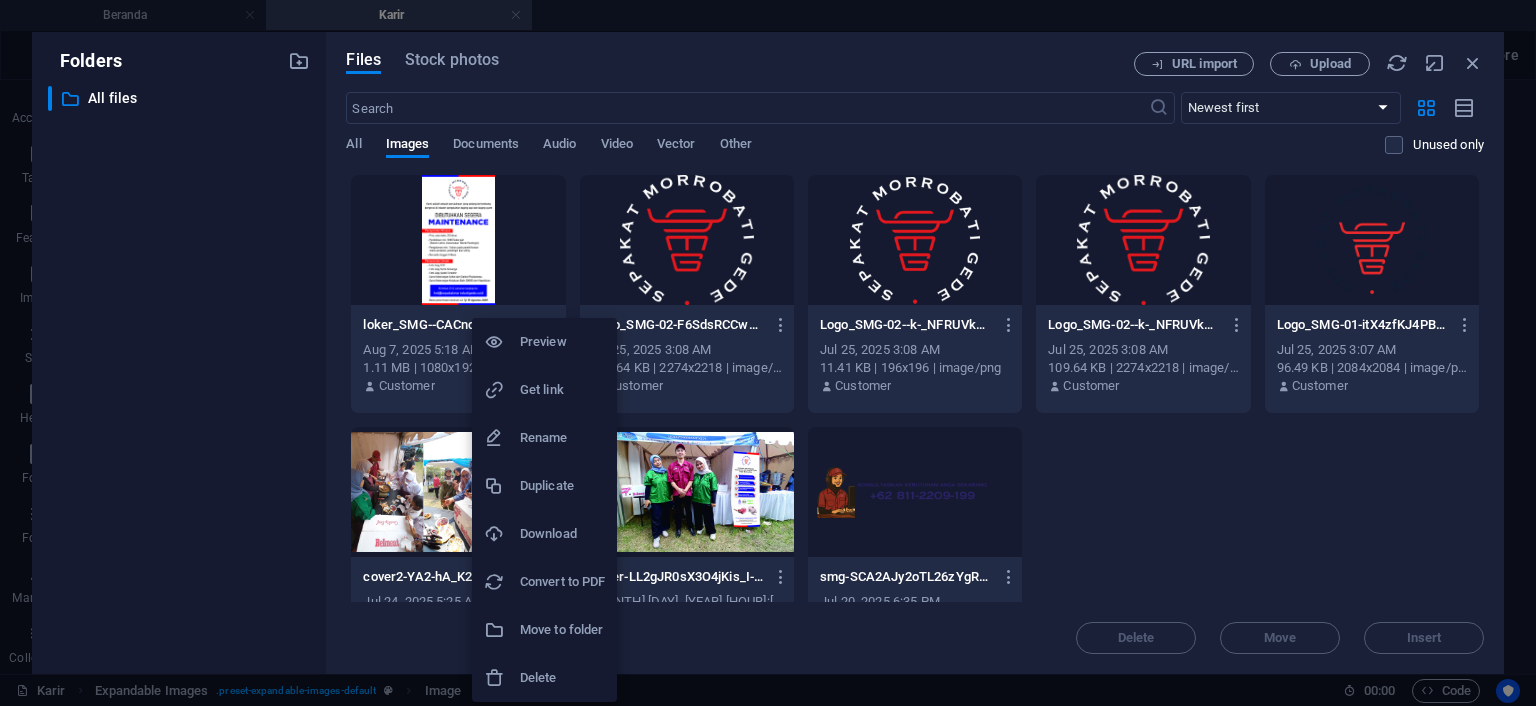 click on "Delete" at bounding box center (562, 678) 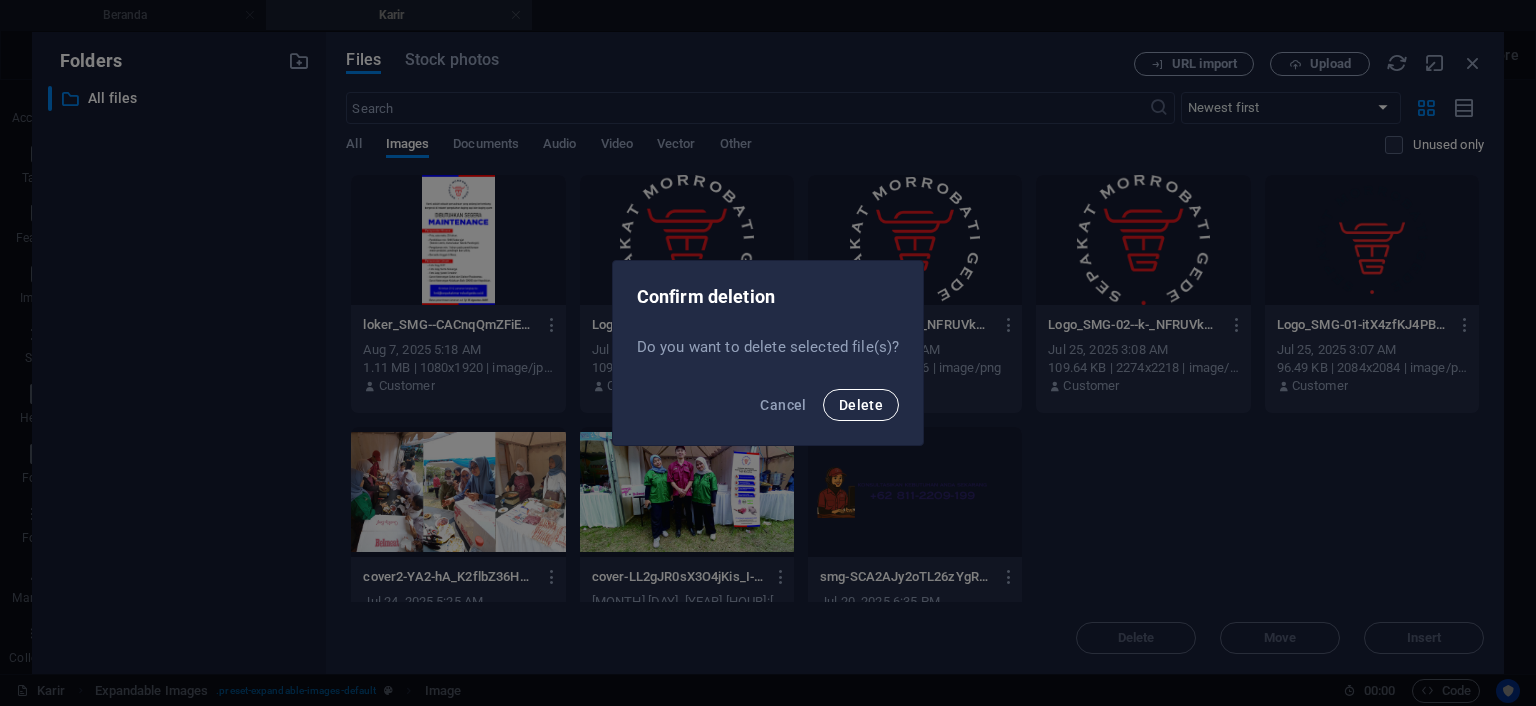 click on "Delete" at bounding box center [861, 405] 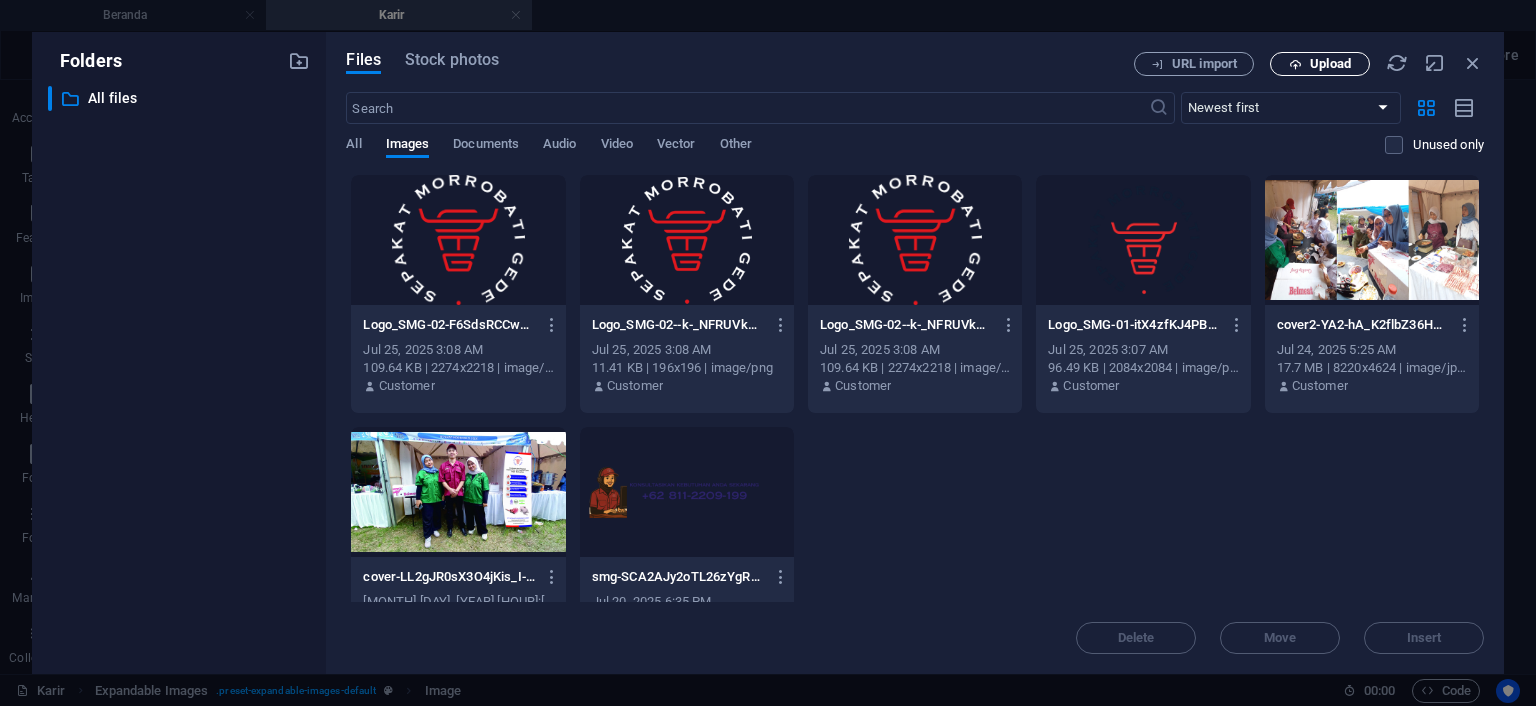 click on "Upload" at bounding box center (1330, 64) 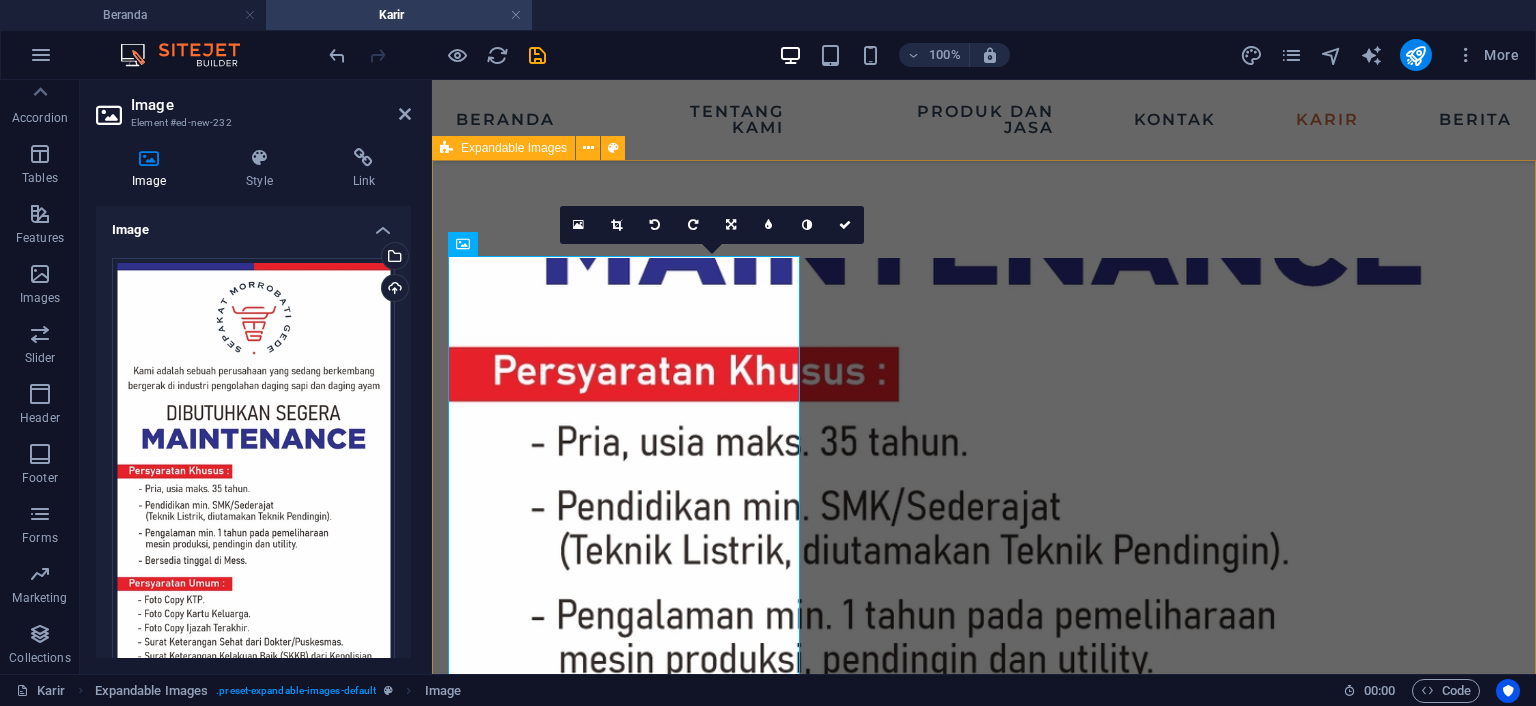 click at bounding box center [984, 1008] 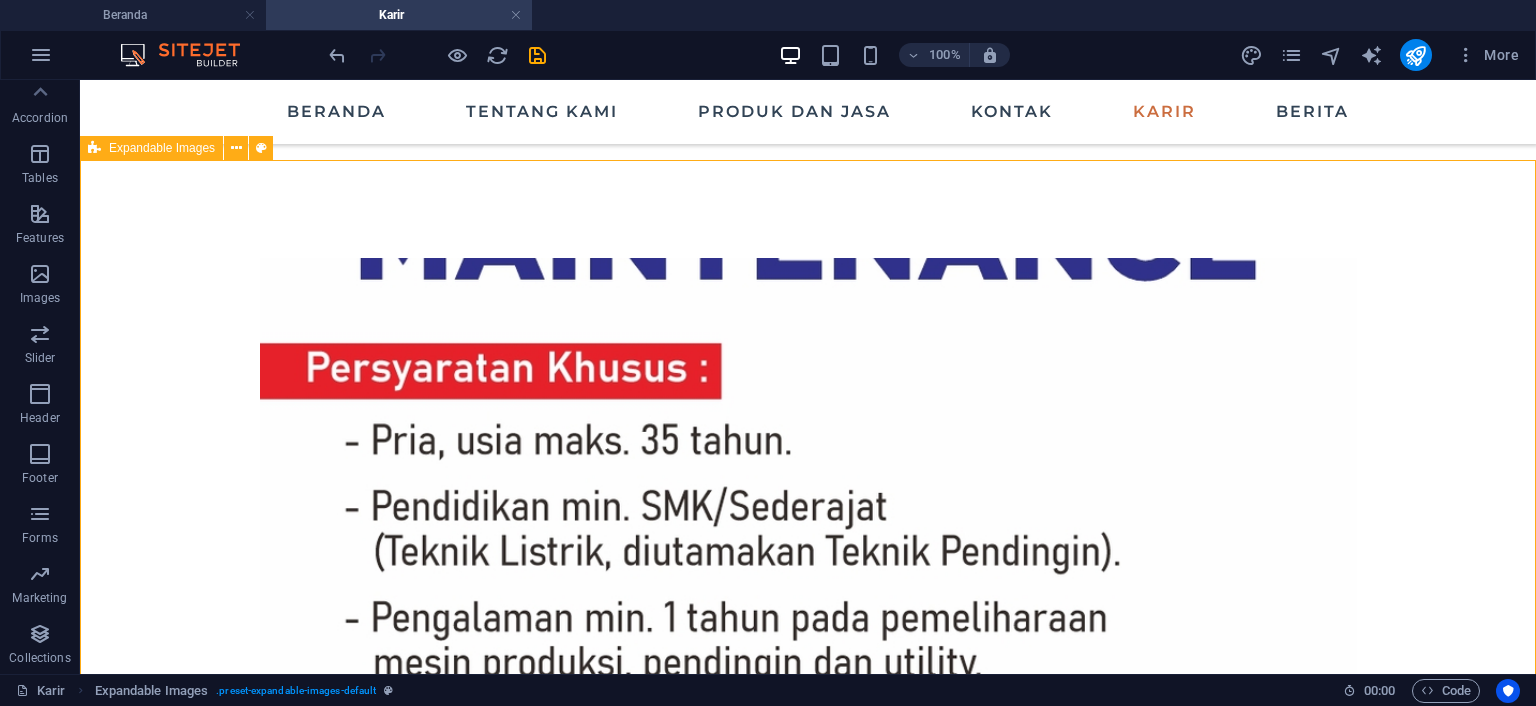 click on "Expandable Images" at bounding box center (162, 148) 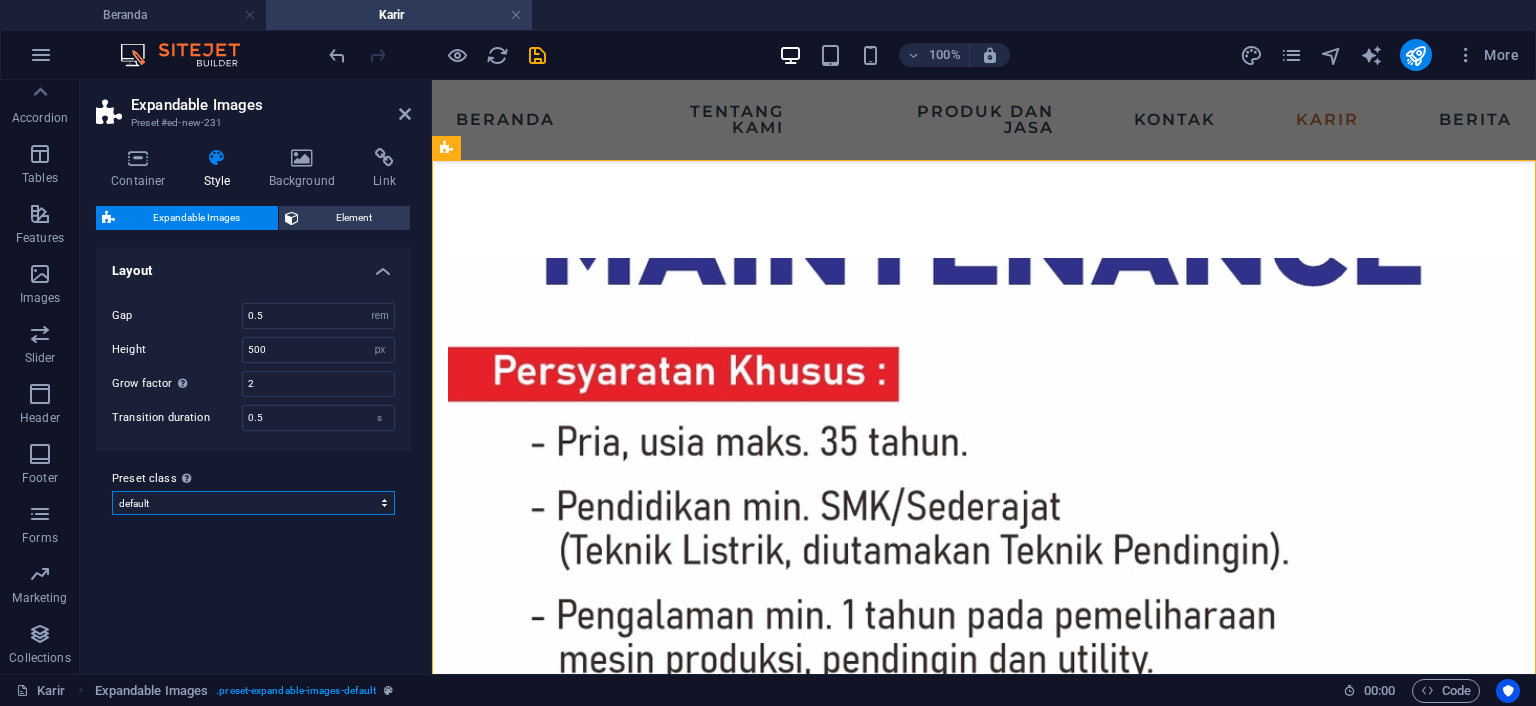 click on "default Add preset class" at bounding box center [253, 503] 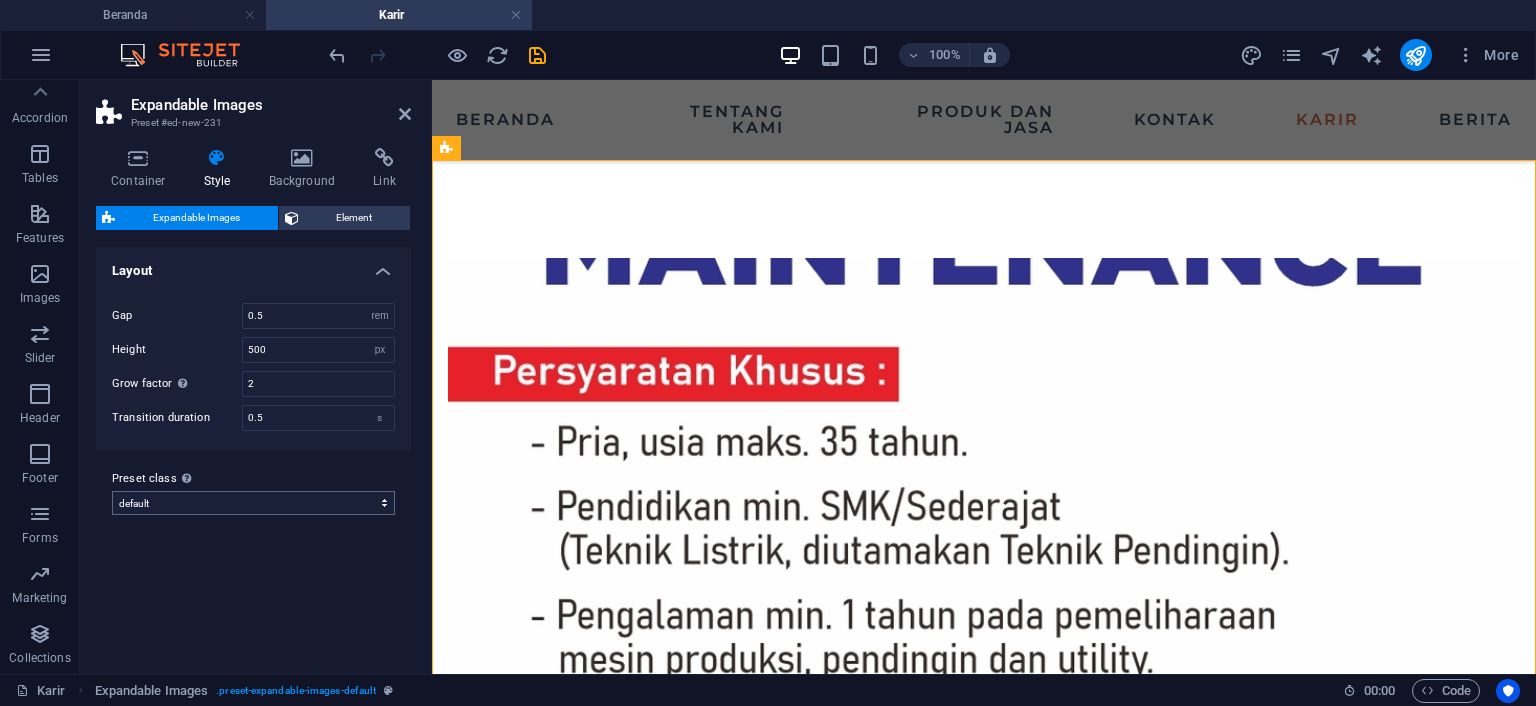 click on "Variants Default Layout Gap 0.5 px rem % vh vw Height 500 px rem % vh vw Grow factor Determines how much the image grows in proportion to the others 2 Transition duration 0.5 s Preset class Above chosen variant and settings affect all elements which carry this preset class. default Add preset class" at bounding box center [253, 452] 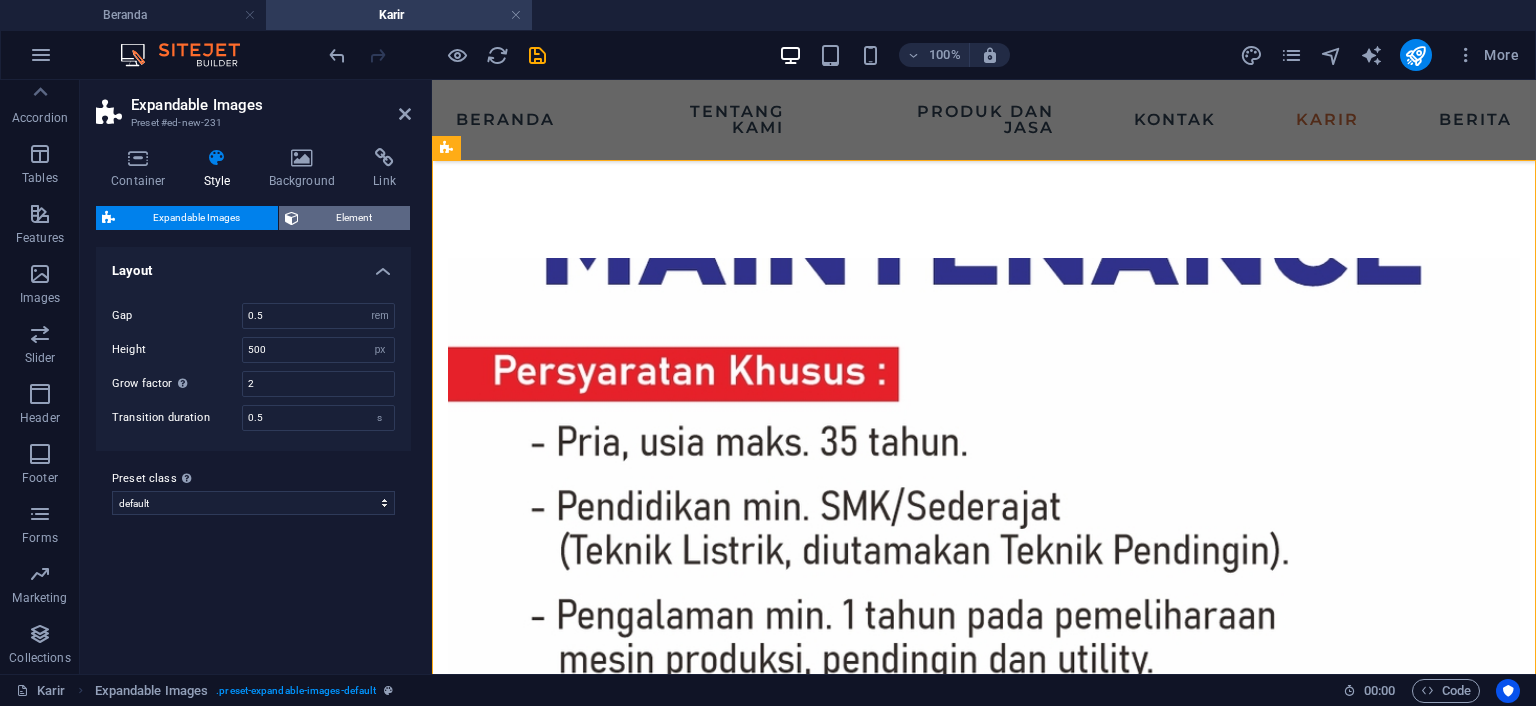 click on "Element" at bounding box center (355, 218) 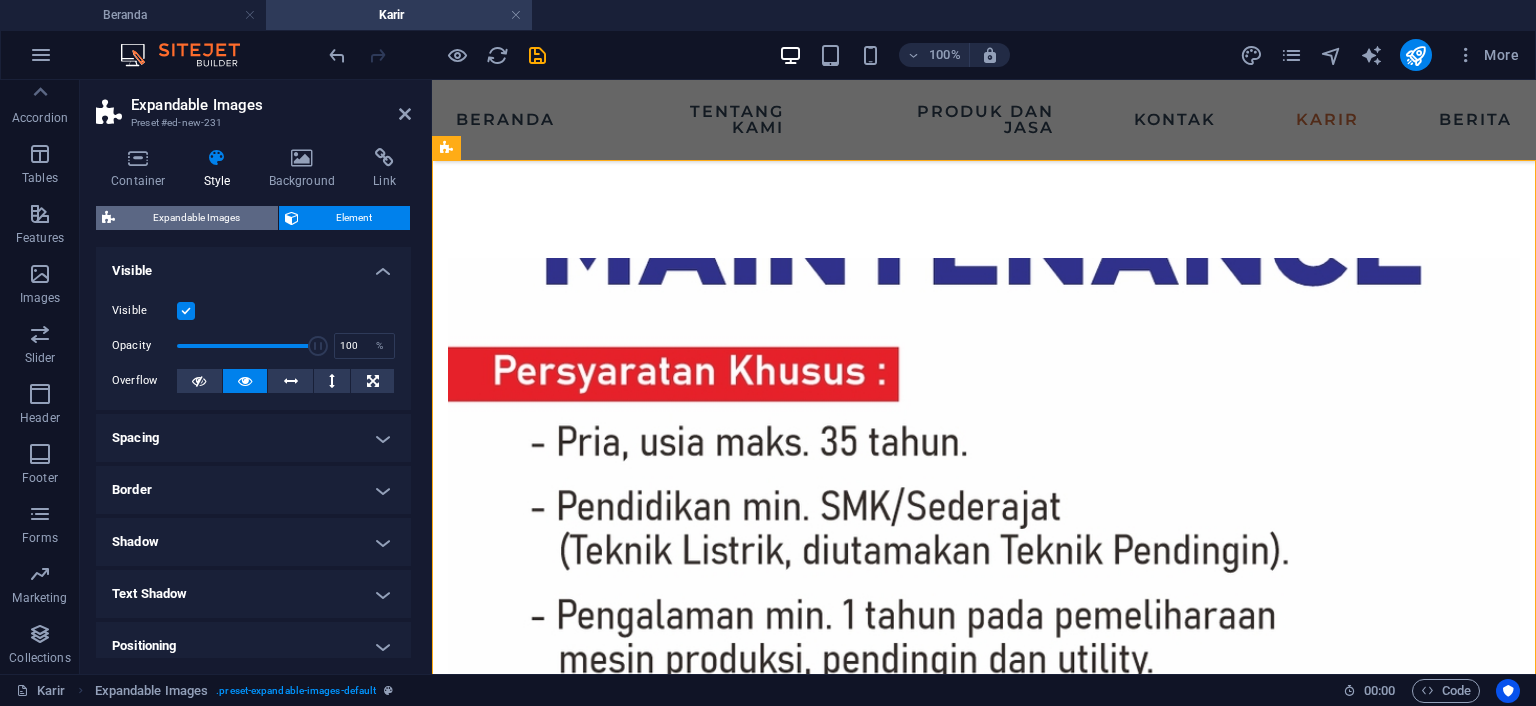 click on "Expandable Images" at bounding box center [196, 218] 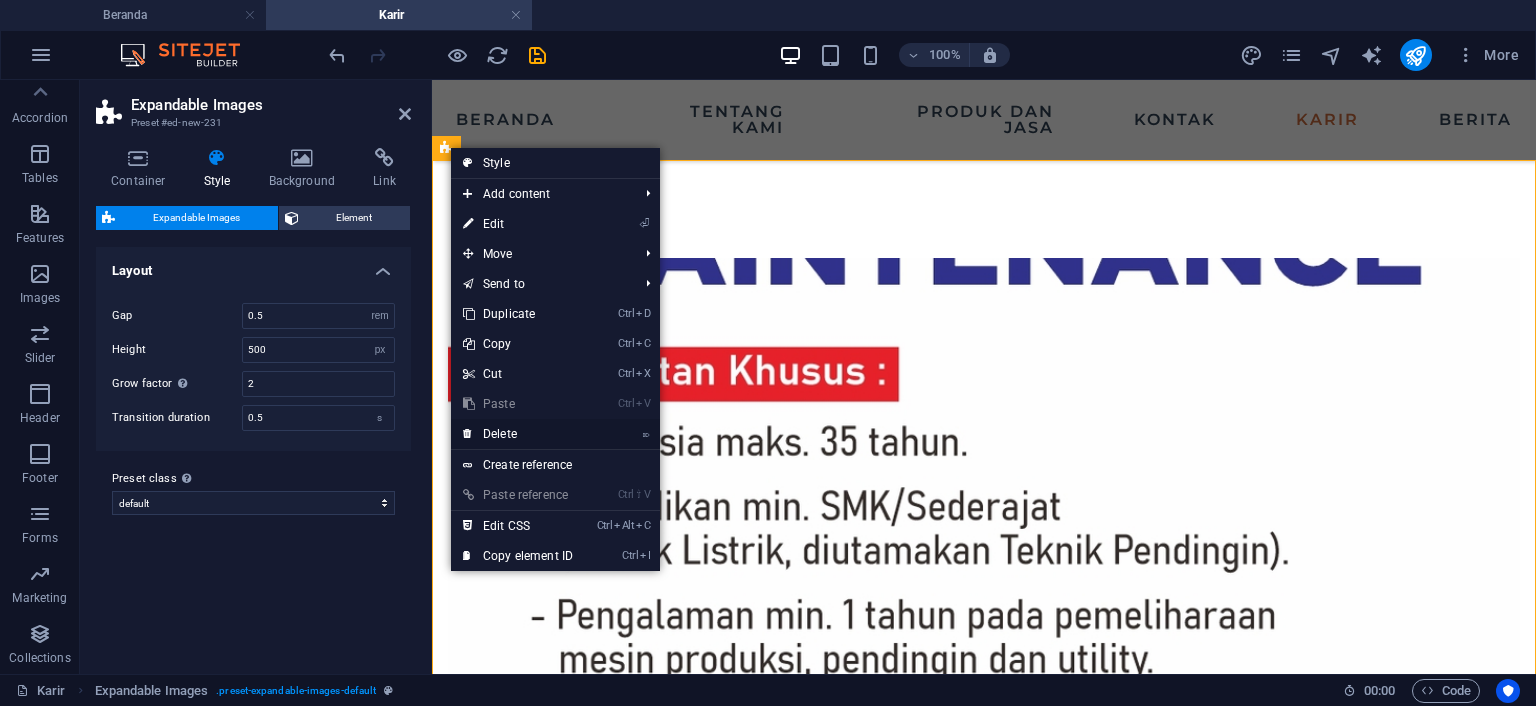 click on "⌦  Delete" at bounding box center [518, 434] 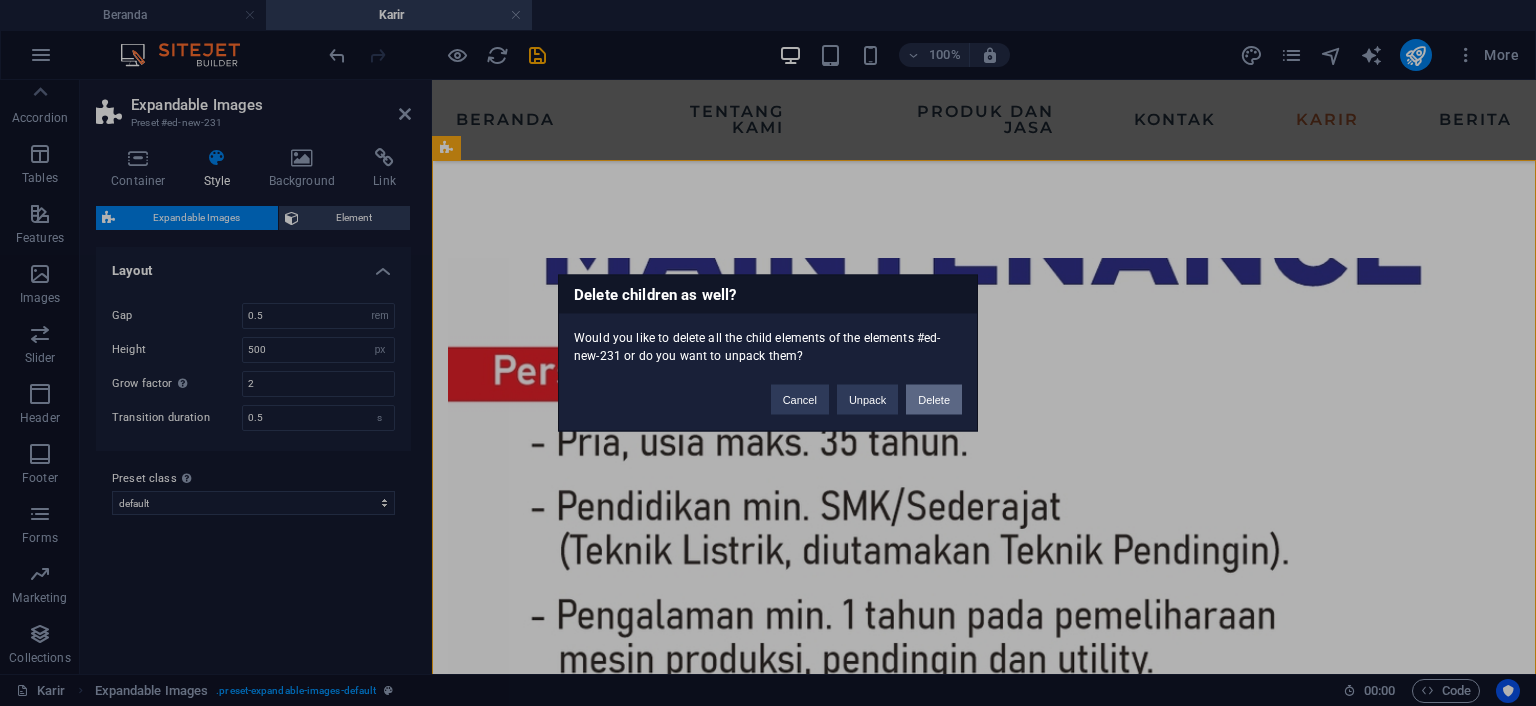 click on "Delete" at bounding box center [934, 400] 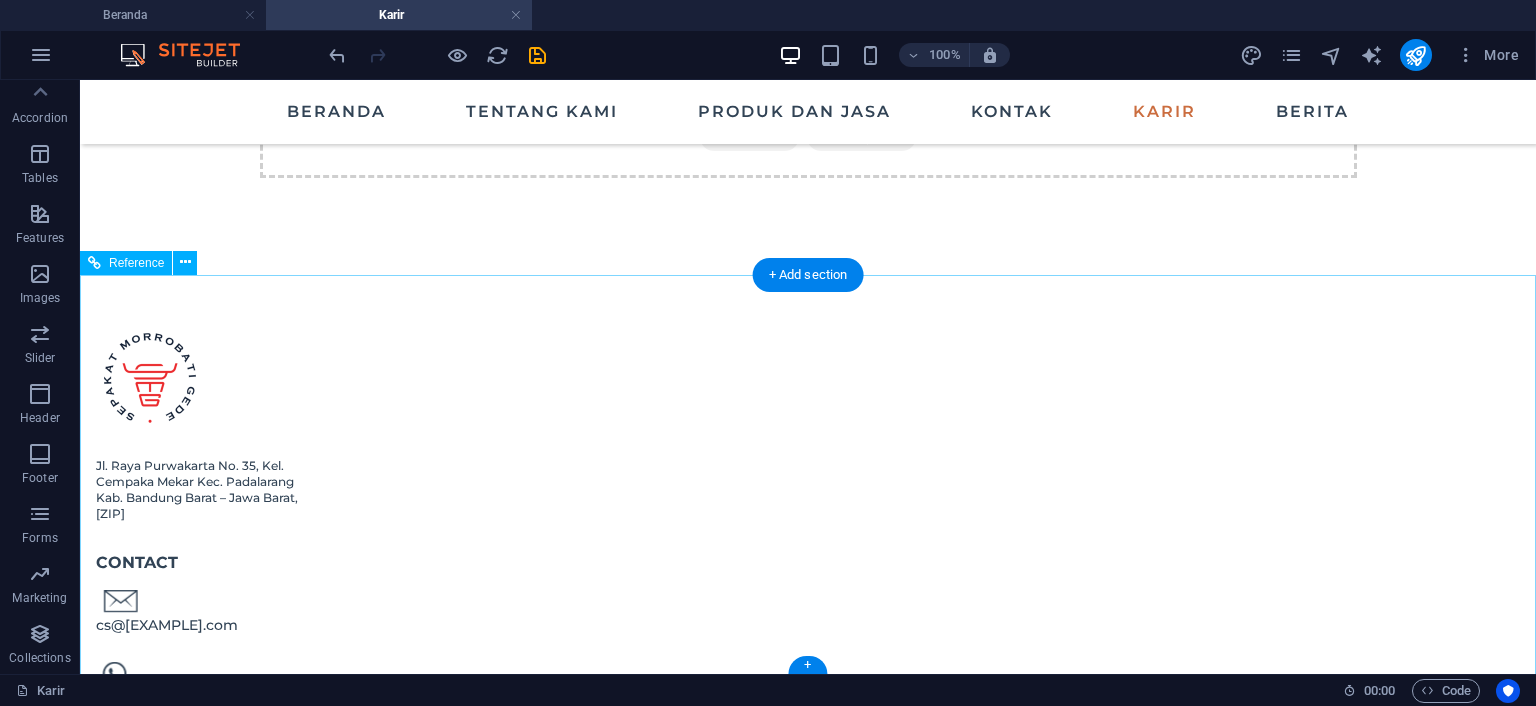 scroll, scrollTop: 0, scrollLeft: 0, axis: both 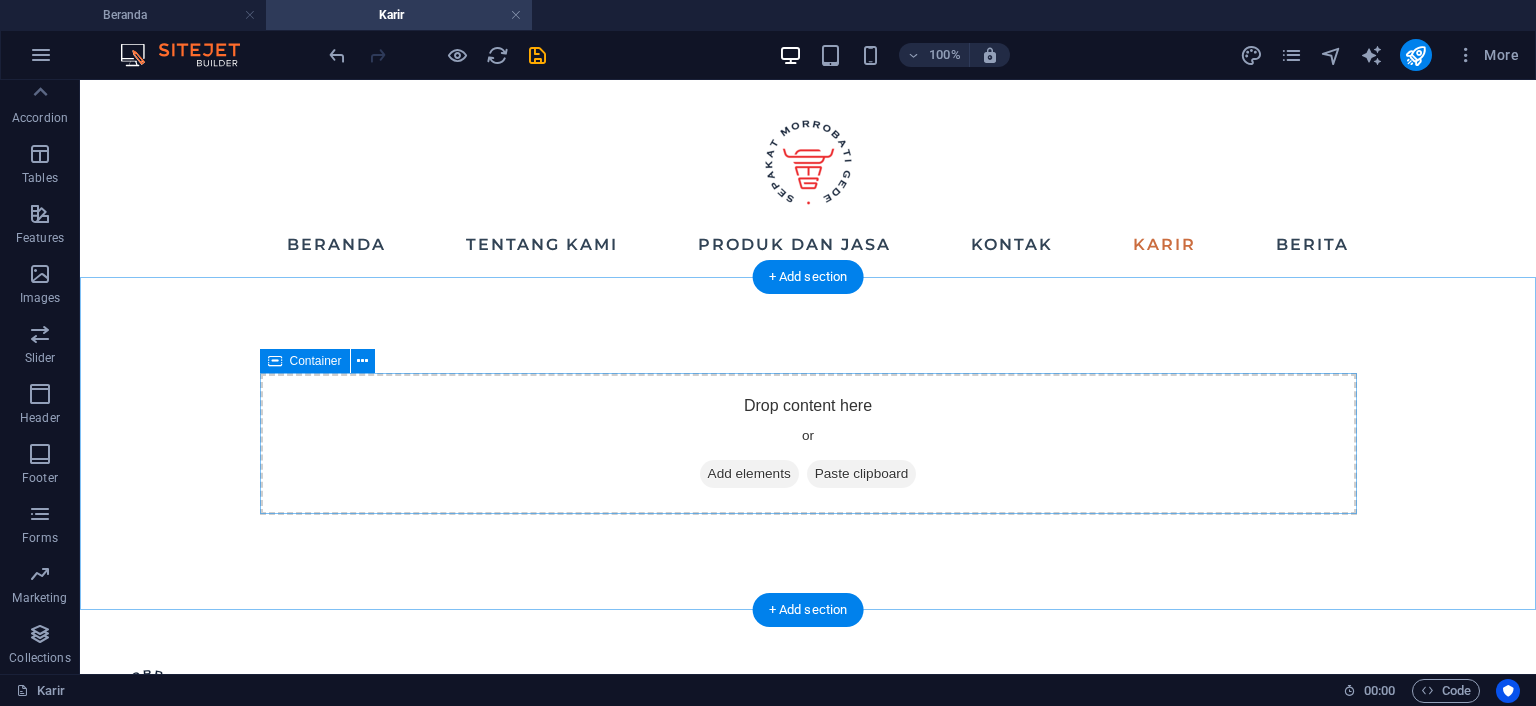 click on "Drop content here or  Add elements  Paste clipboard" at bounding box center (808, 444) 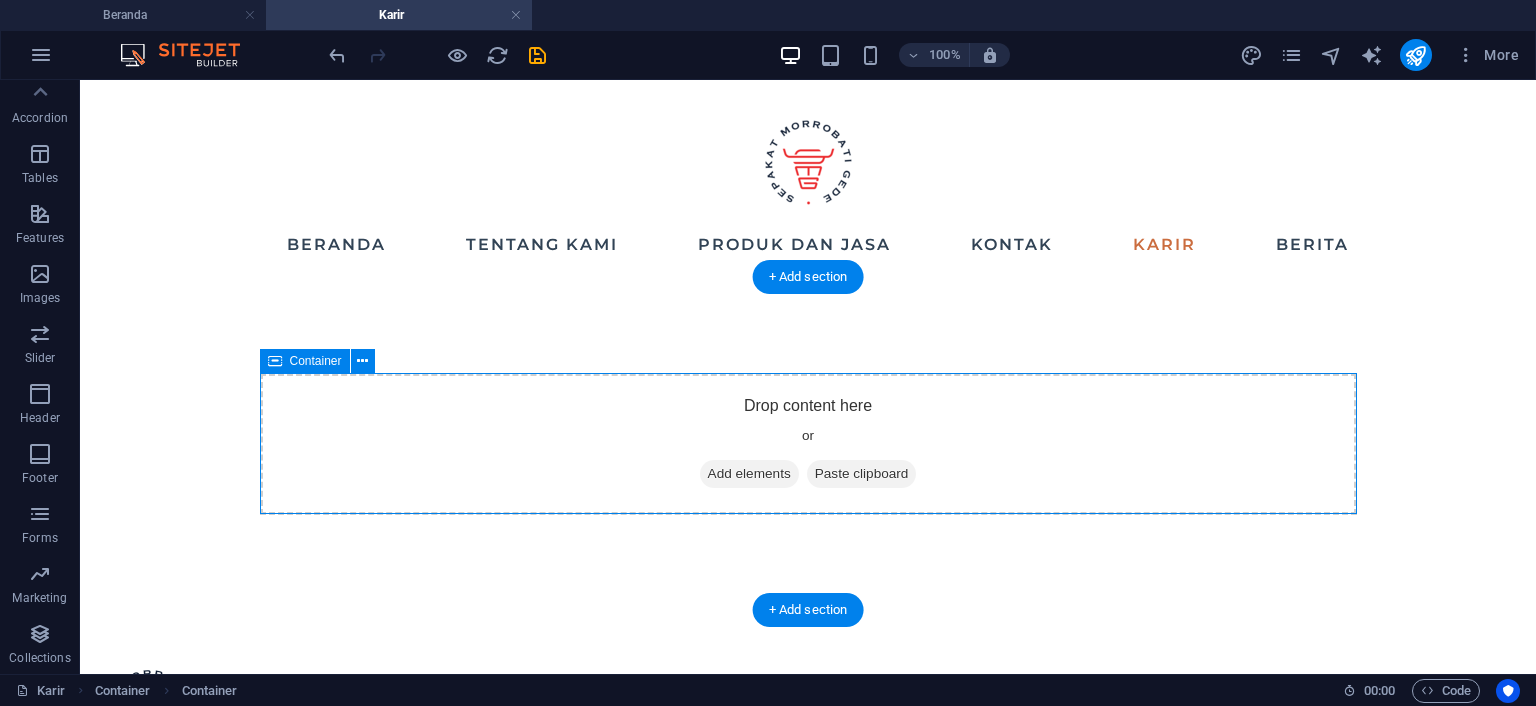 click on "Add elements" at bounding box center (749, 474) 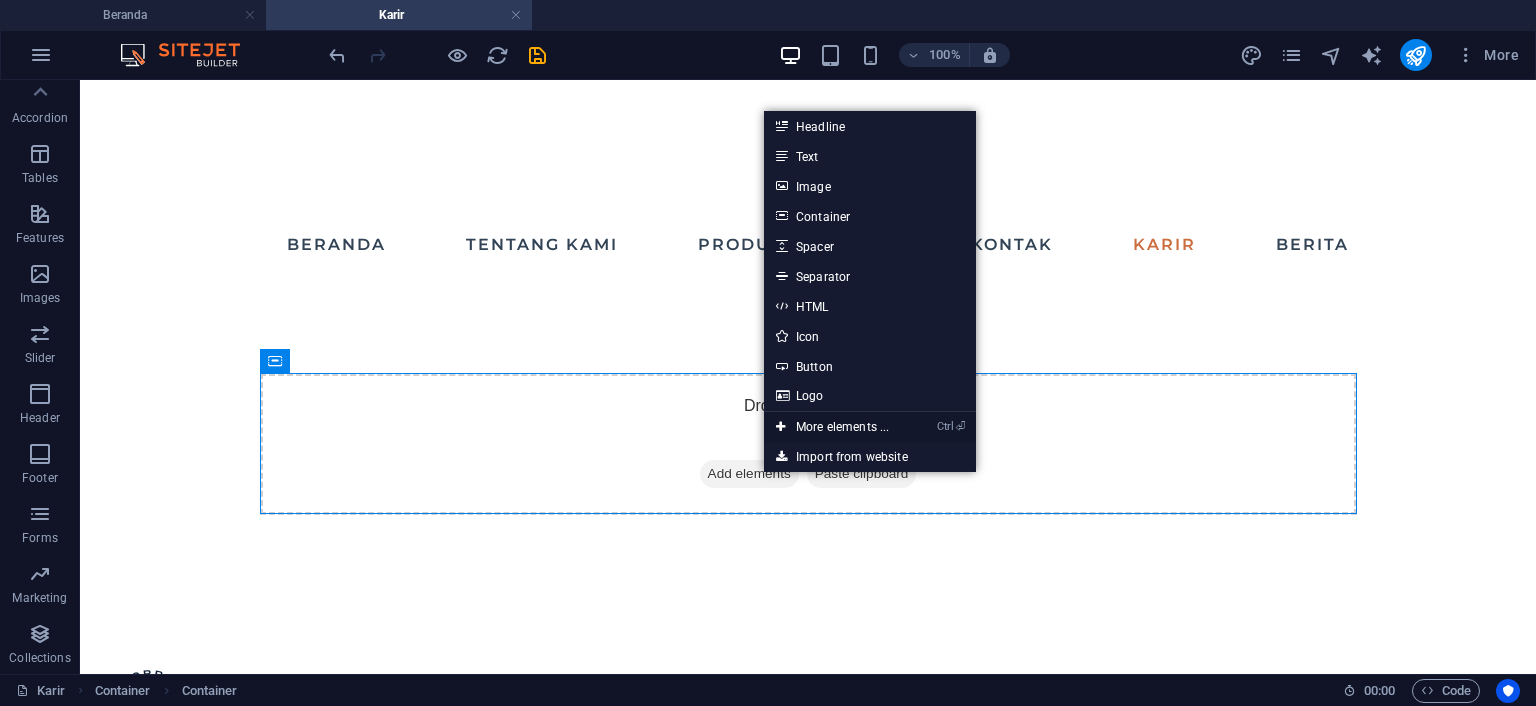 click on "Ctrl ⏎  More elements ..." at bounding box center [832, 427] 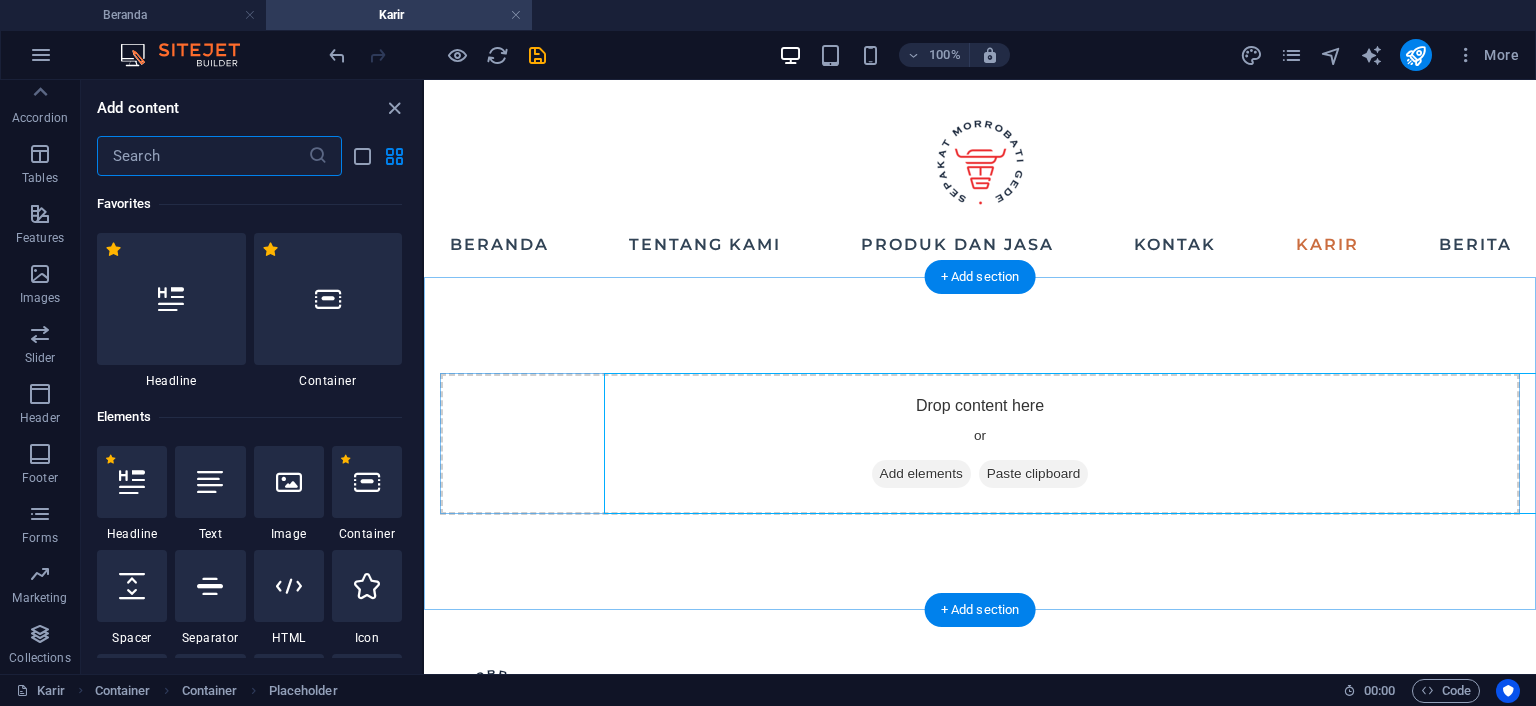 scroll, scrollTop: 306, scrollLeft: 0, axis: vertical 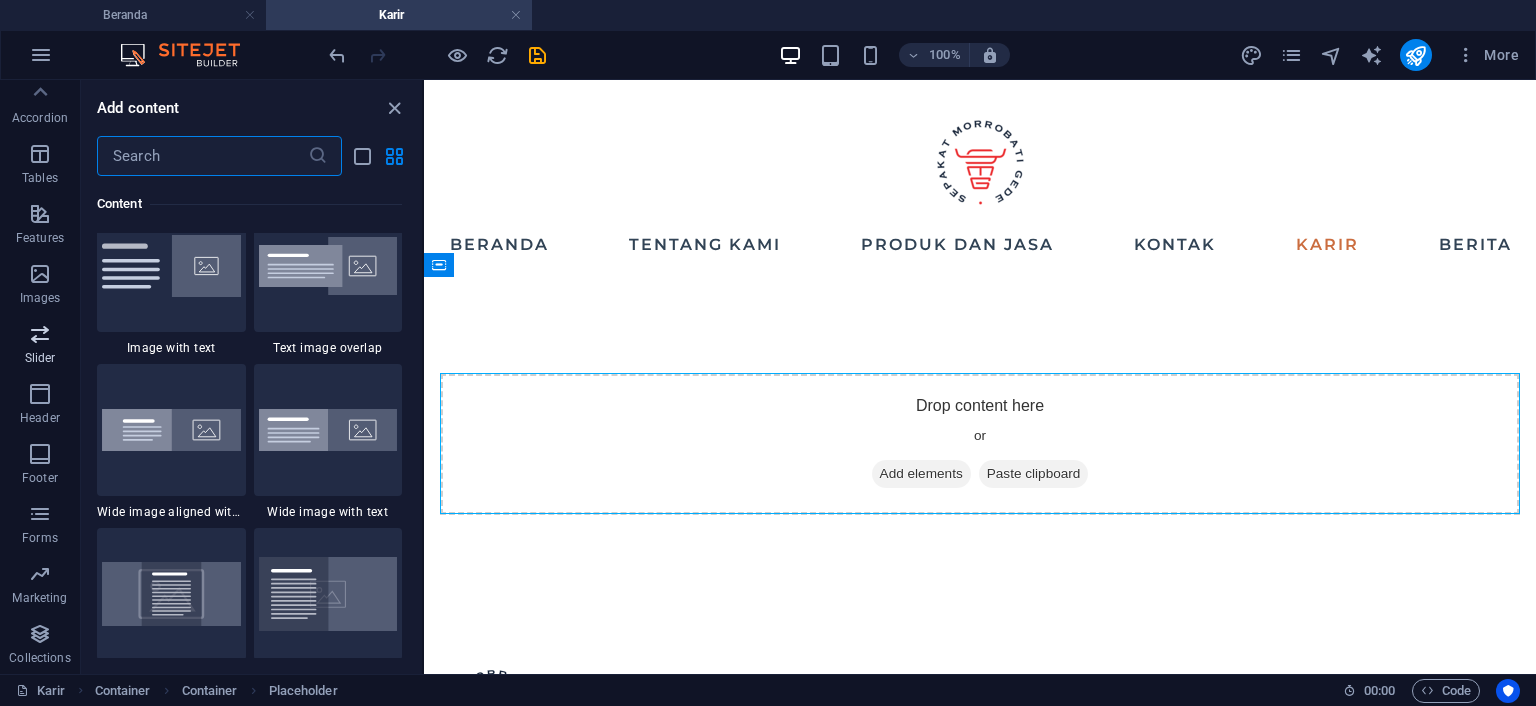click at bounding box center [40, 334] 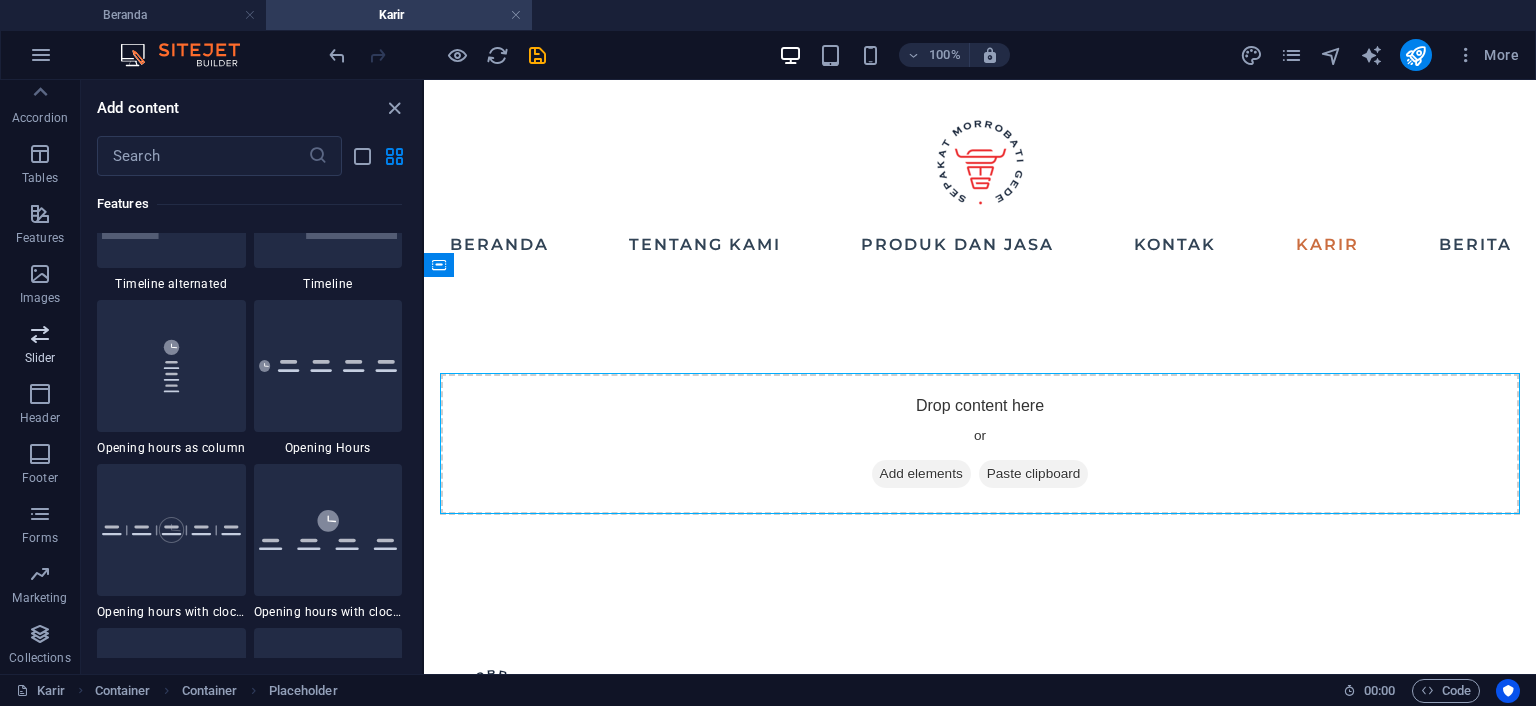 scroll, scrollTop: 11429, scrollLeft: 0, axis: vertical 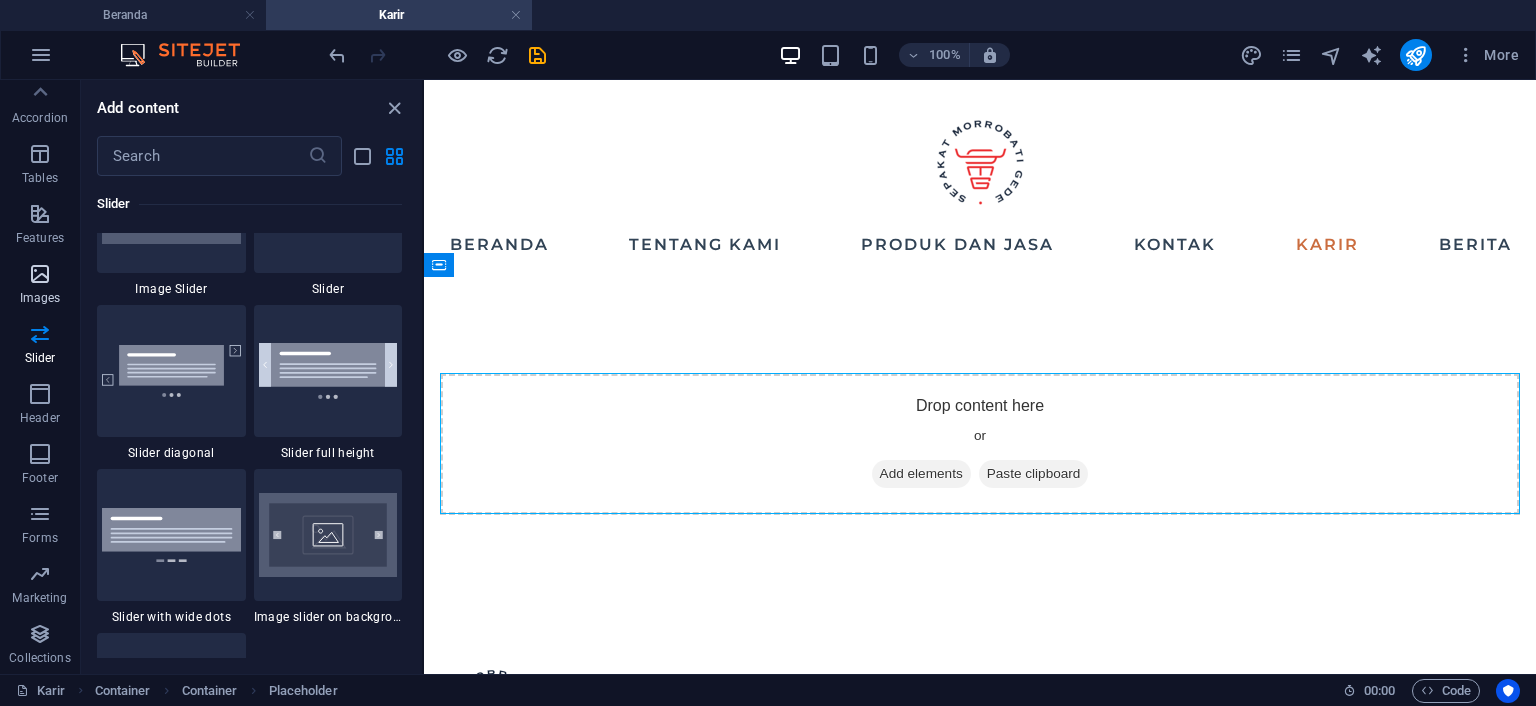 click at bounding box center [40, 274] 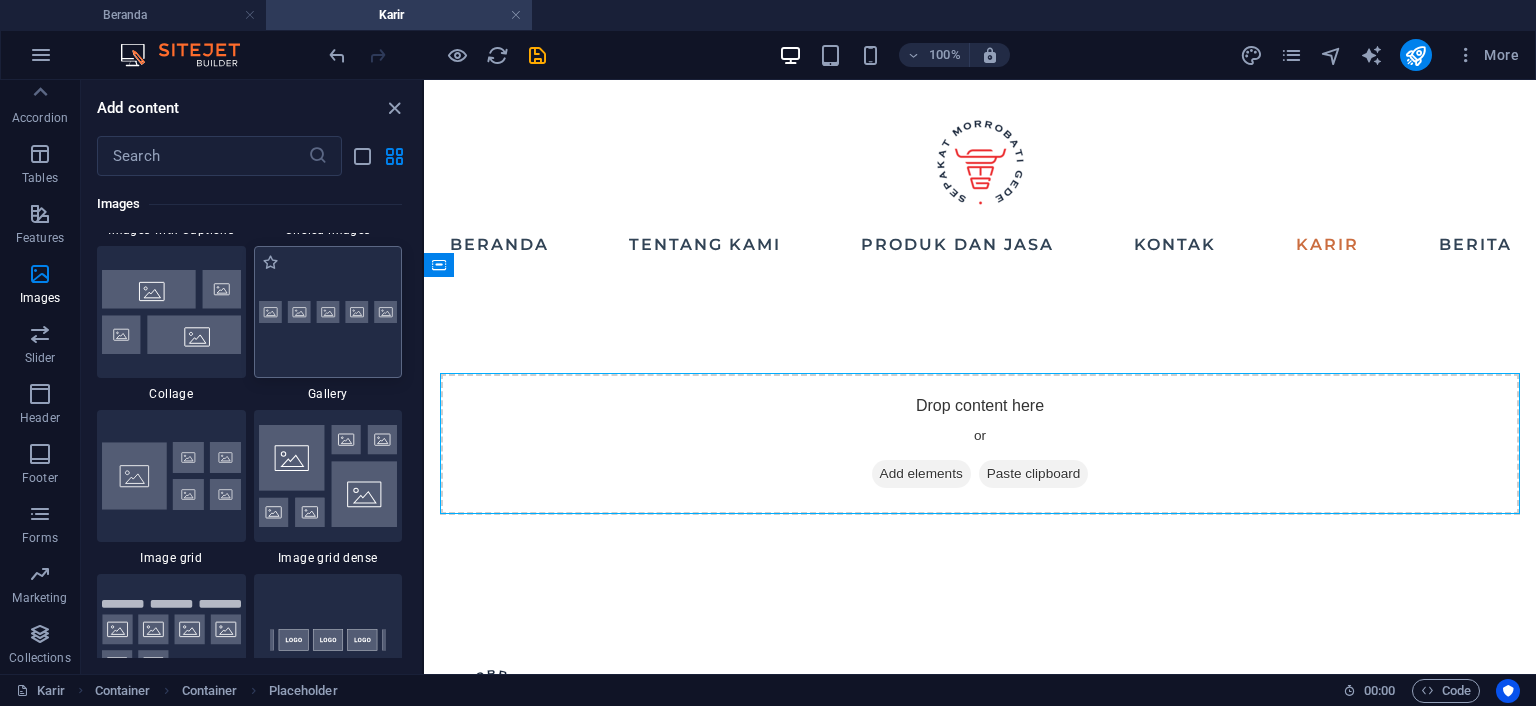 scroll, scrollTop: 10232, scrollLeft: 0, axis: vertical 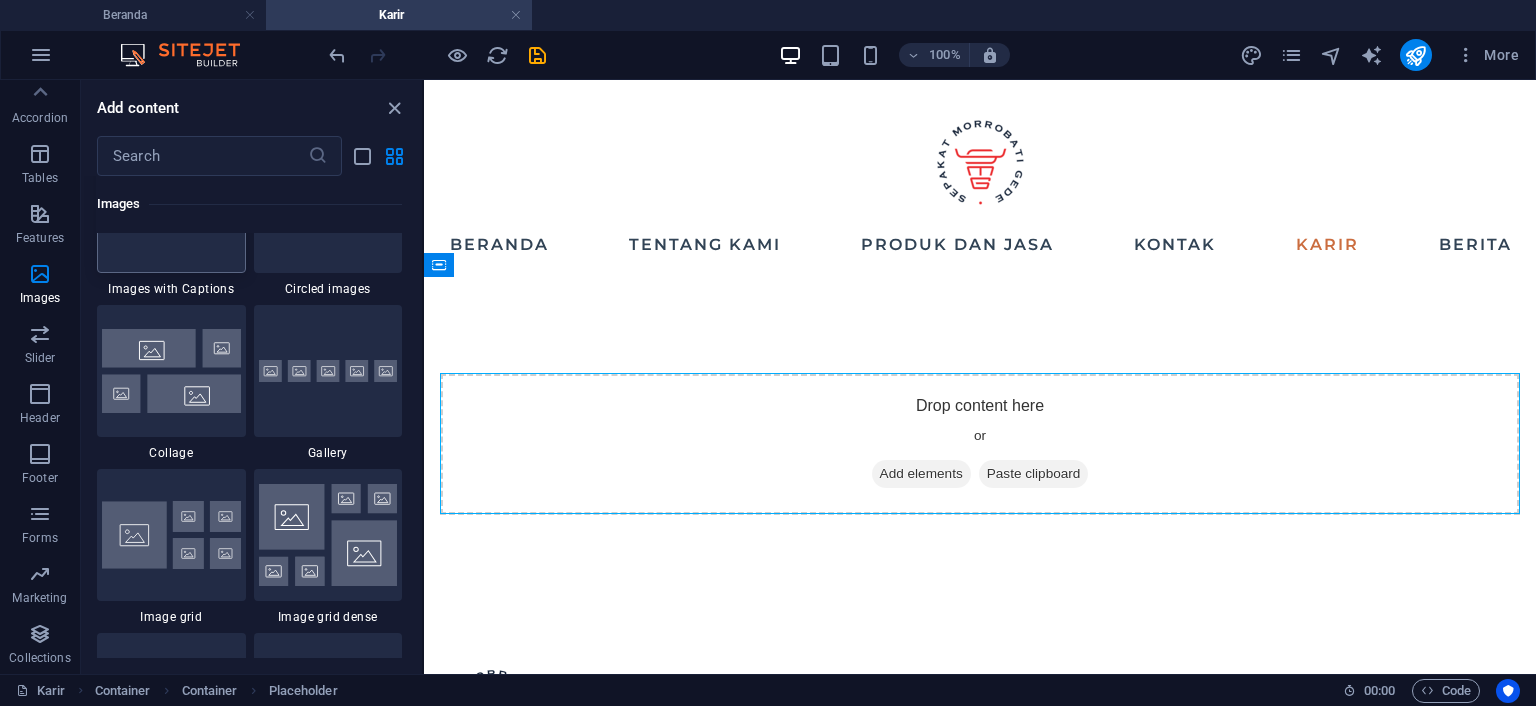 click at bounding box center (171, 207) 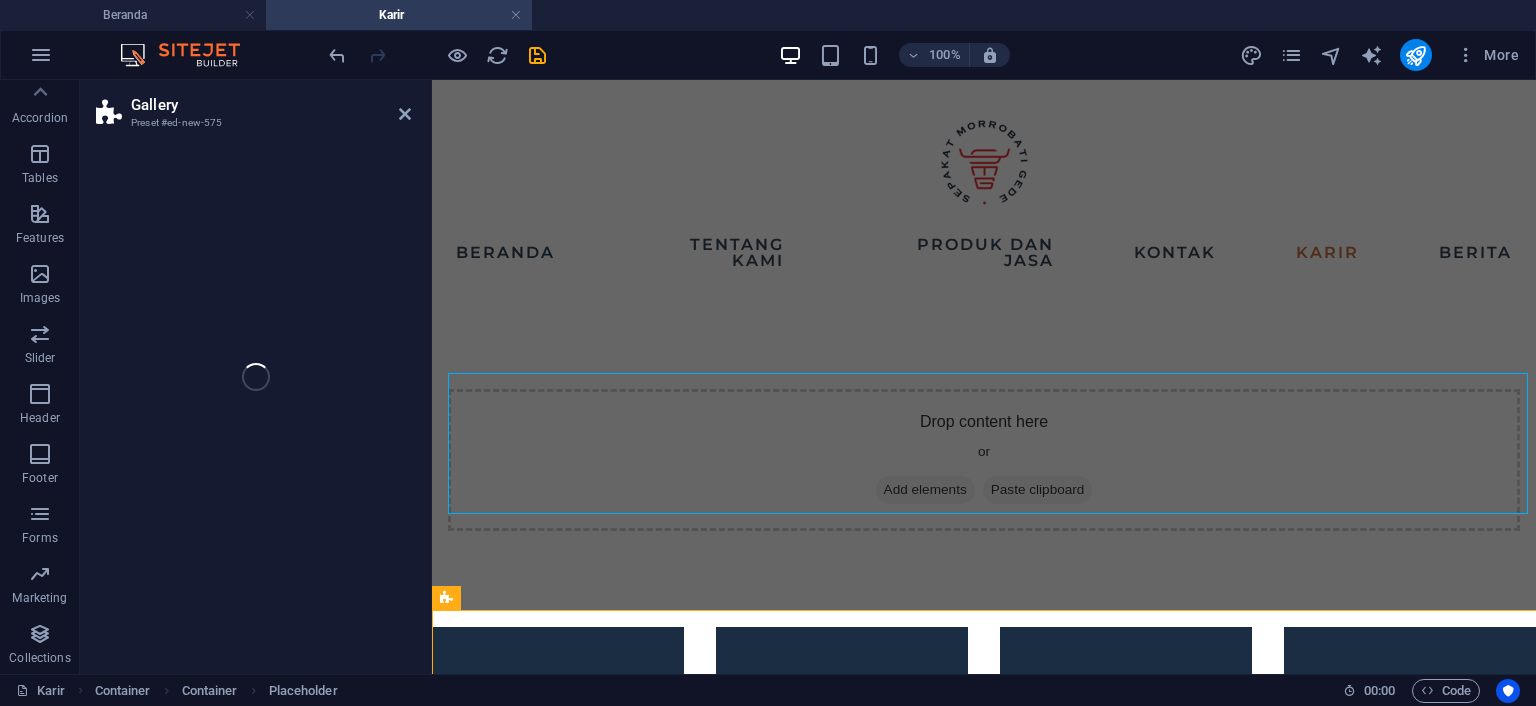 scroll, scrollTop: 306, scrollLeft: 0, axis: vertical 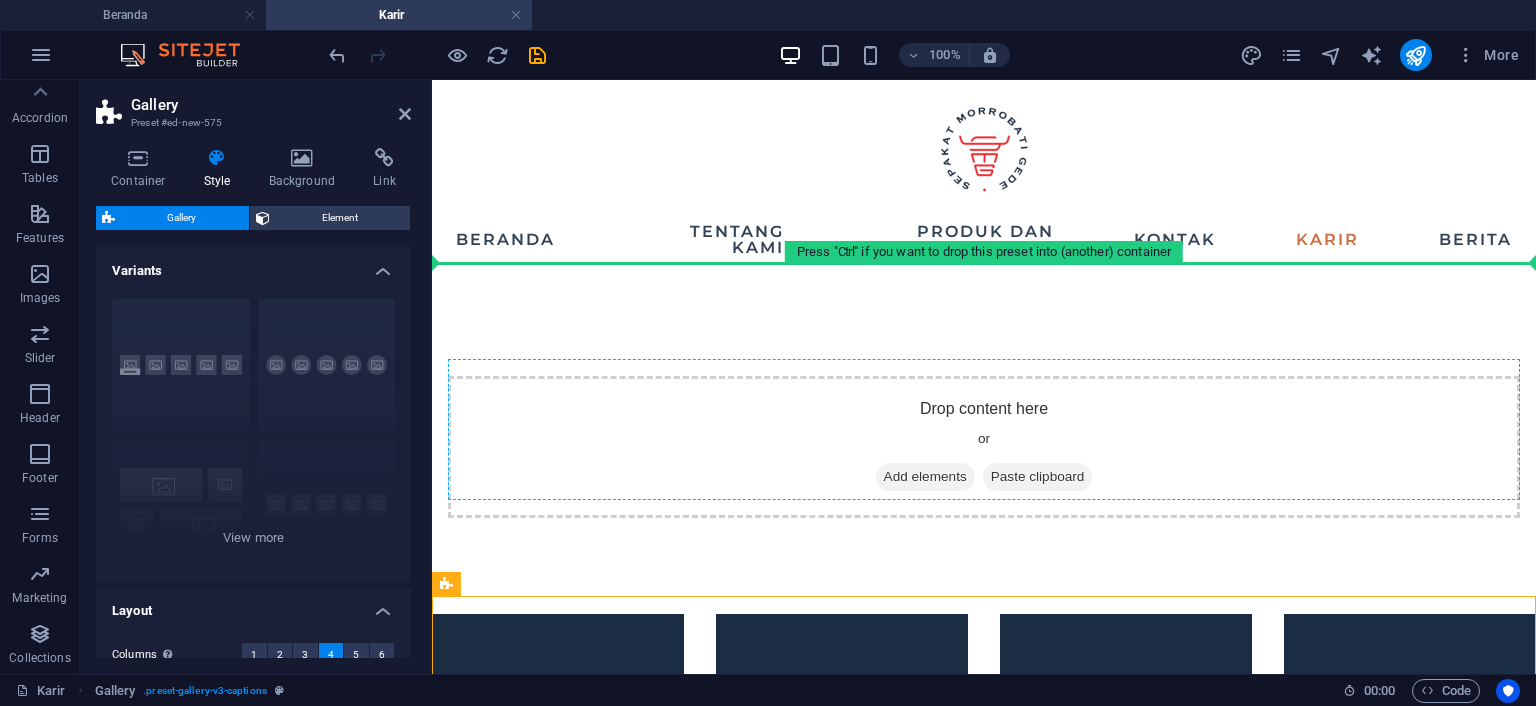 drag, startPoint x: 877, startPoint y: 679, endPoint x: 522, endPoint y: 382, distance: 462.8542 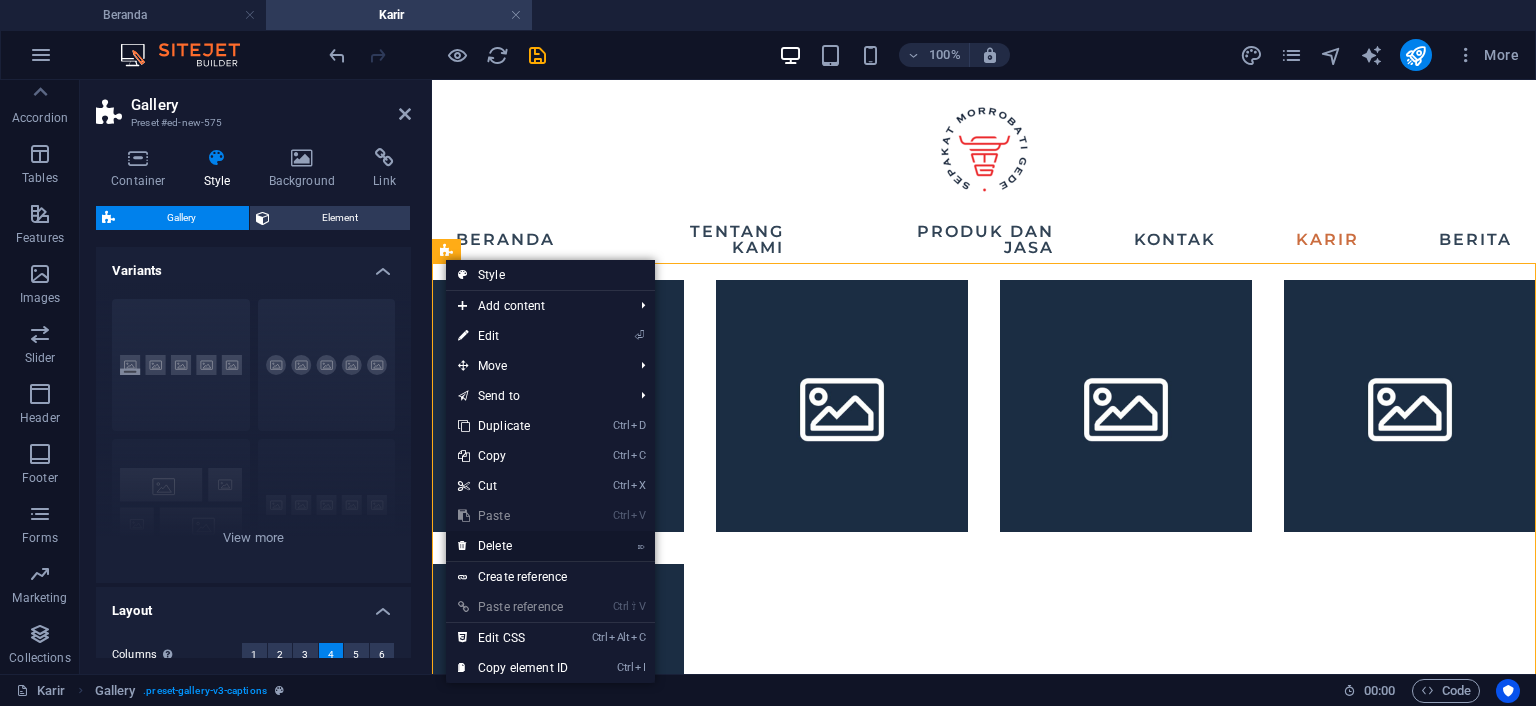 click on "⌦  Delete" at bounding box center [513, 546] 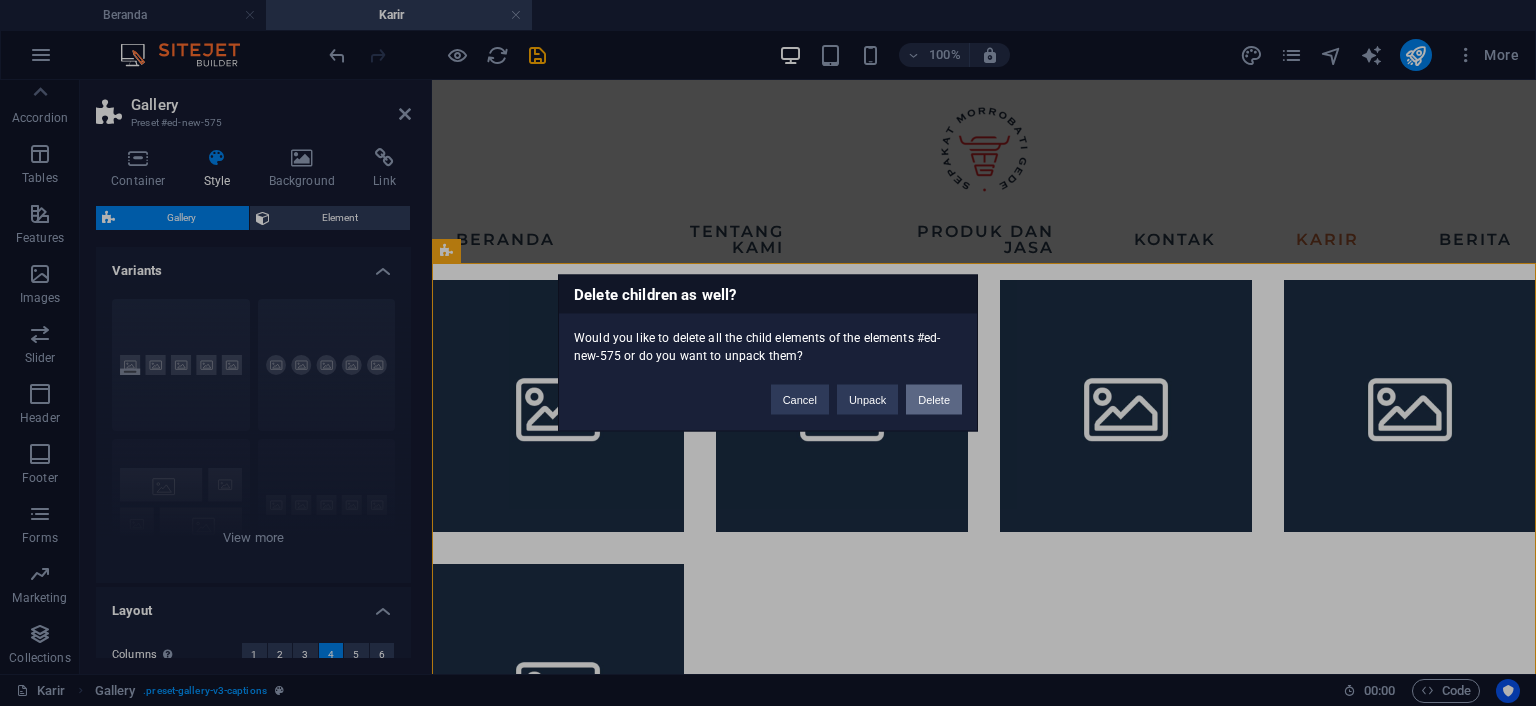 click on "Delete" at bounding box center [934, 400] 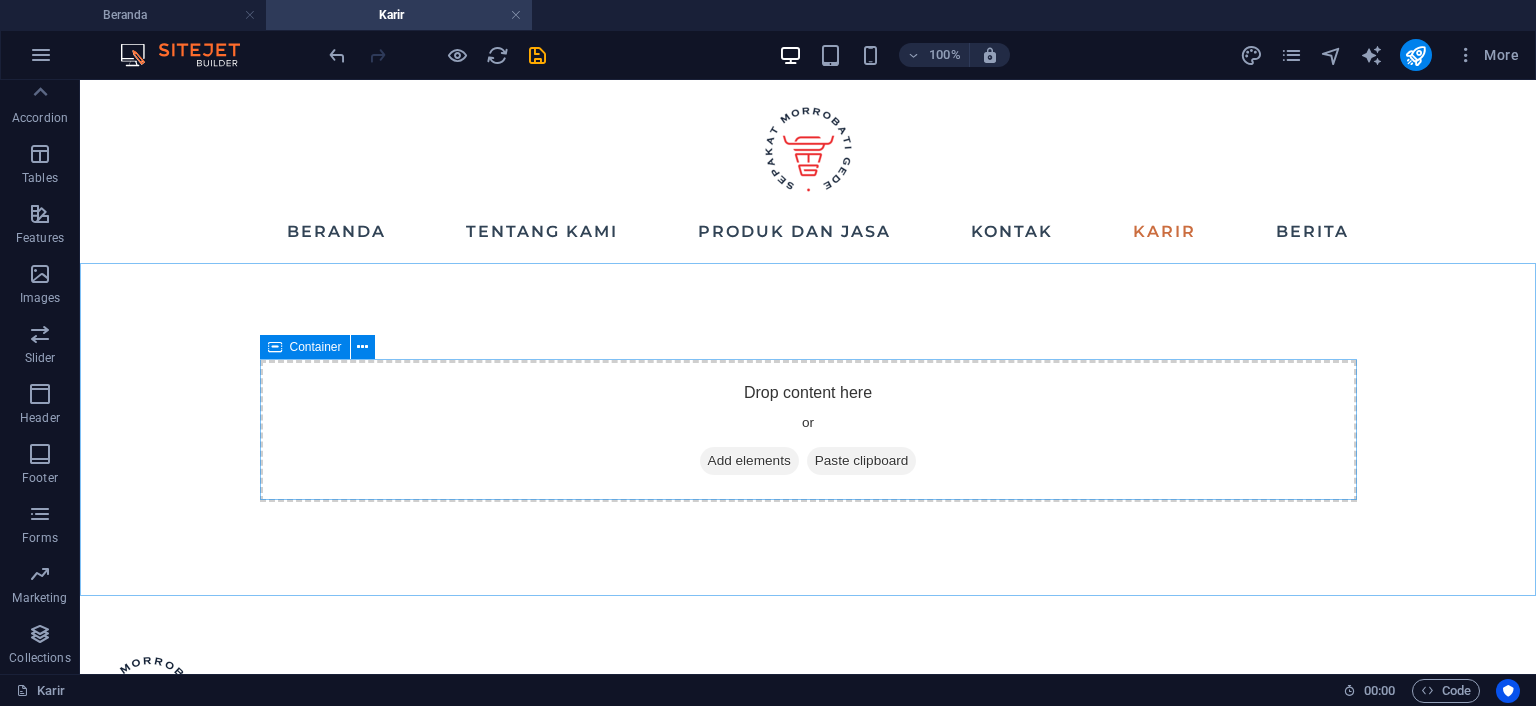 click on "Container" at bounding box center [316, 347] 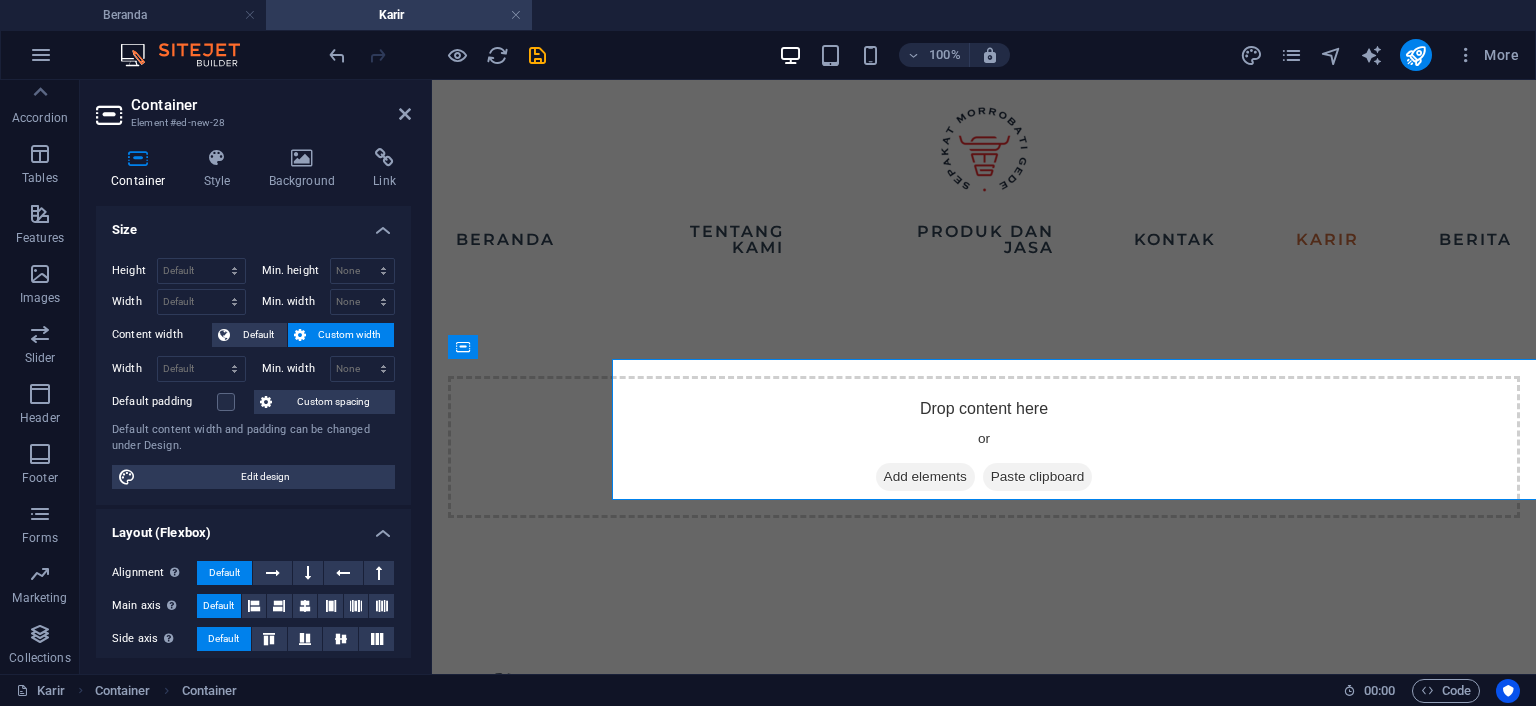 click on "Height Default px rem % vh vw Min. height None px rem % vh vw Width Default px rem % em vh vw Min. width None px rem % vh vw Content width Default Custom width Width Default px rem % em vh vw Min. width None px rem % vh vw Default padding Custom spacing Default content width and padding can be changed under Design. Edit design" at bounding box center (253, 373) 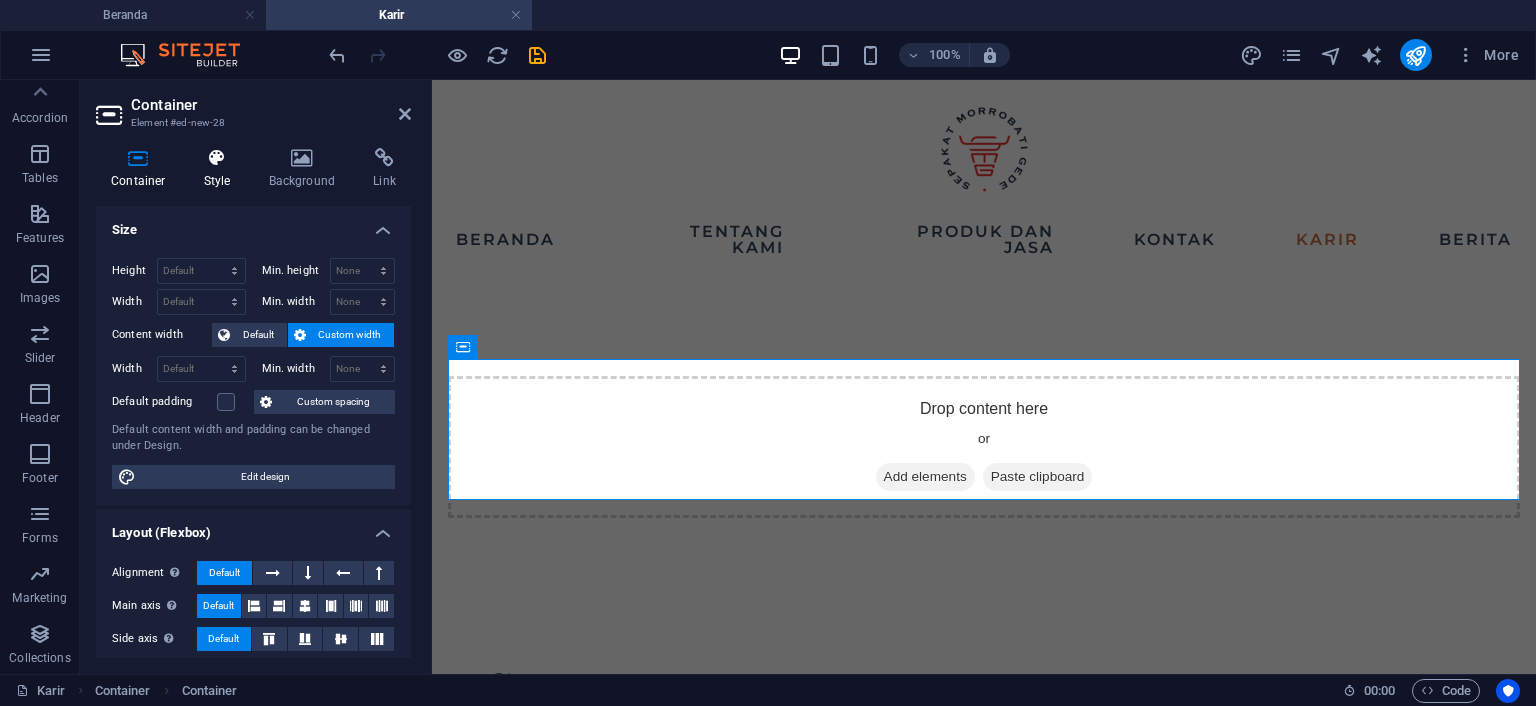 click on "Style" at bounding box center [221, 169] 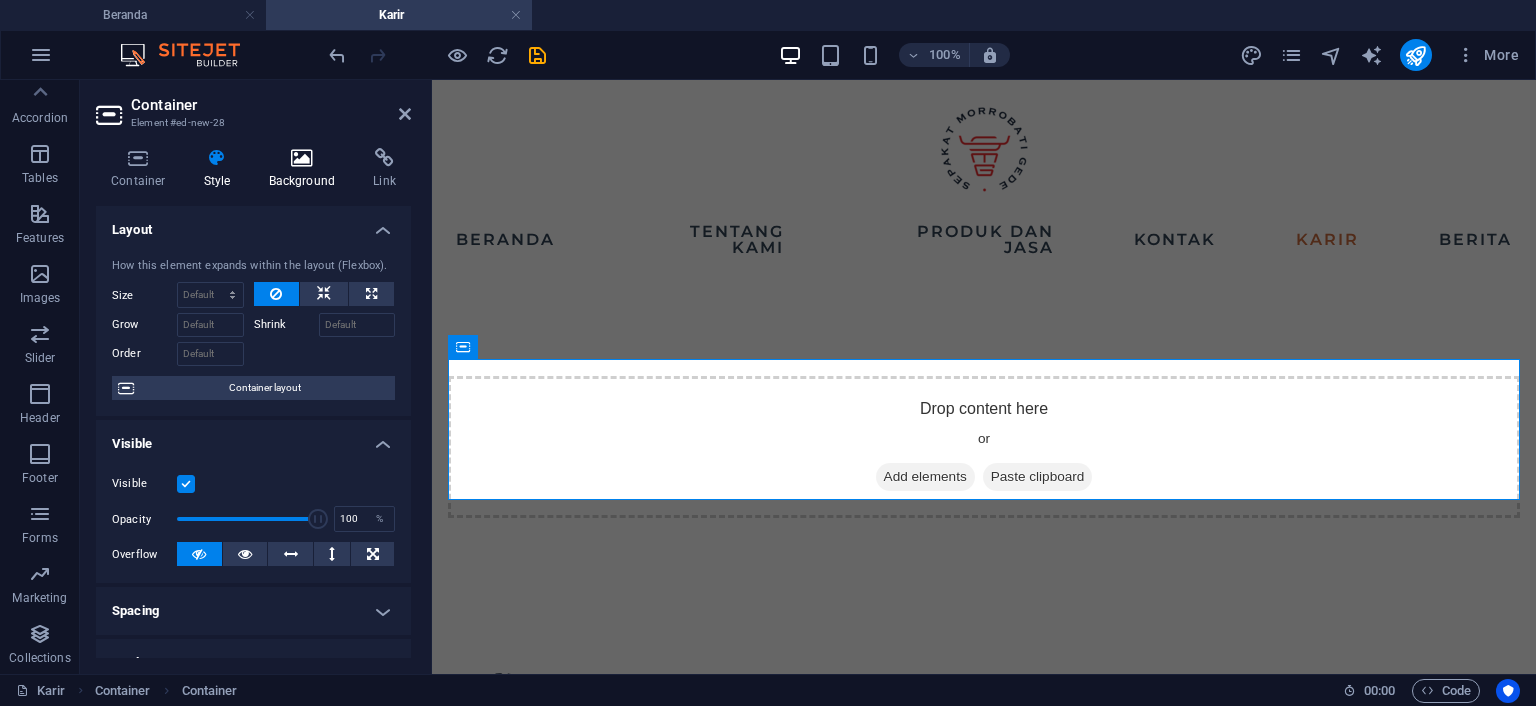 click on "Background" at bounding box center [306, 169] 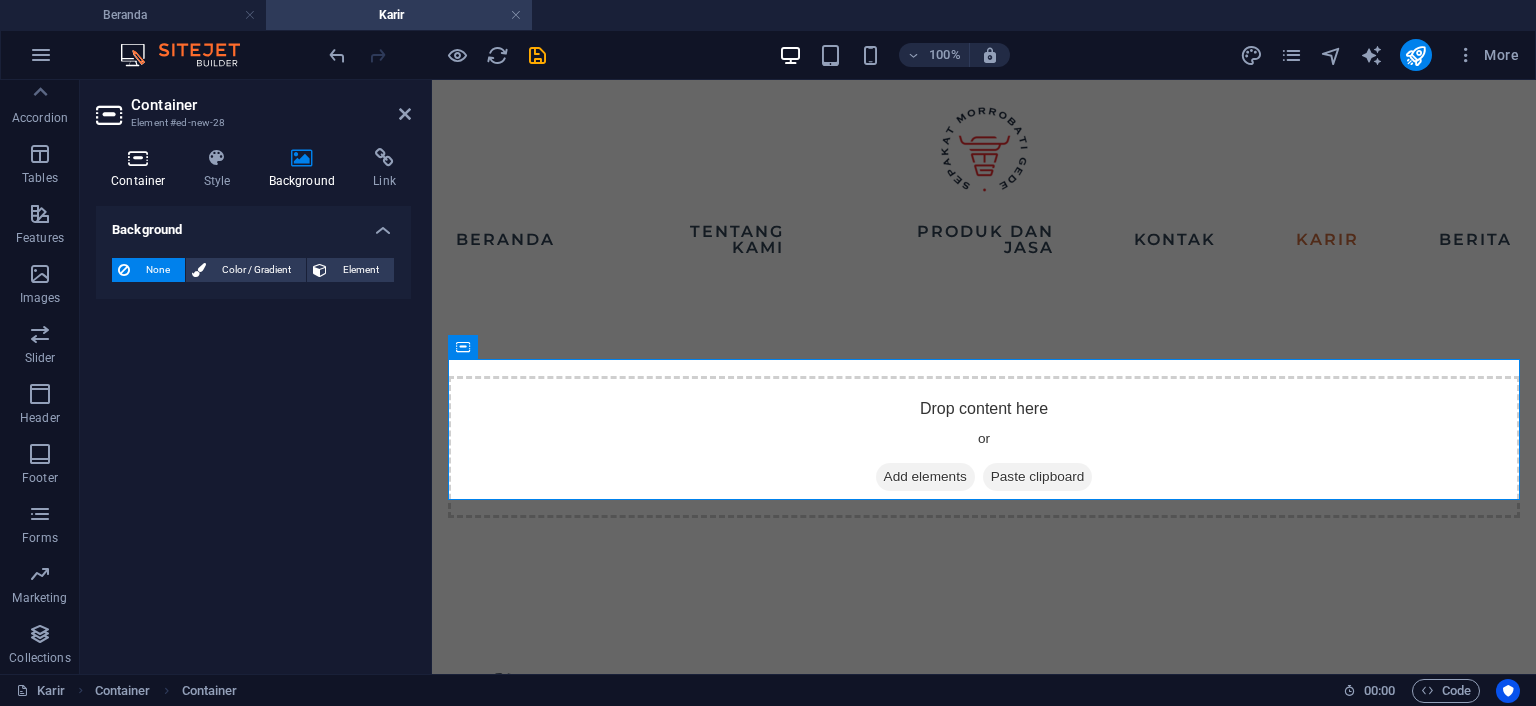 click on "Container" at bounding box center [142, 169] 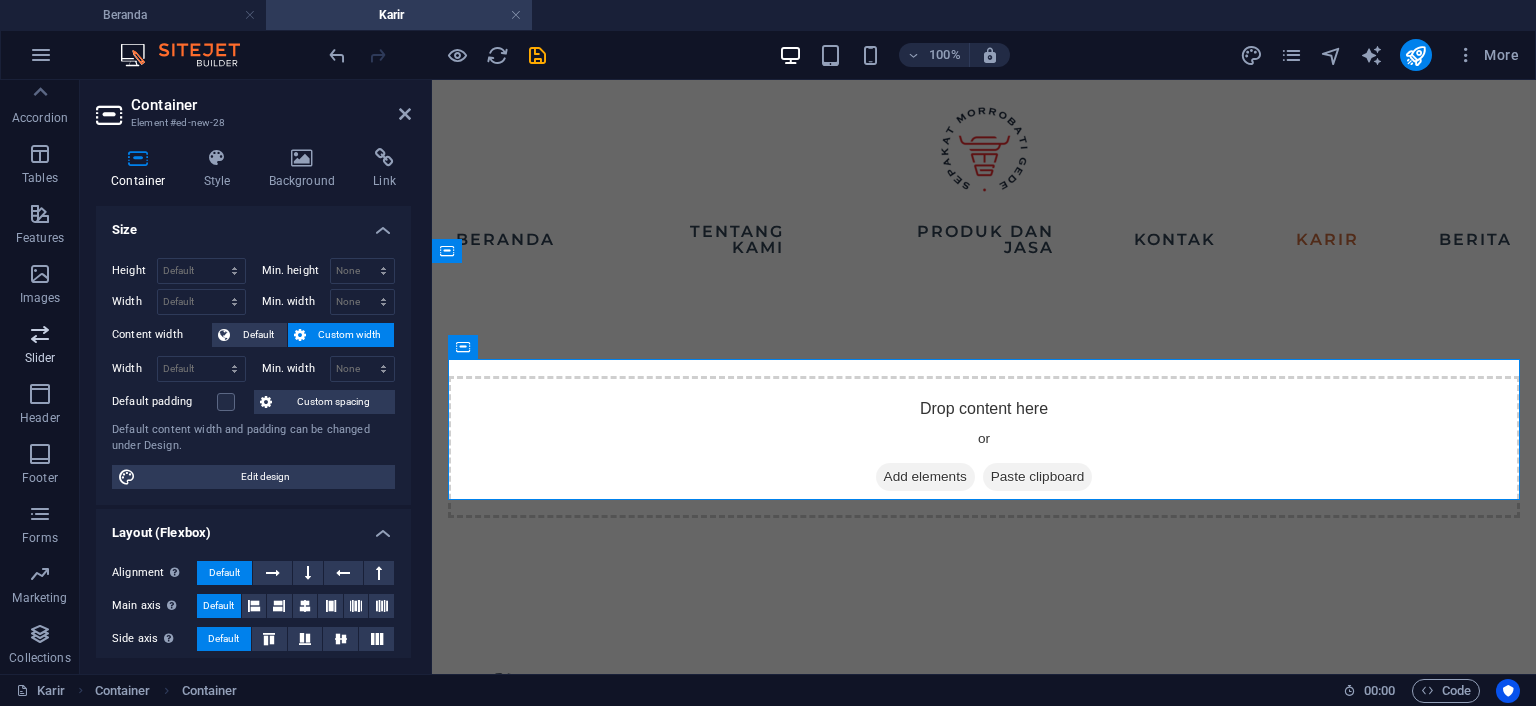 click at bounding box center [40, 334] 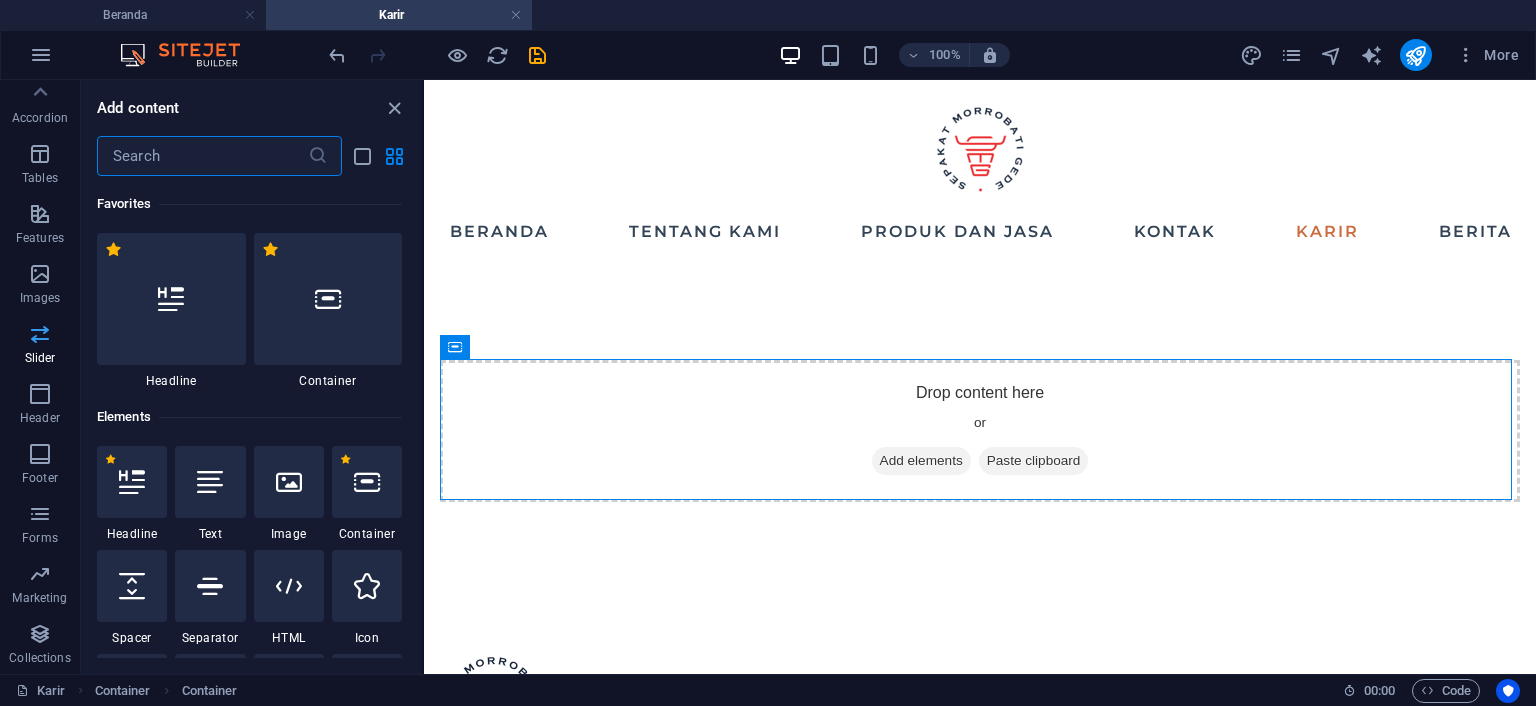 scroll, scrollTop: 306, scrollLeft: 0, axis: vertical 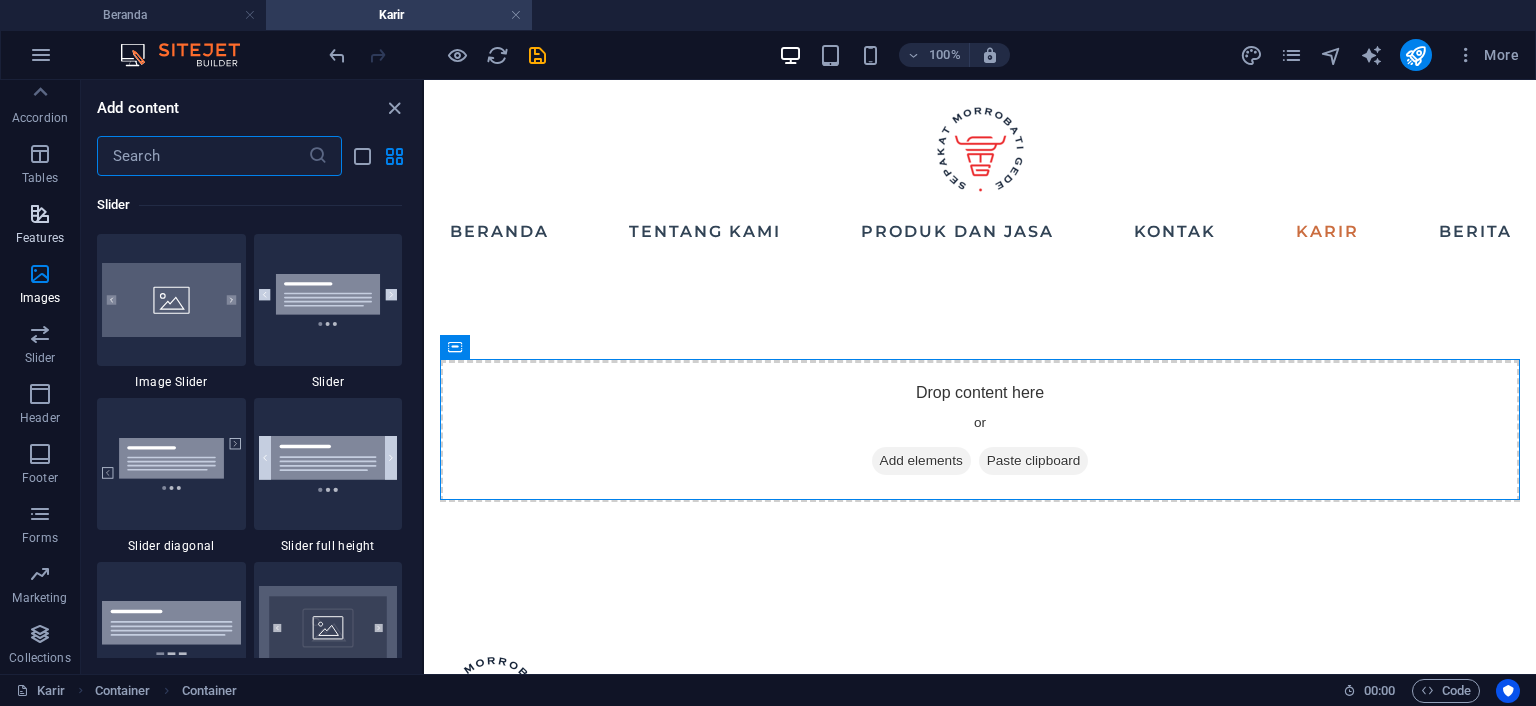 click at bounding box center (40, 214) 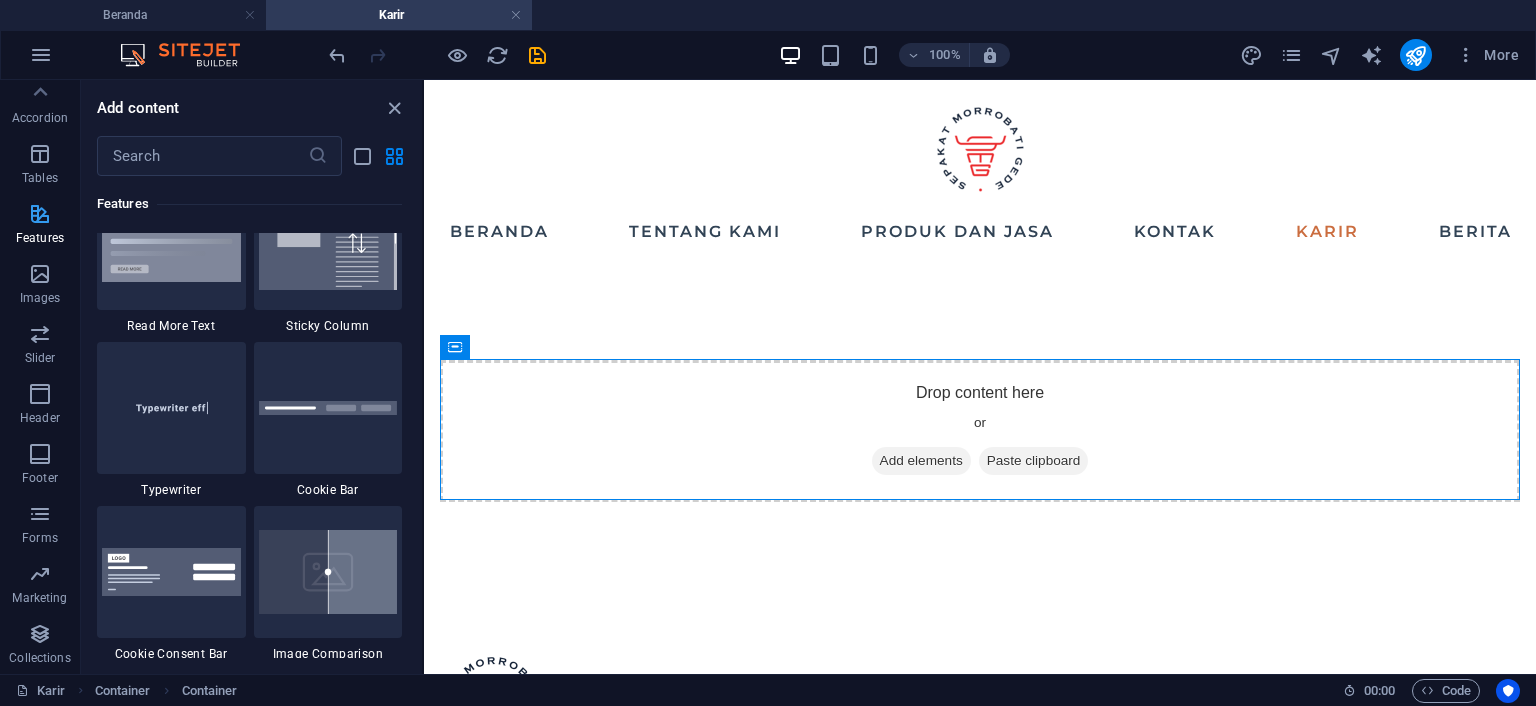 scroll, scrollTop: 7850, scrollLeft: 0, axis: vertical 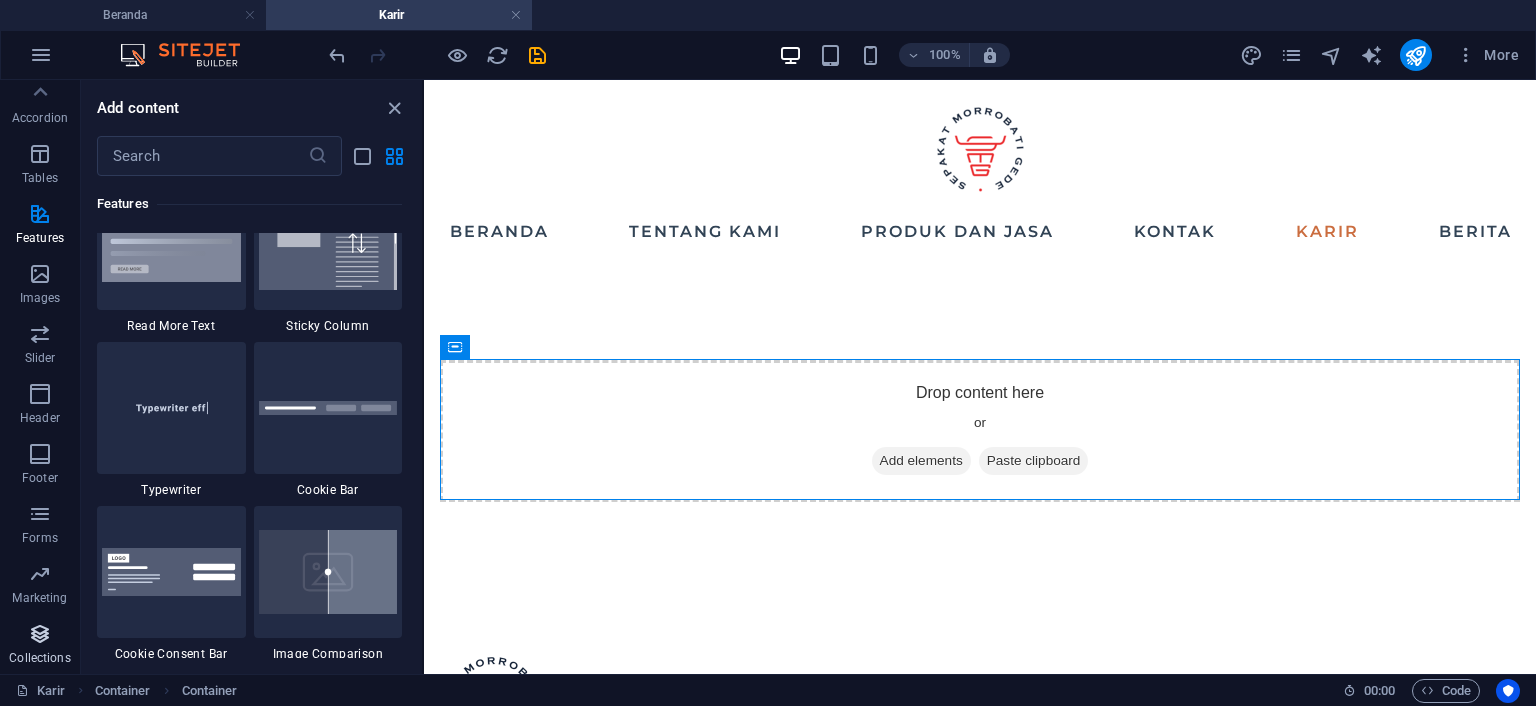 click at bounding box center [40, 634] 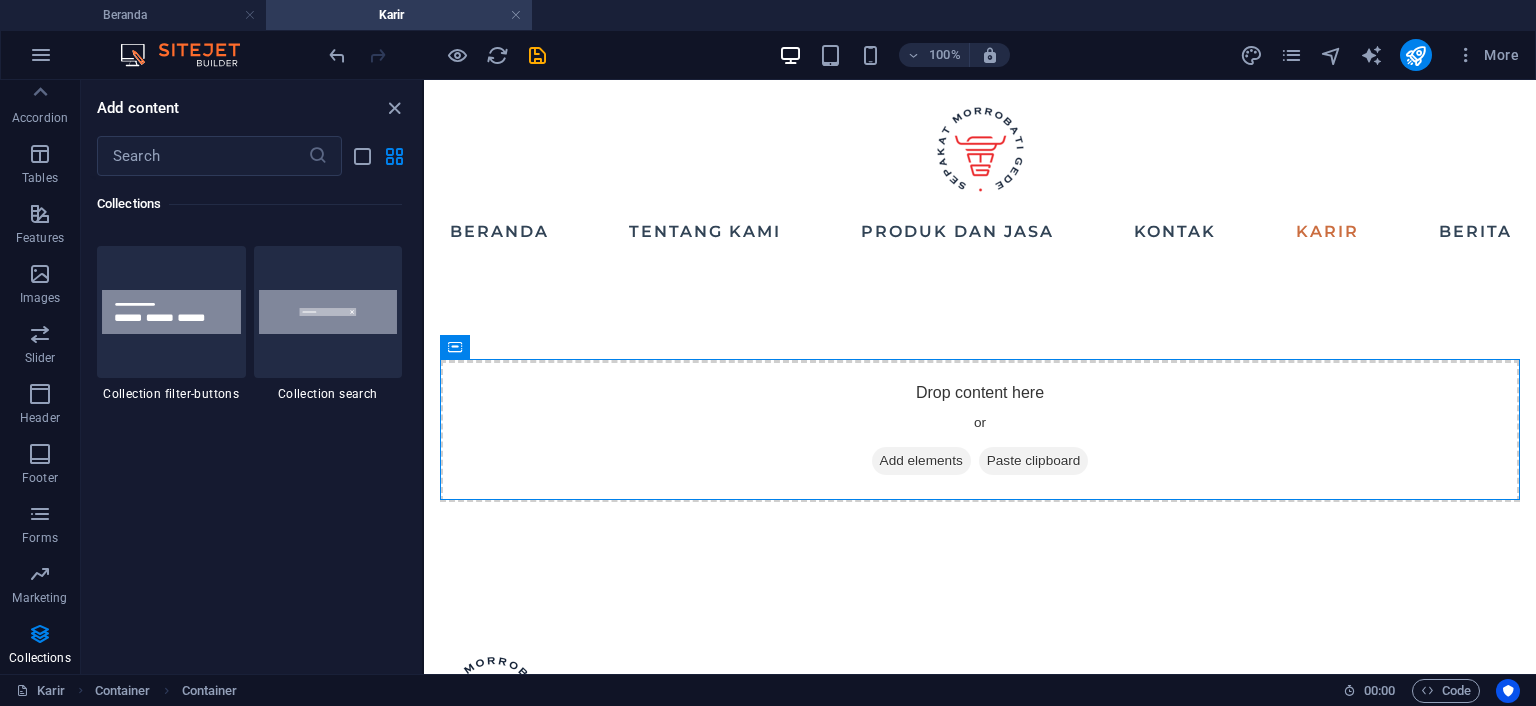 scroll, scrollTop: 19056, scrollLeft: 0, axis: vertical 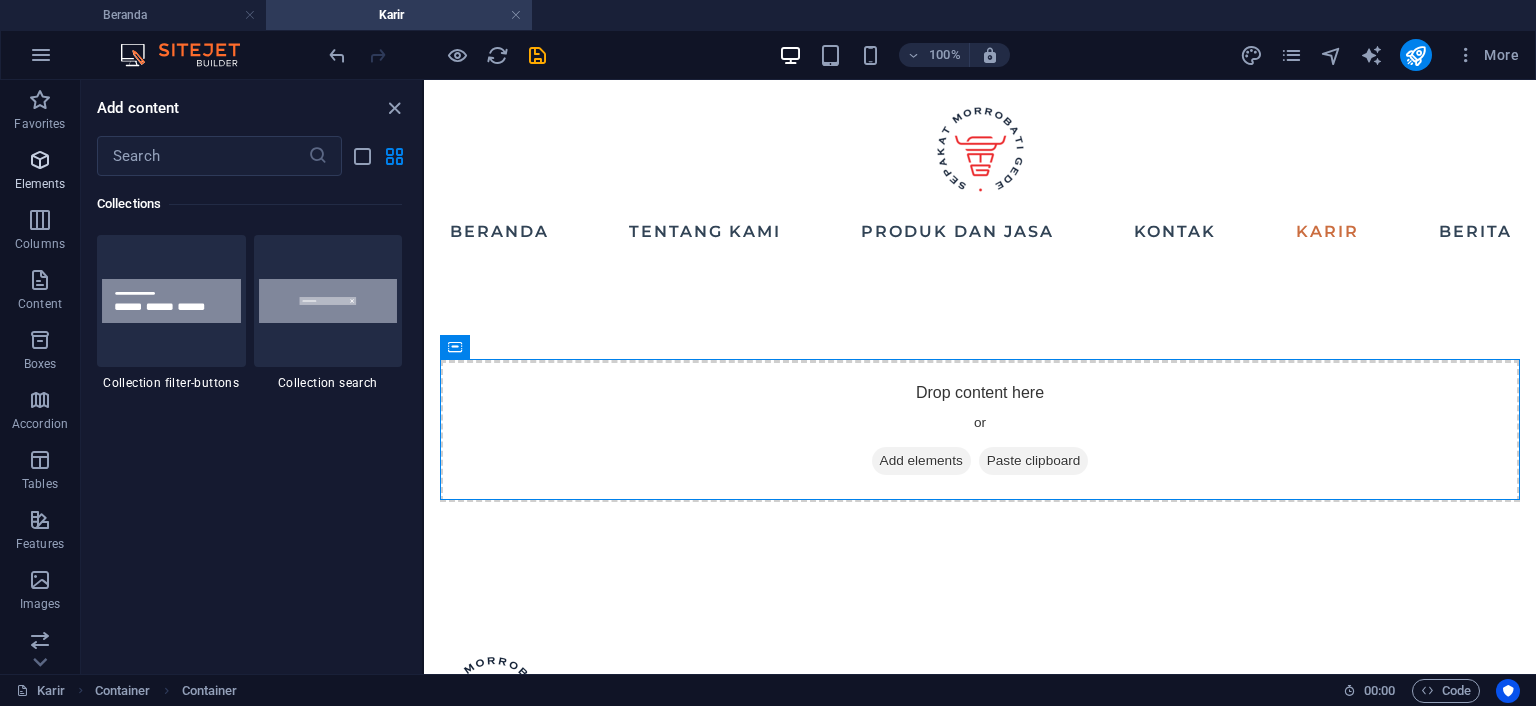 click at bounding box center [40, 160] 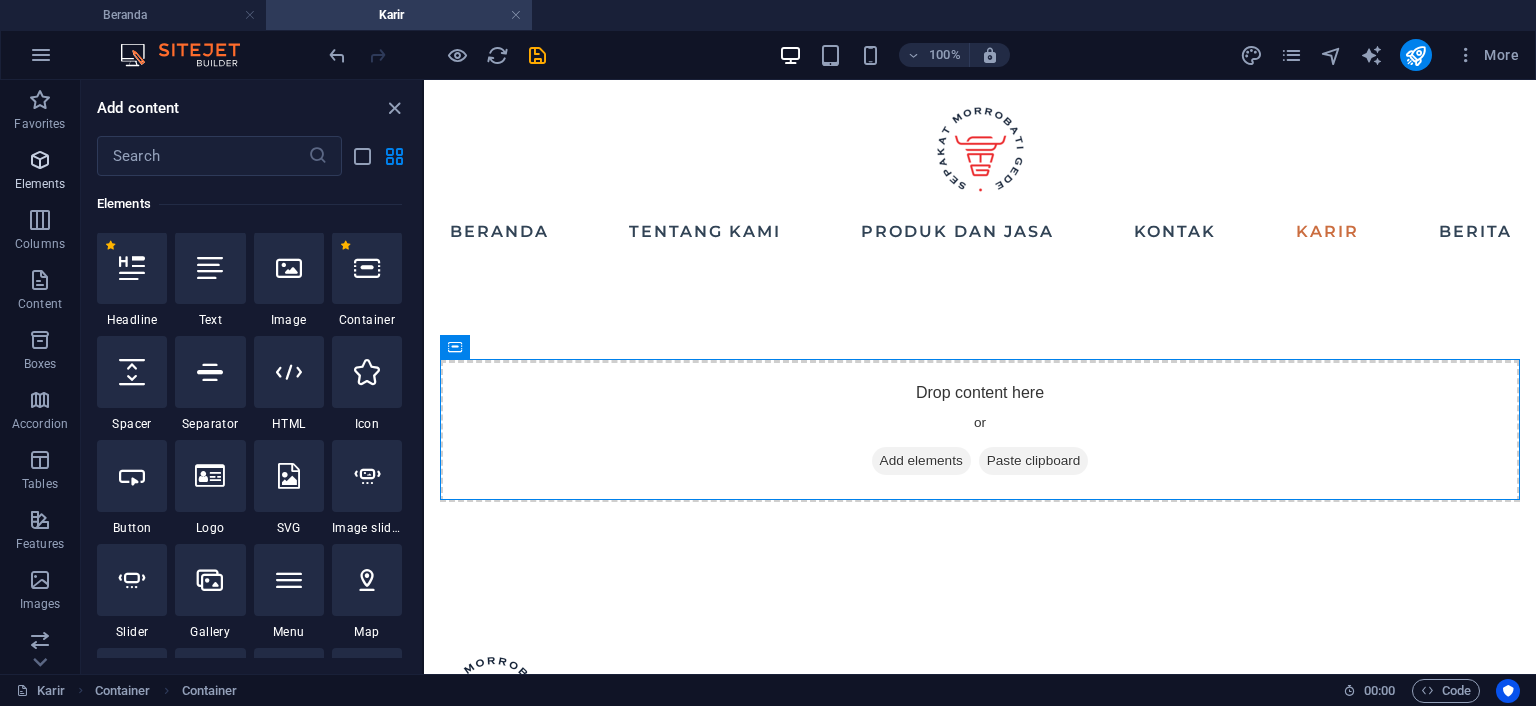 scroll, scrollTop: 212, scrollLeft: 0, axis: vertical 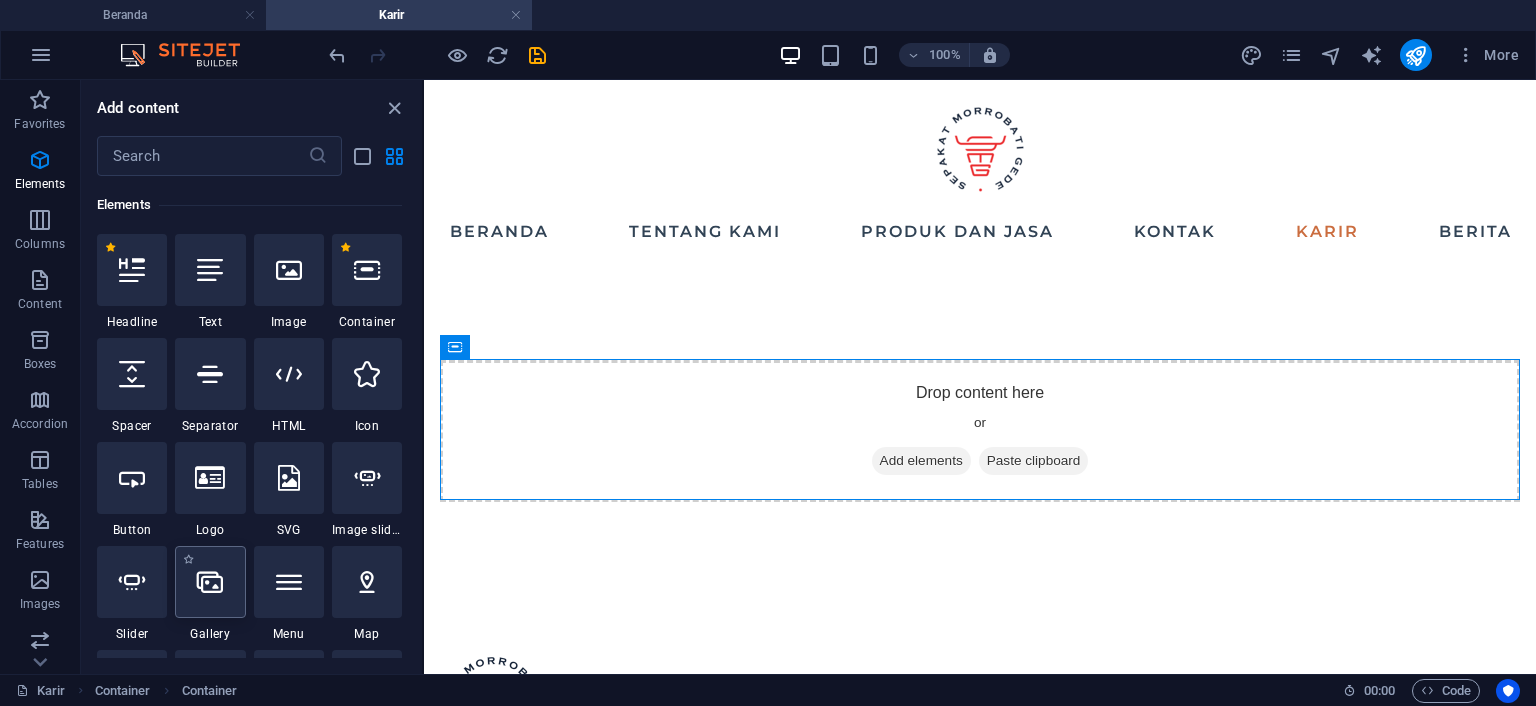 click at bounding box center (210, 582) 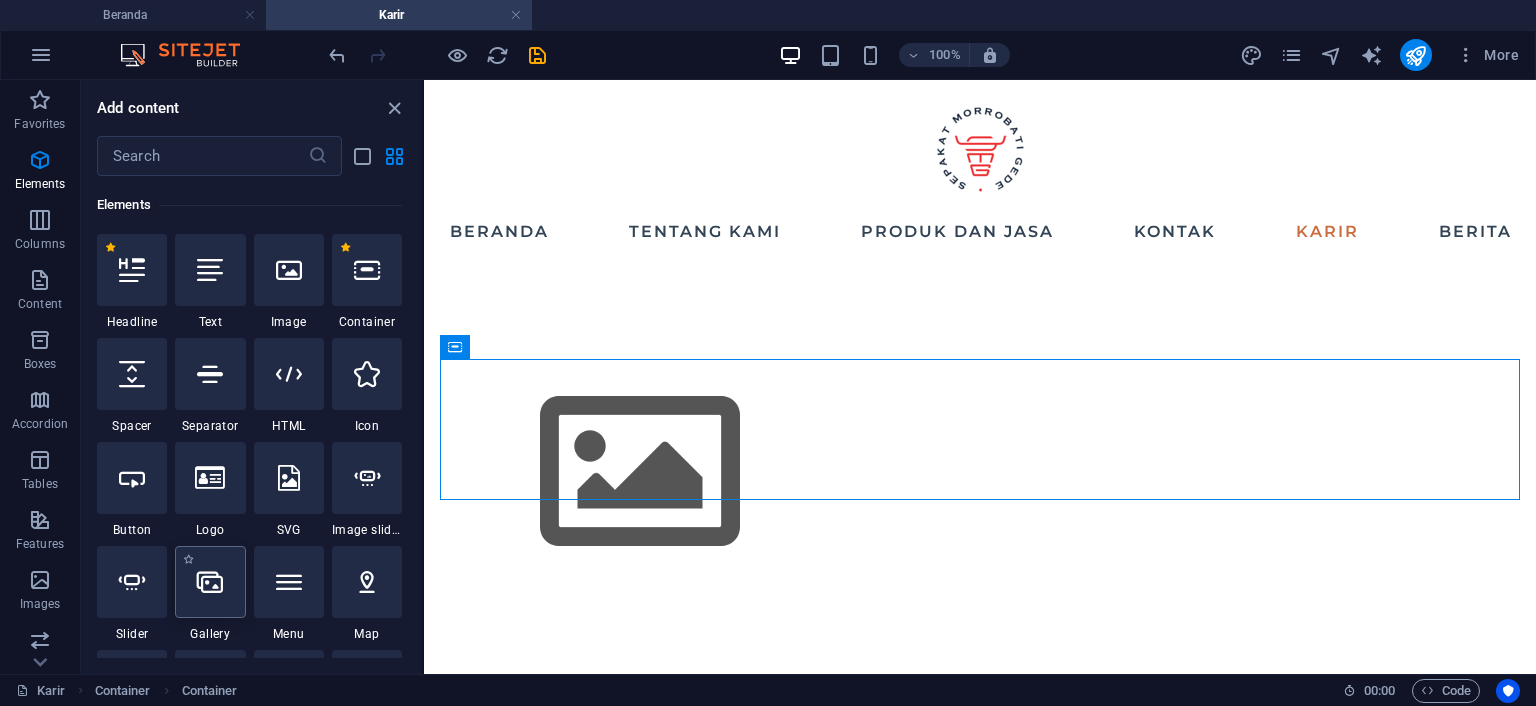select on "4" 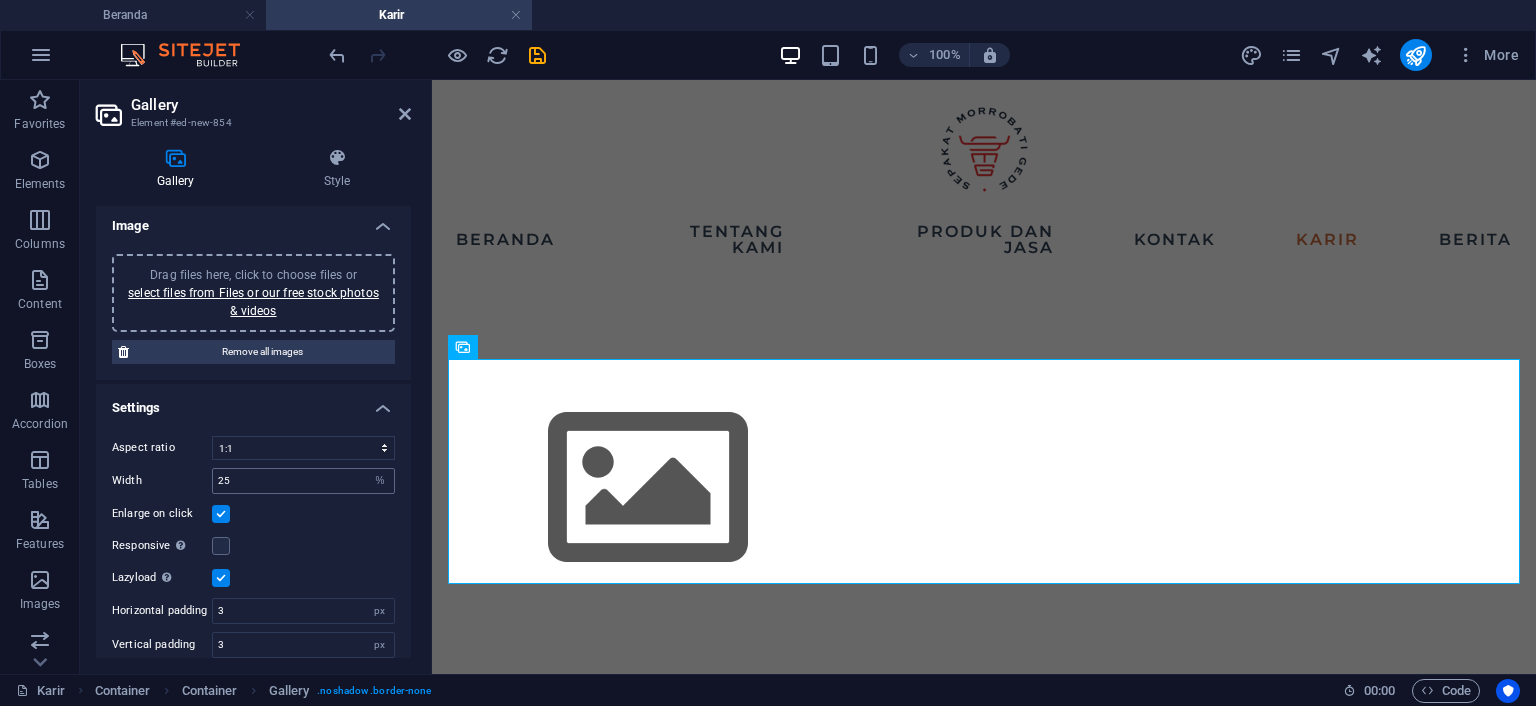 scroll, scrollTop: 0, scrollLeft: 0, axis: both 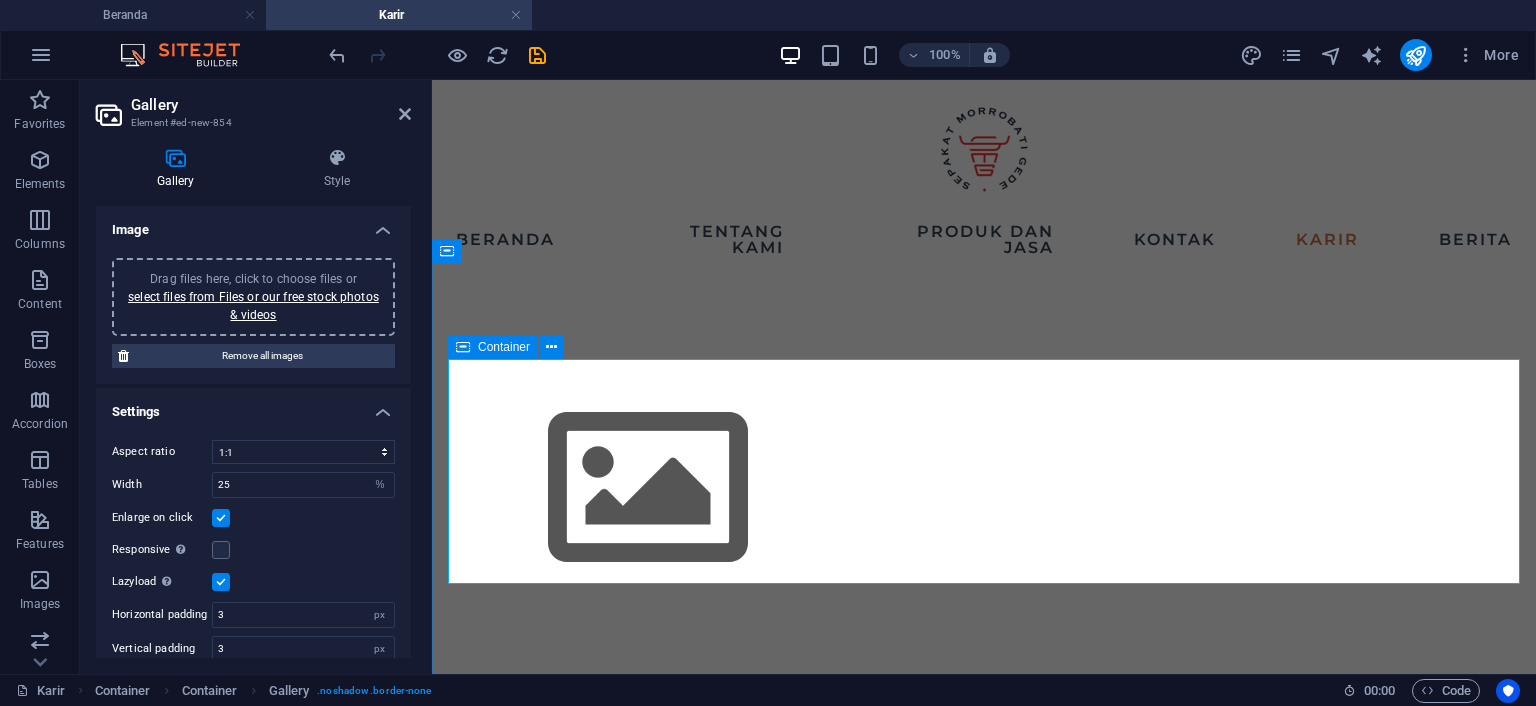 click on "Container" at bounding box center (493, 347) 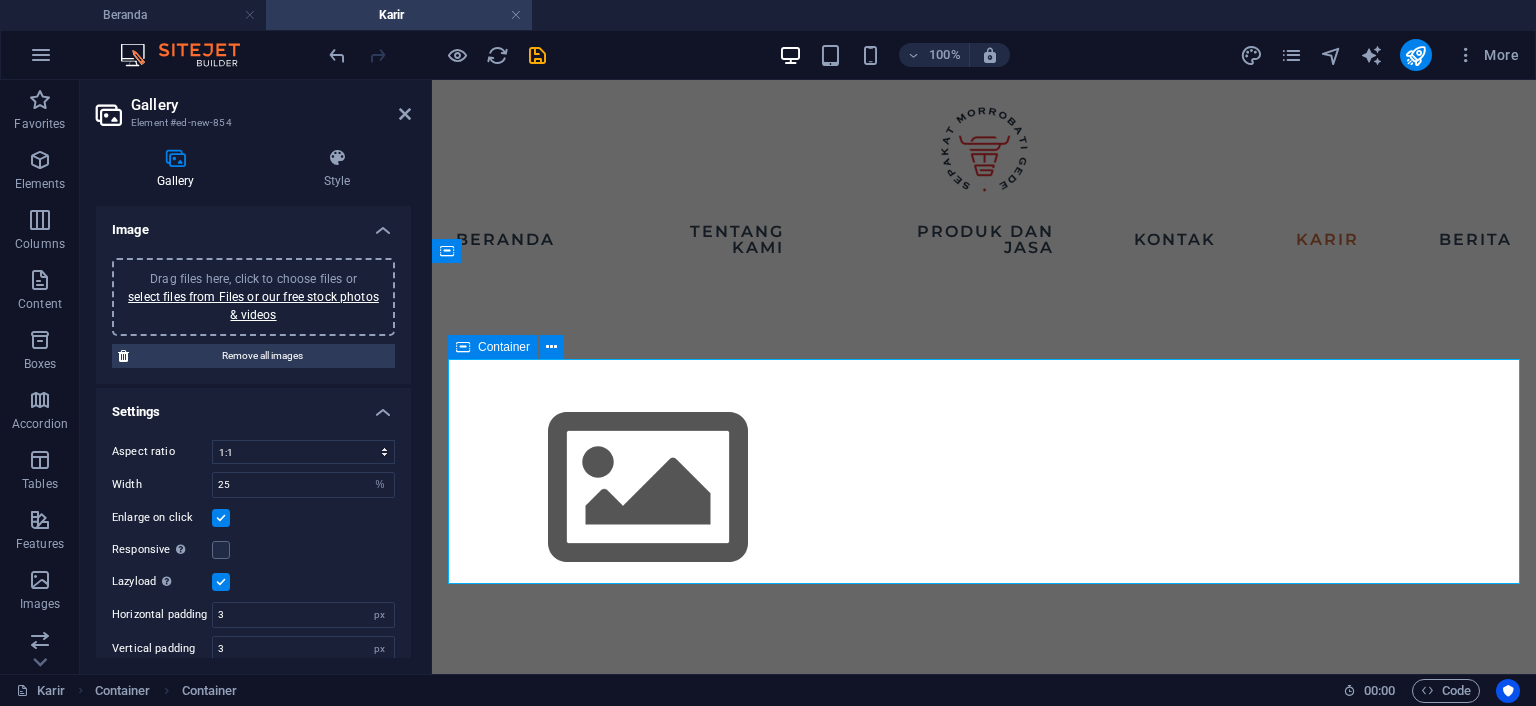 click on "Container" at bounding box center [493, 347] 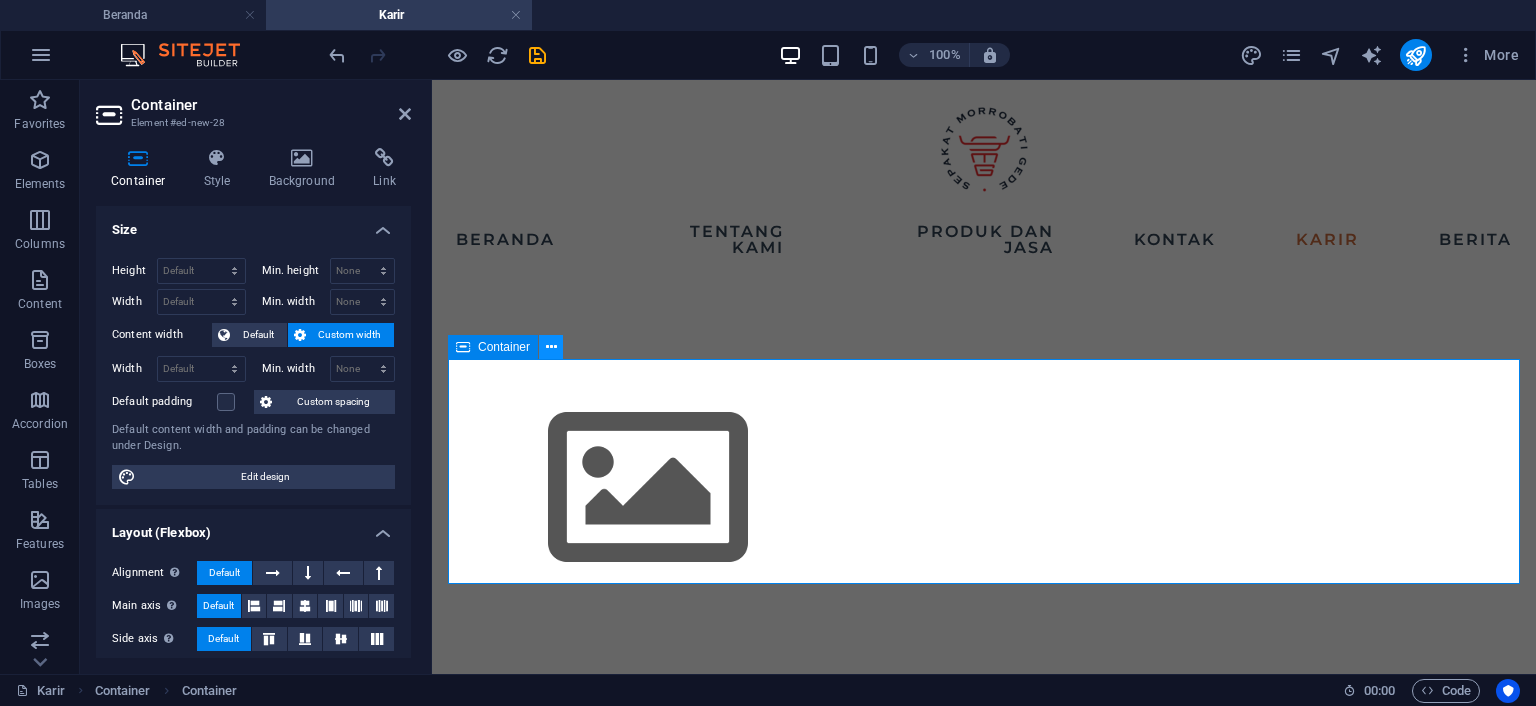 click at bounding box center [551, 347] 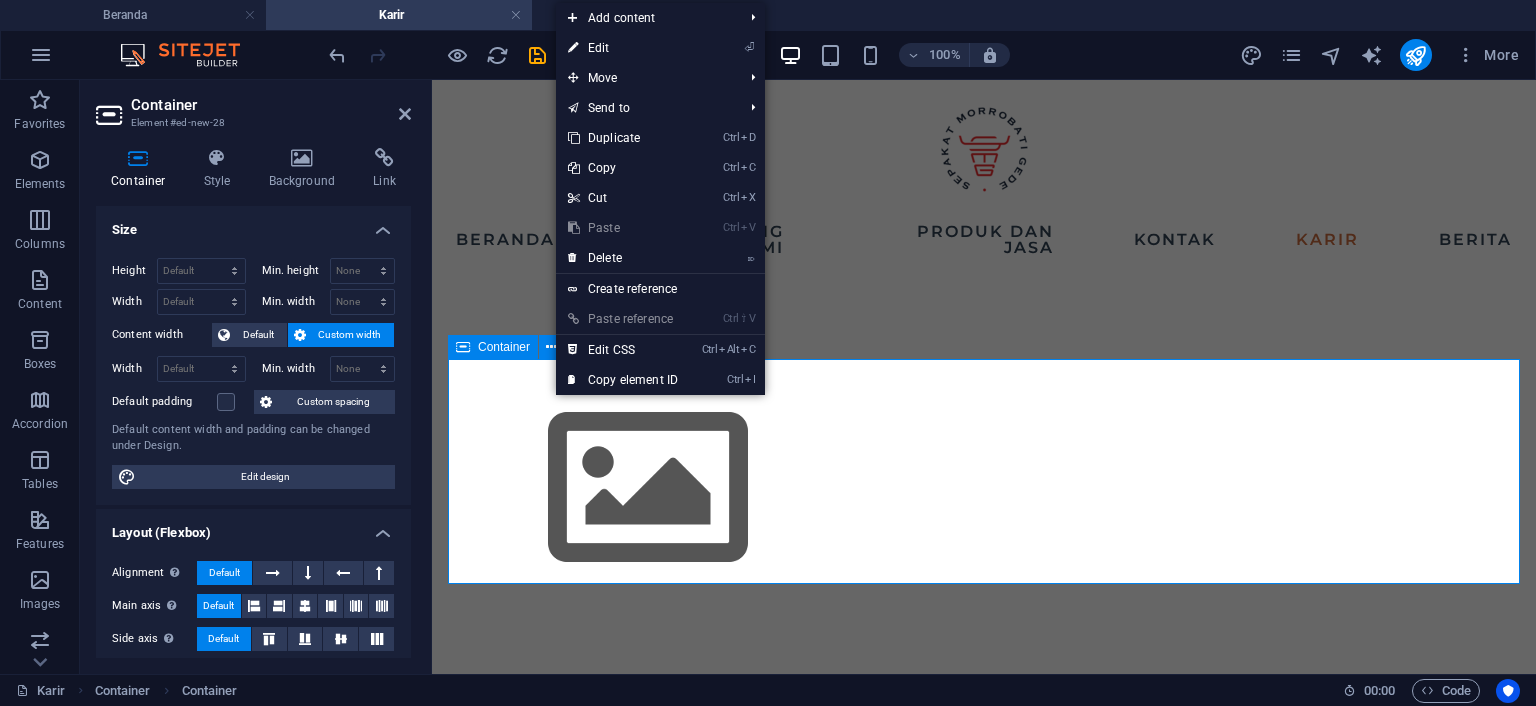 click on "Container" at bounding box center [504, 347] 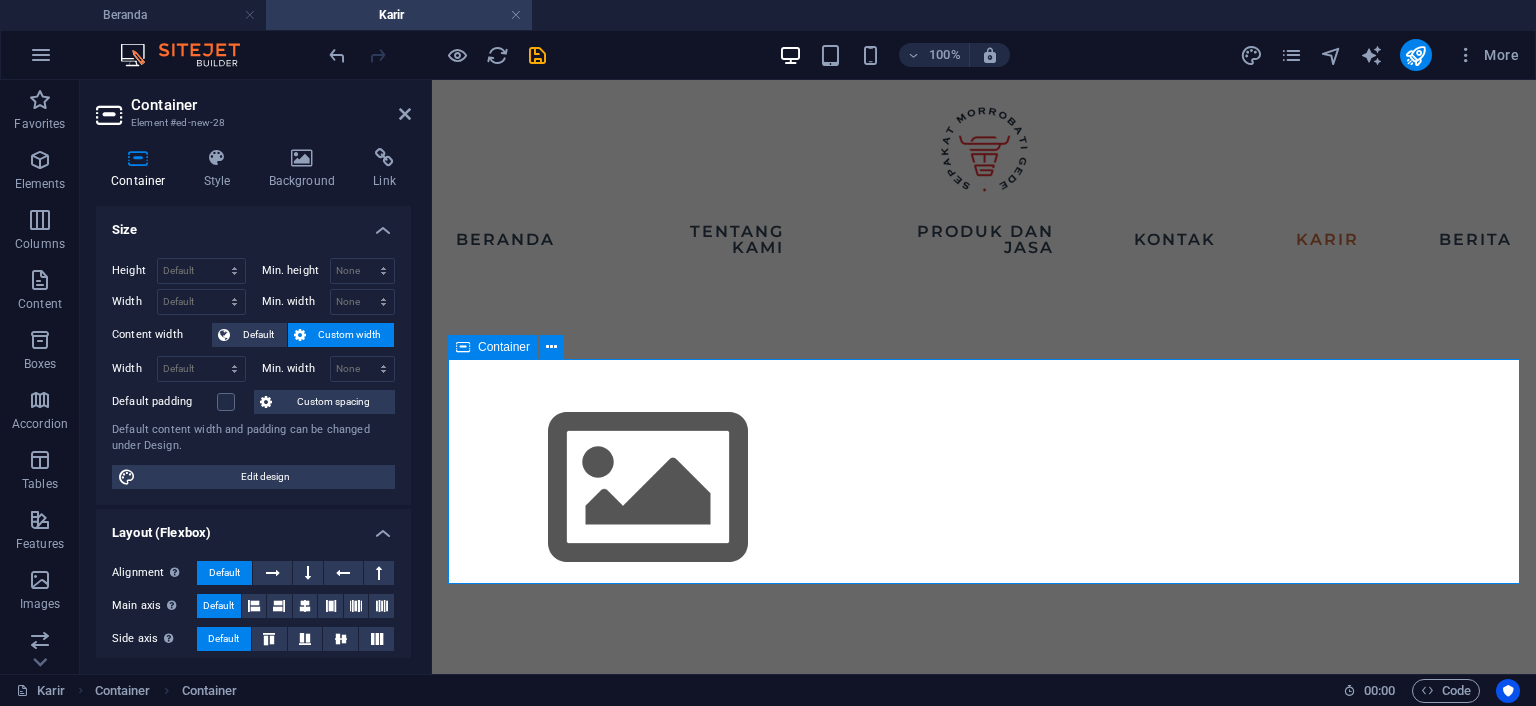 click on "Container" at bounding box center (504, 347) 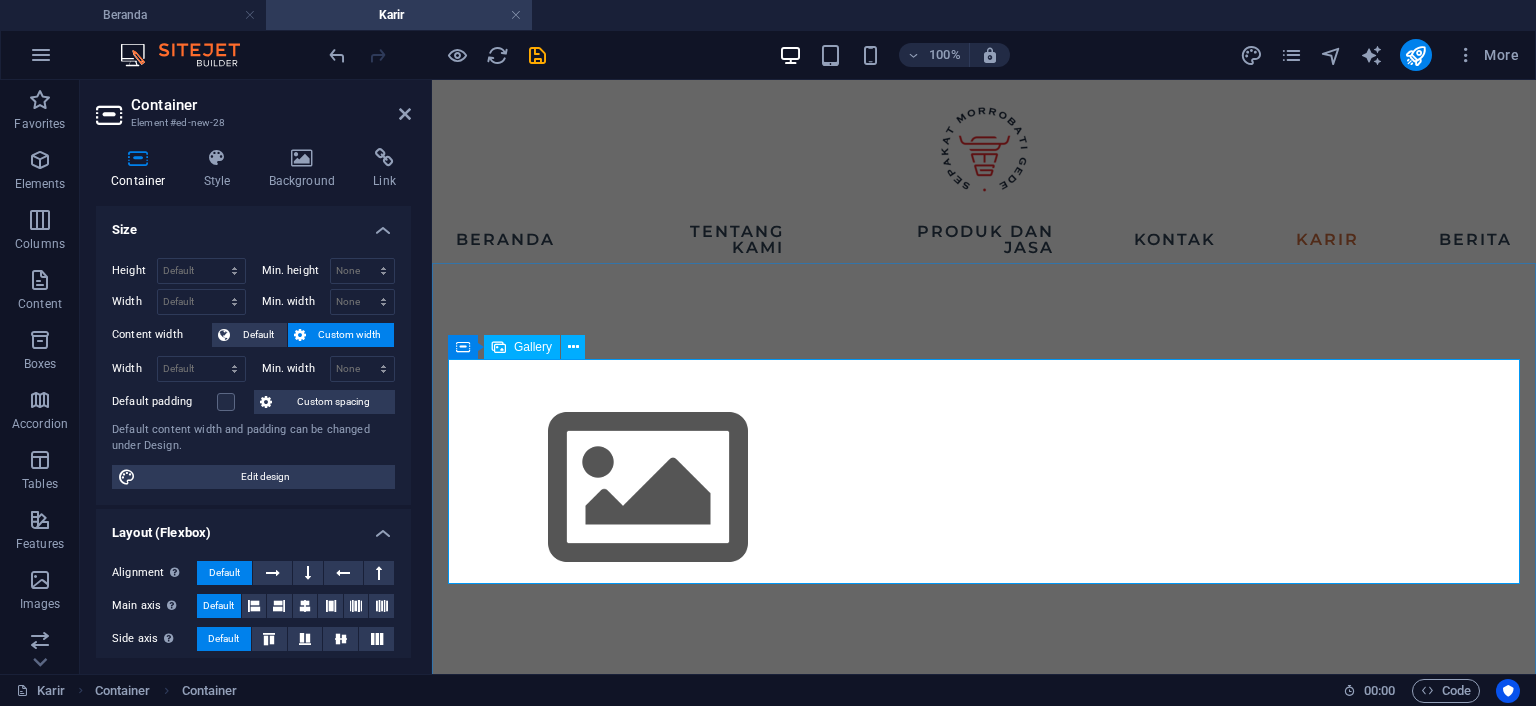 click at bounding box center (648, 488) 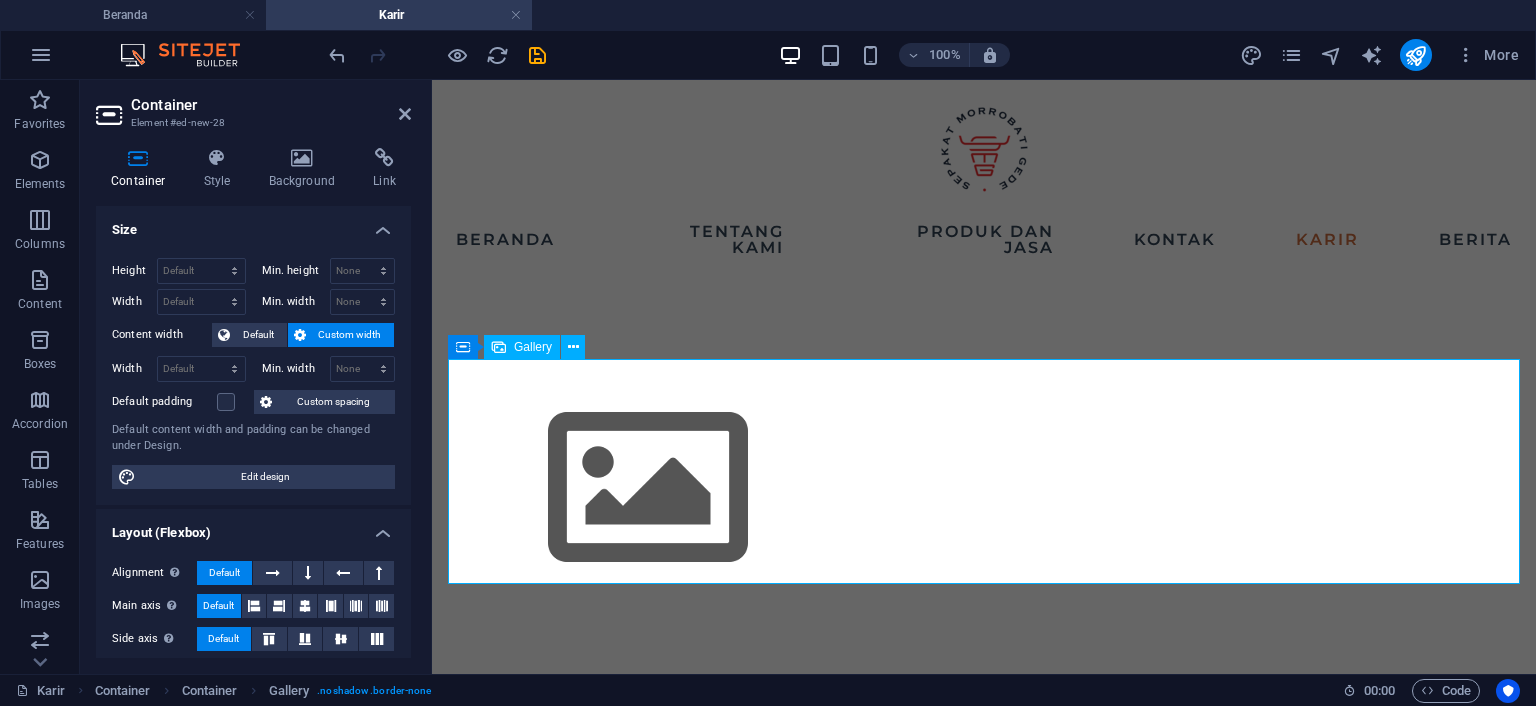 click at bounding box center (648, 488) 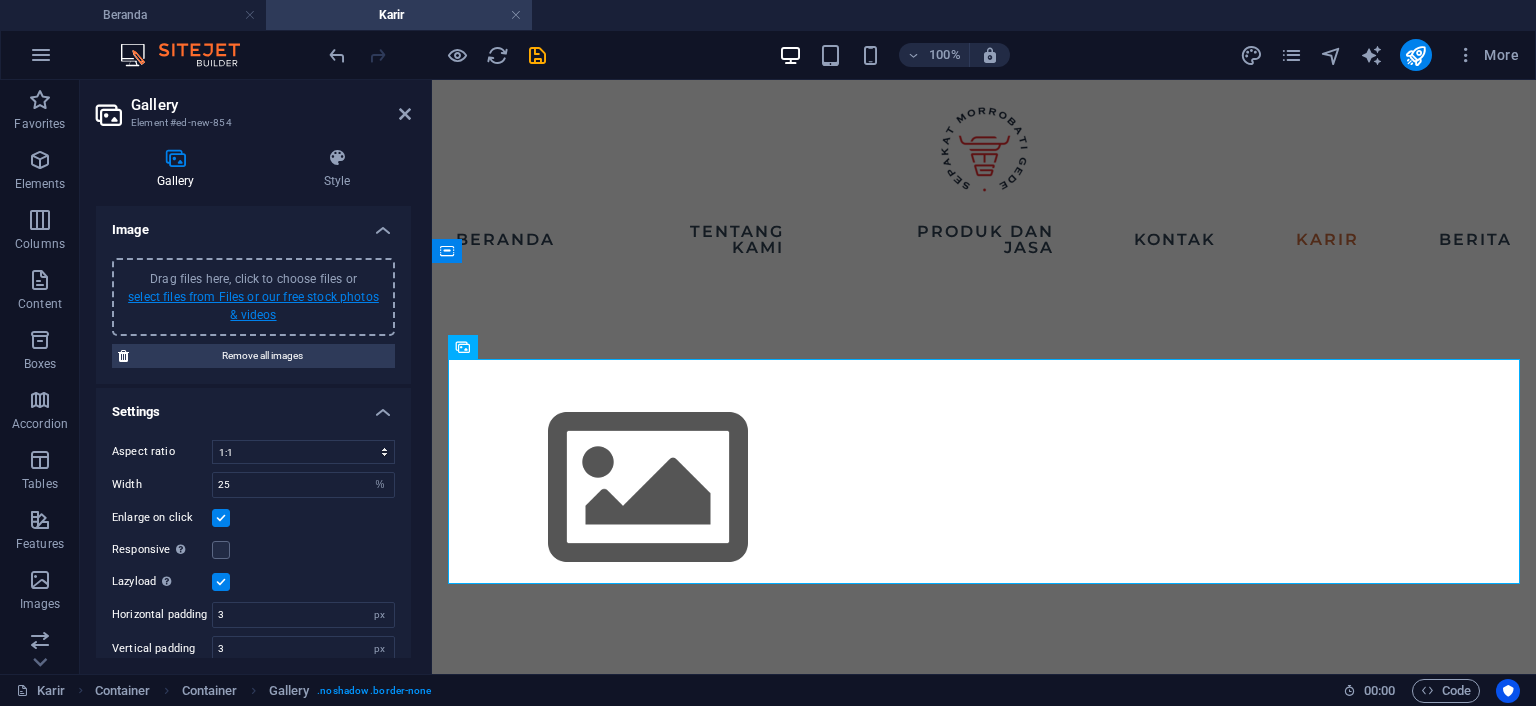 click on "select files from Files or our free stock photos & videos" at bounding box center [253, 306] 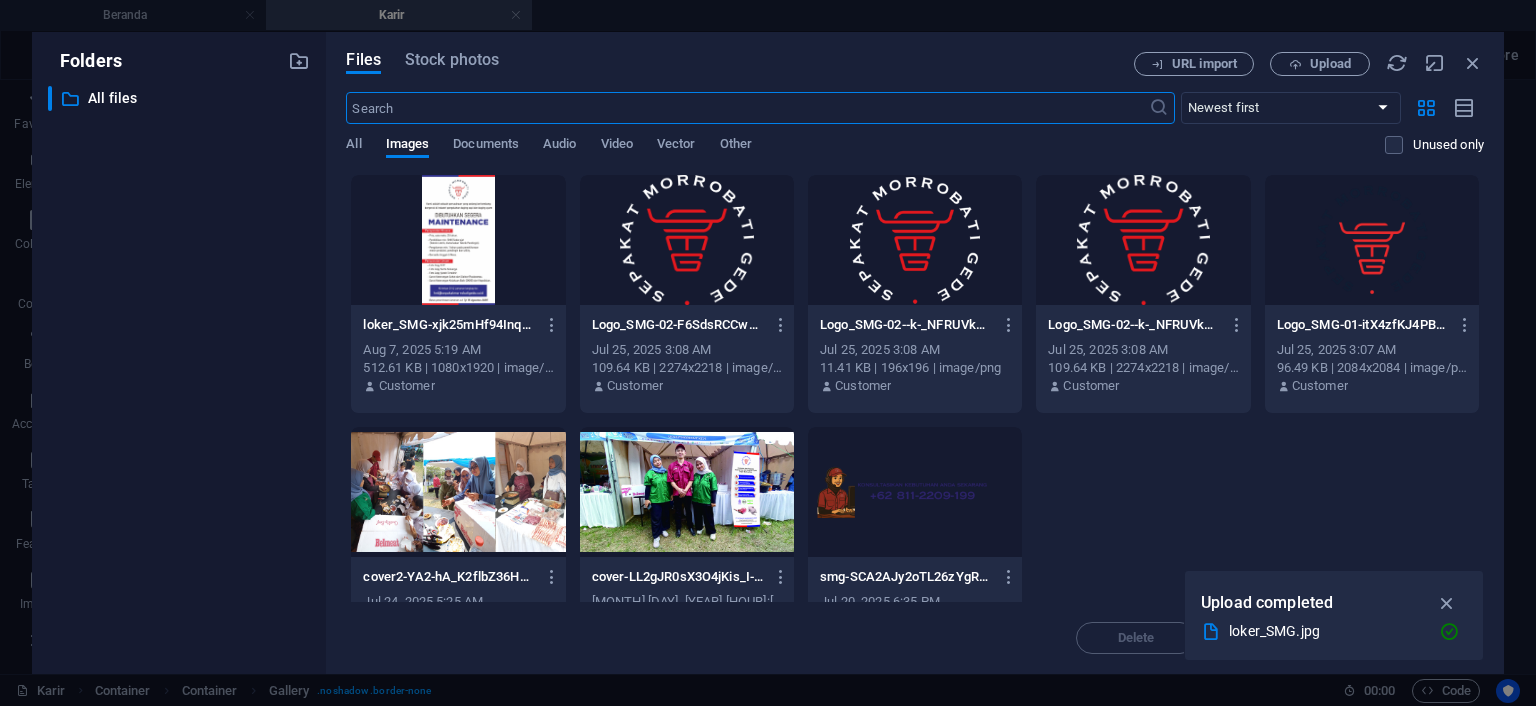 click at bounding box center [458, 240] 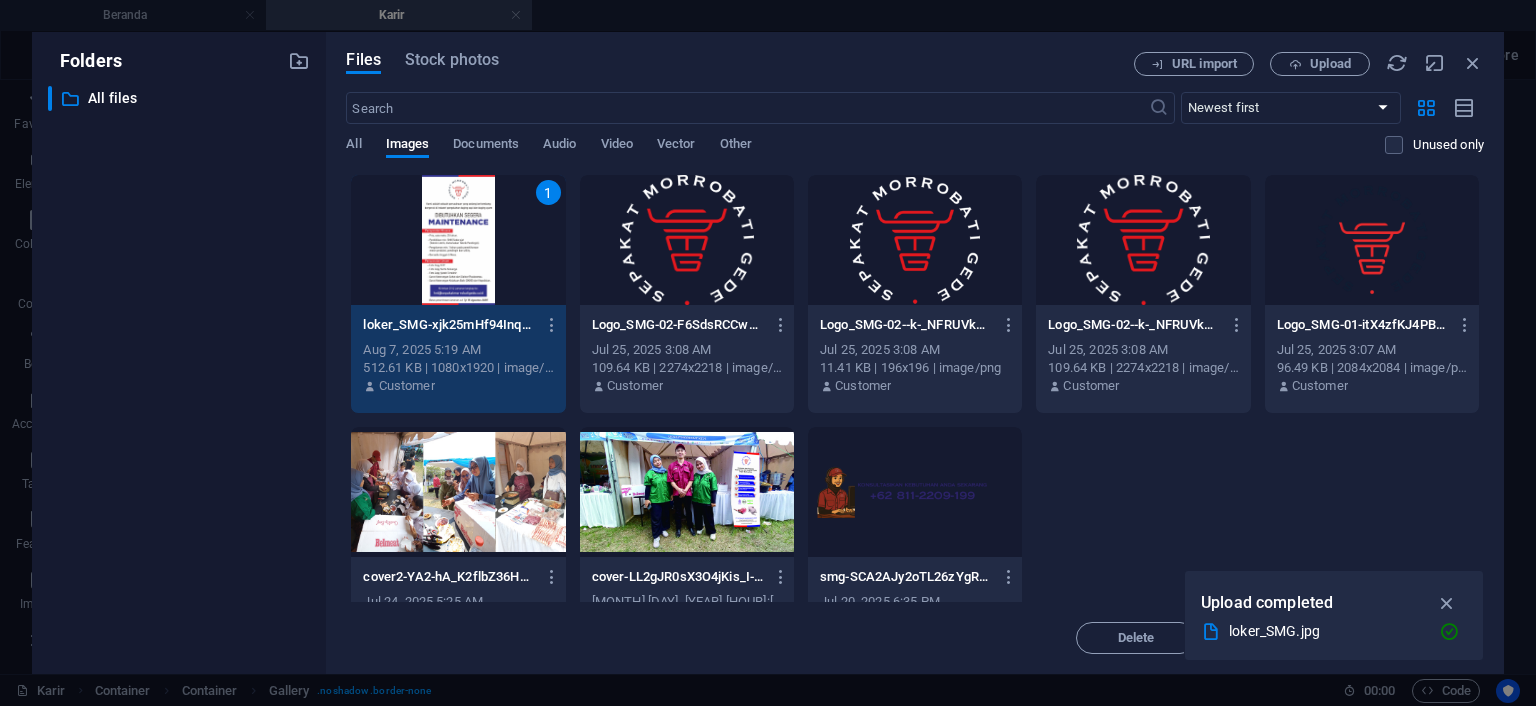 click on "1" at bounding box center [458, 240] 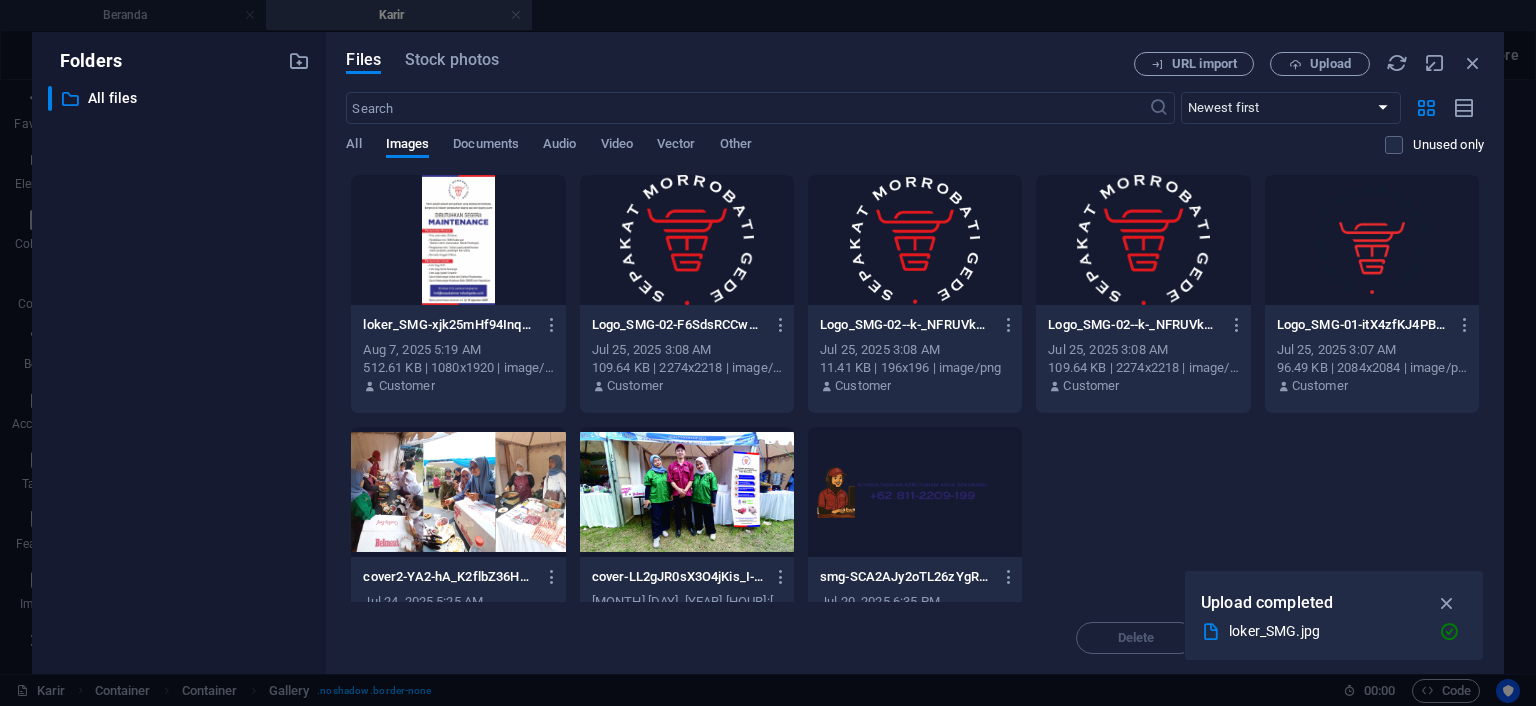 click at bounding box center (458, 240) 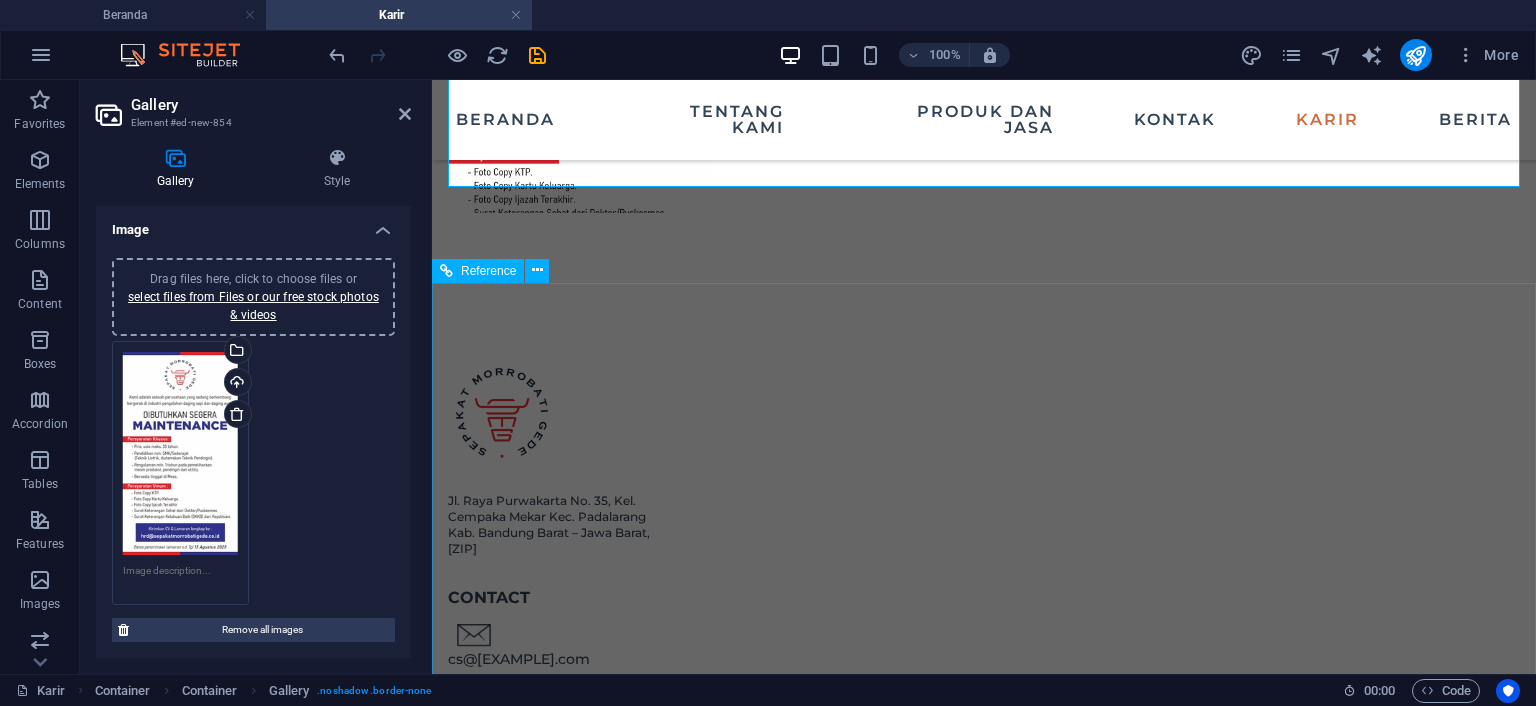 scroll, scrollTop: 316, scrollLeft: 0, axis: vertical 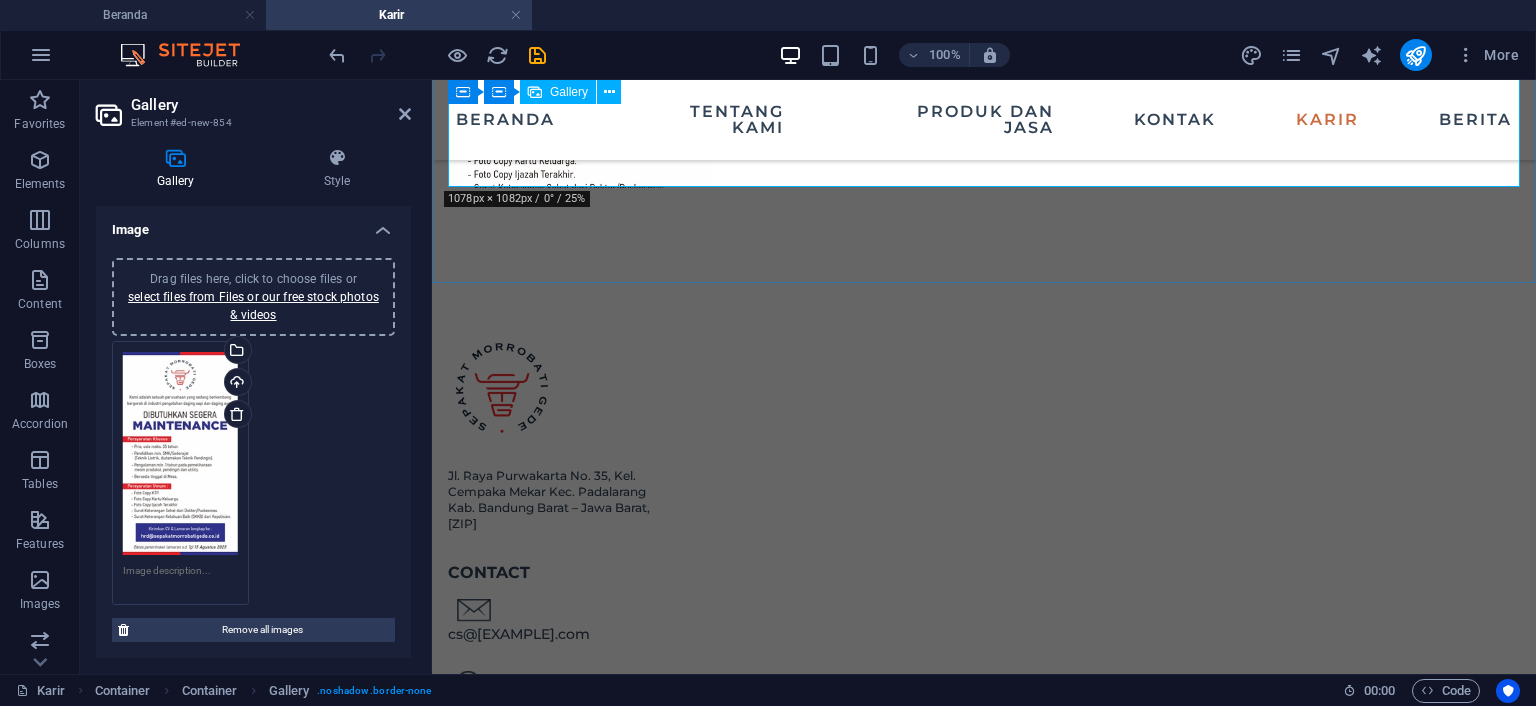 click at bounding box center [580, 56] 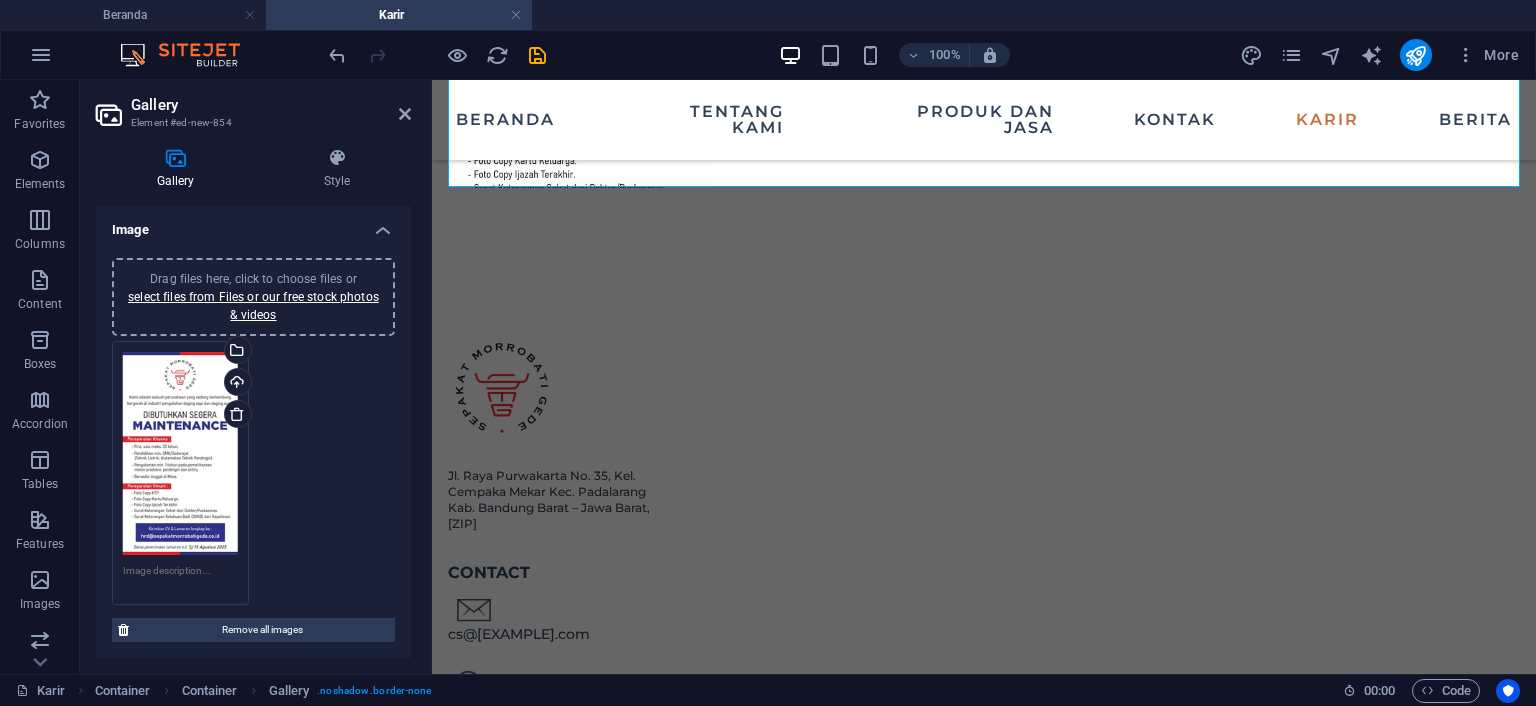 click on "Image" at bounding box center [253, 224] 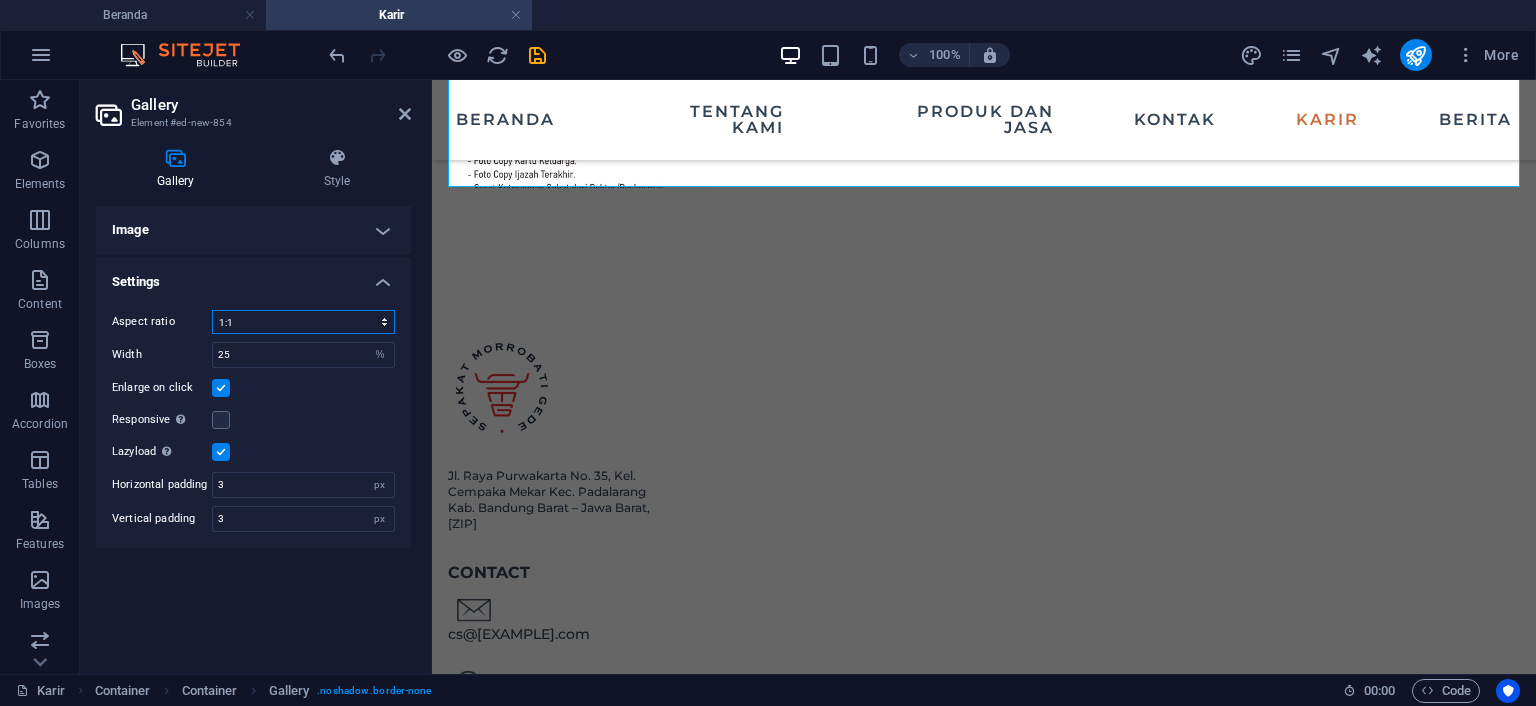 click on "No fixed aspect ratio 16:9 16:10 4:3 1:1 1:2 2:1" at bounding box center (303, 322) 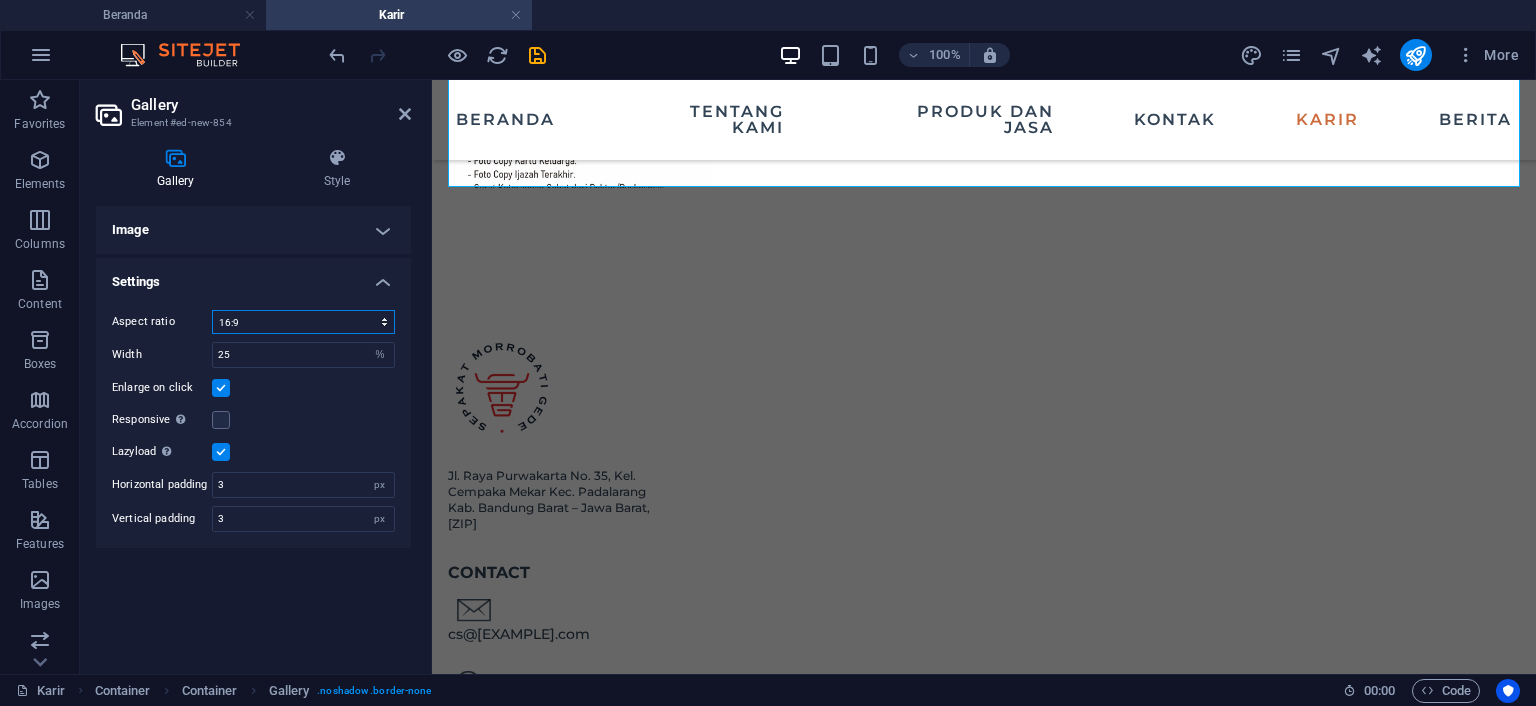 click on "16:9" at bounding box center [0, 0] 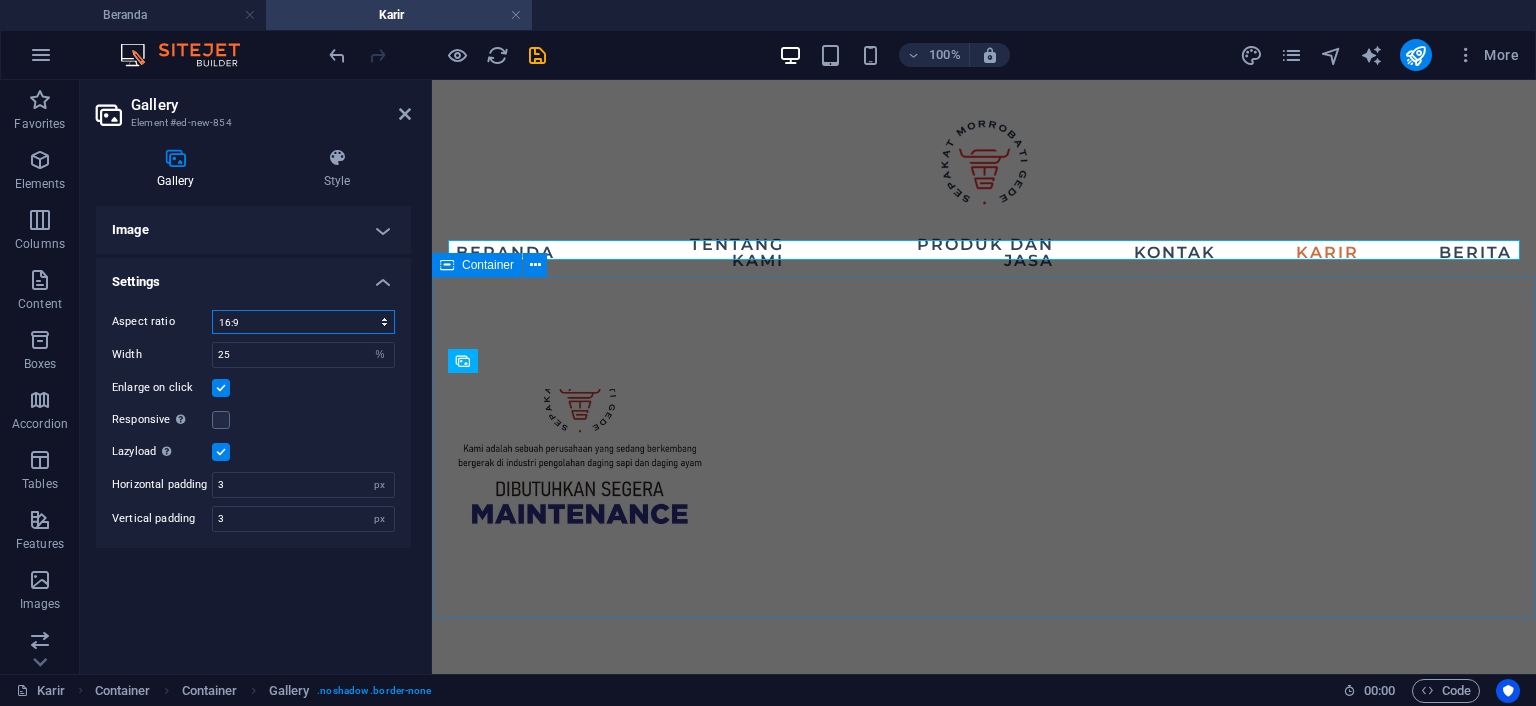 scroll, scrollTop: 0, scrollLeft: 0, axis: both 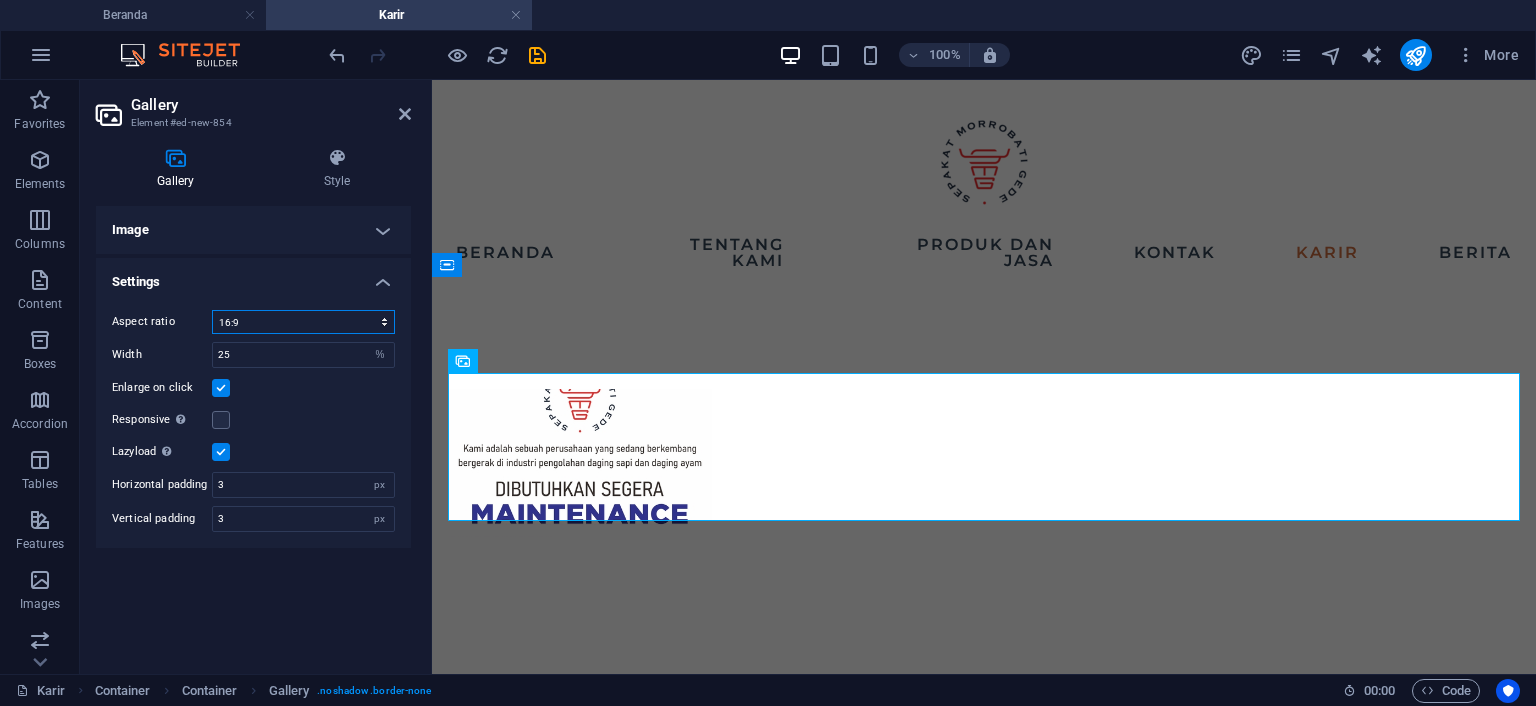 click on "No fixed aspect ratio 16:9 16:10 4:3 1:1 1:2 2:1" at bounding box center [303, 322] 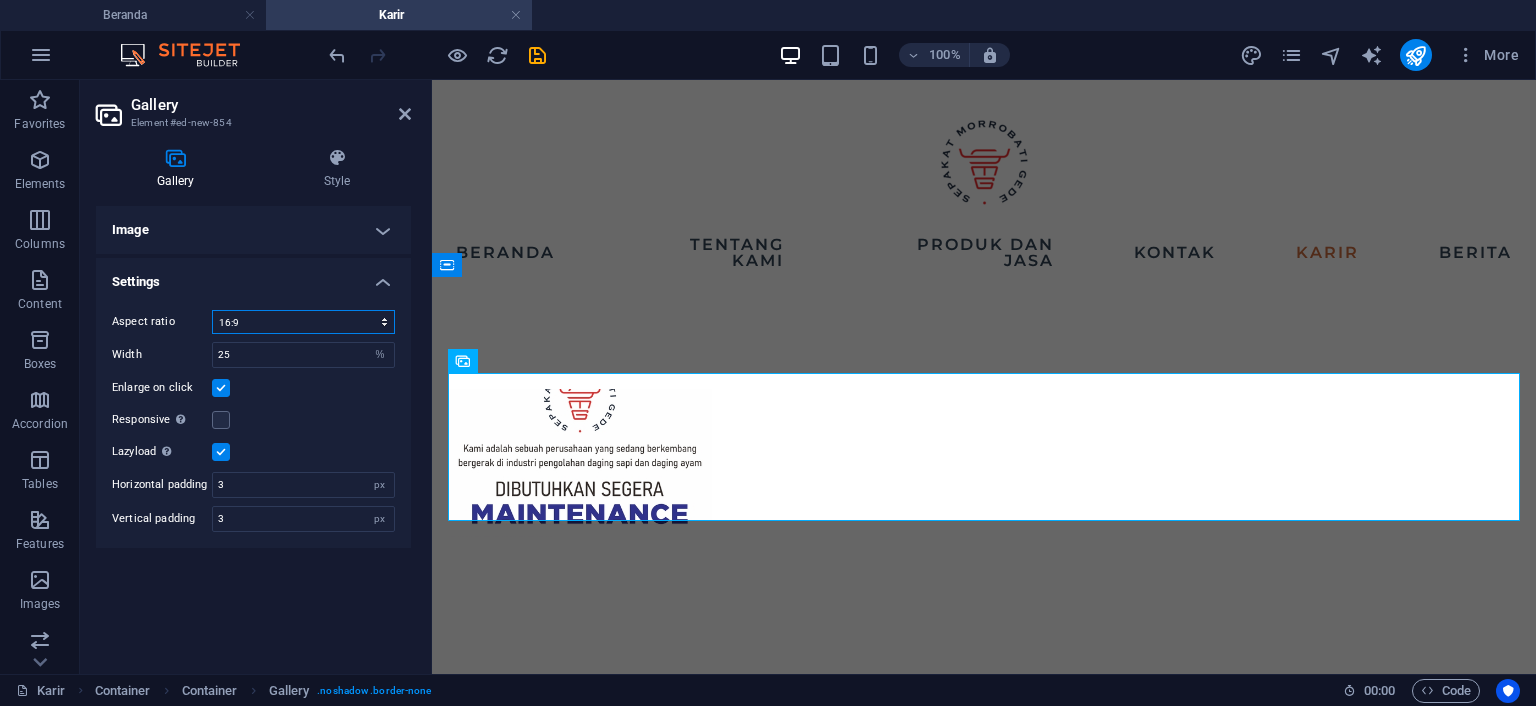 select on "0" 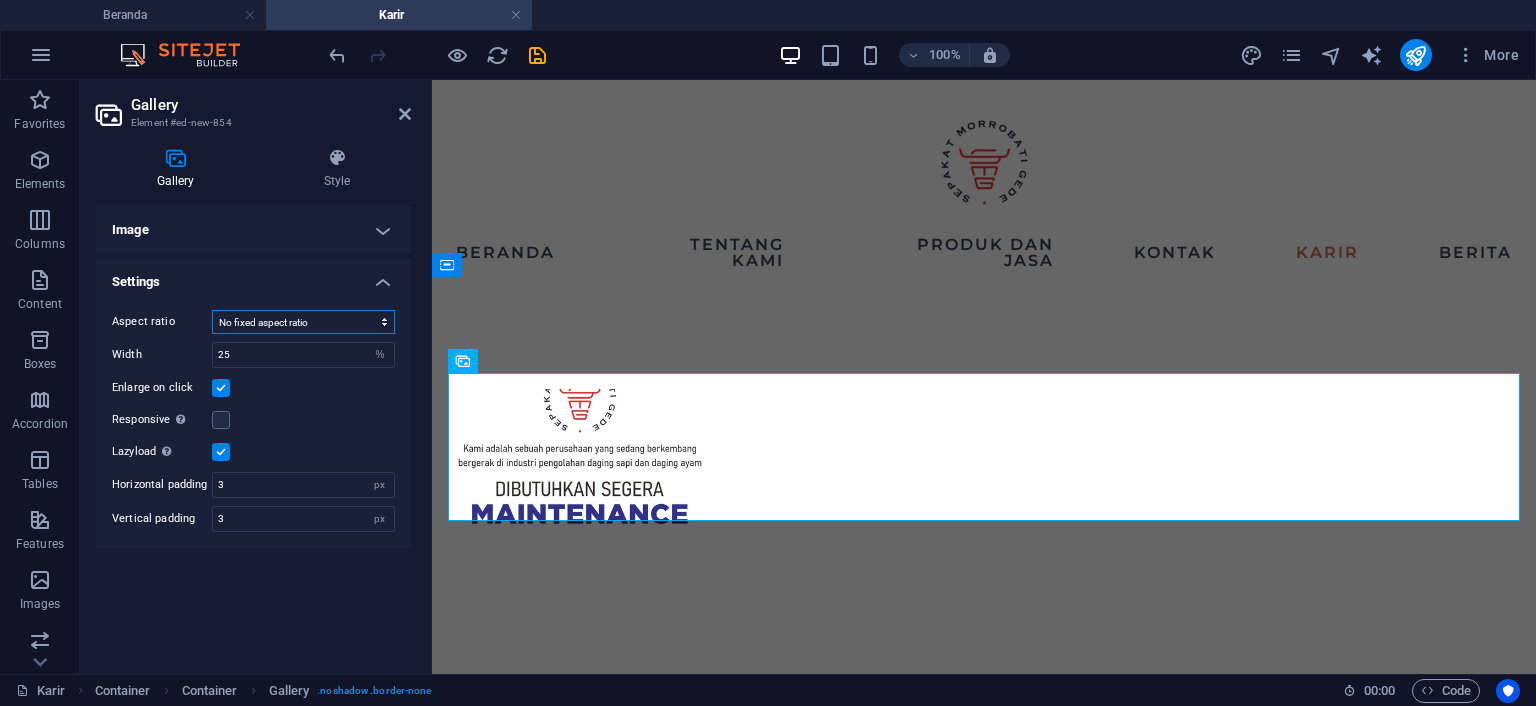 click on "No fixed aspect ratio" at bounding box center [0, 0] 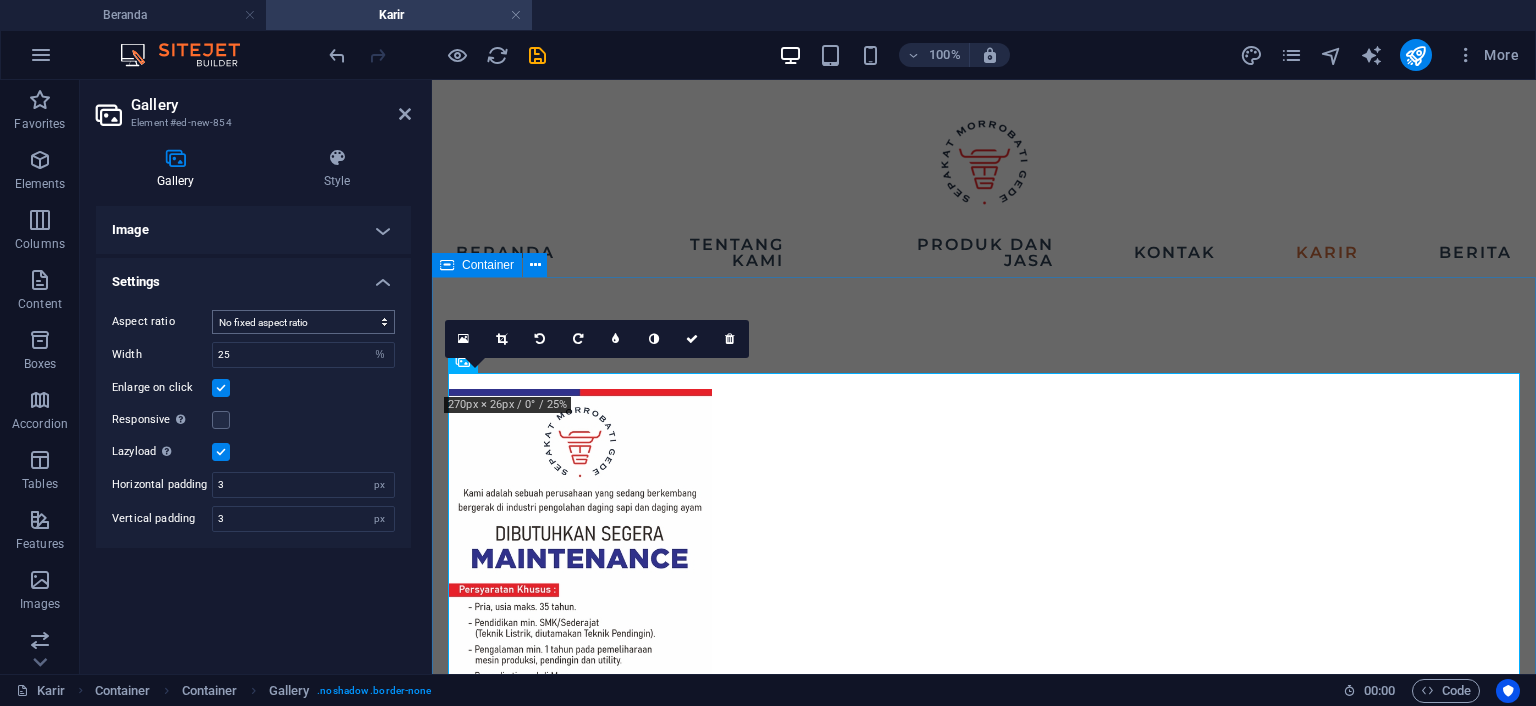 click at bounding box center (984, 623) 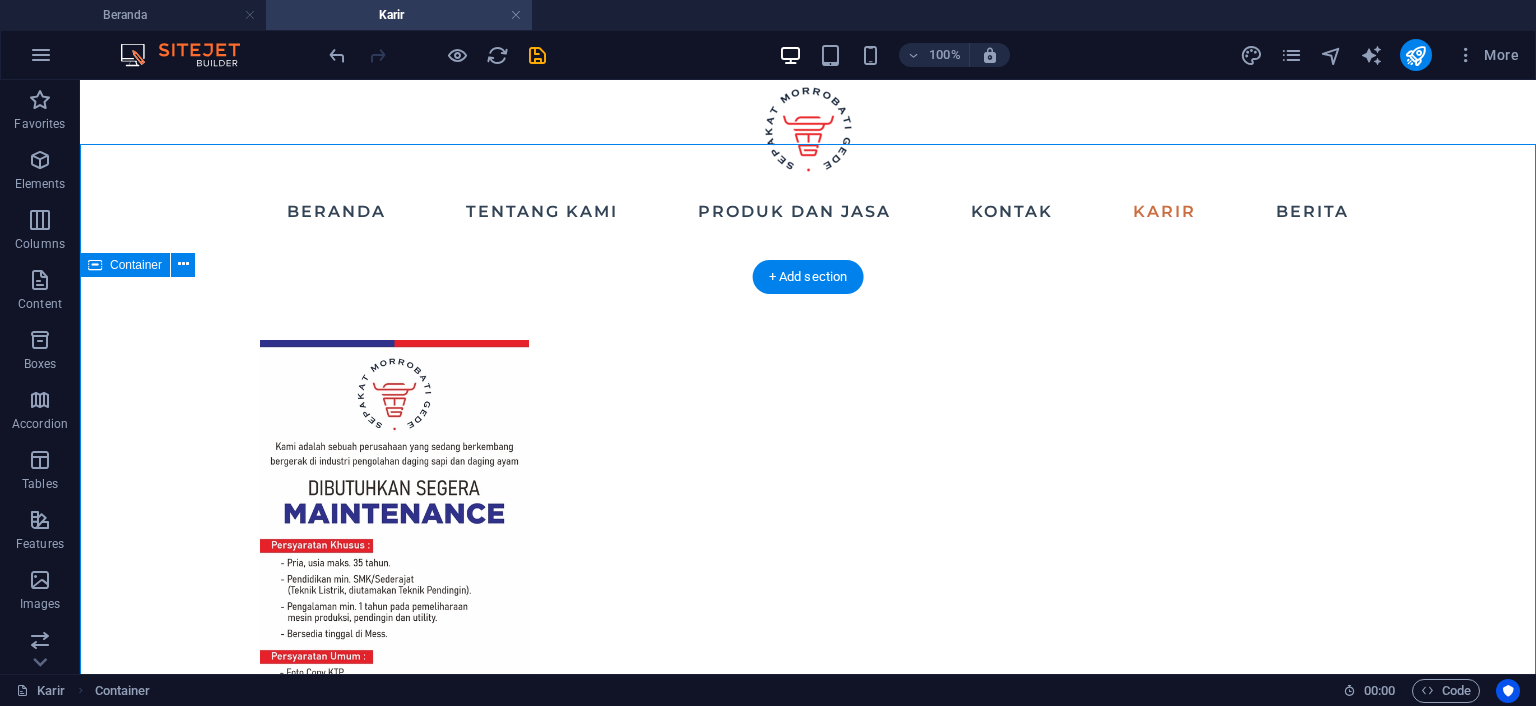 scroll, scrollTop: 0, scrollLeft: 0, axis: both 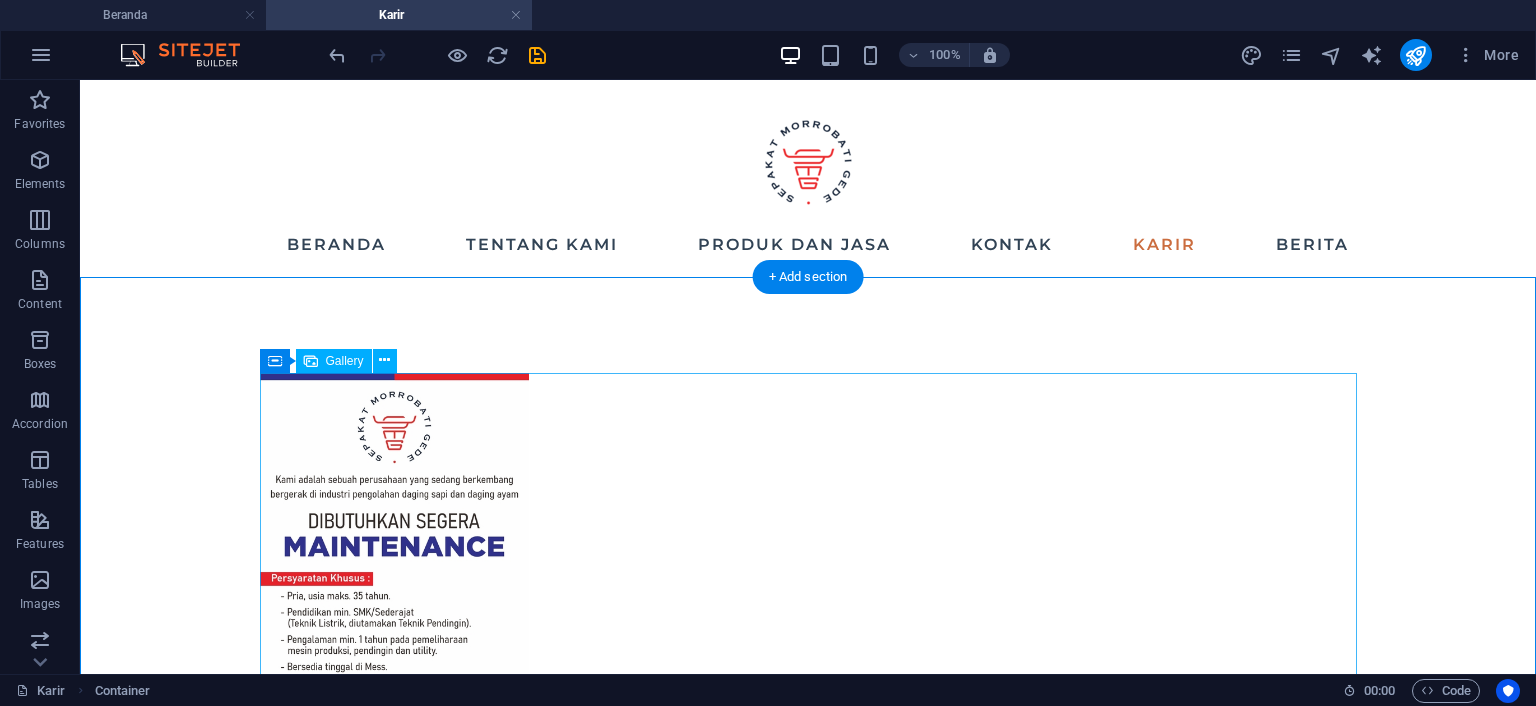click at bounding box center [395, 612] 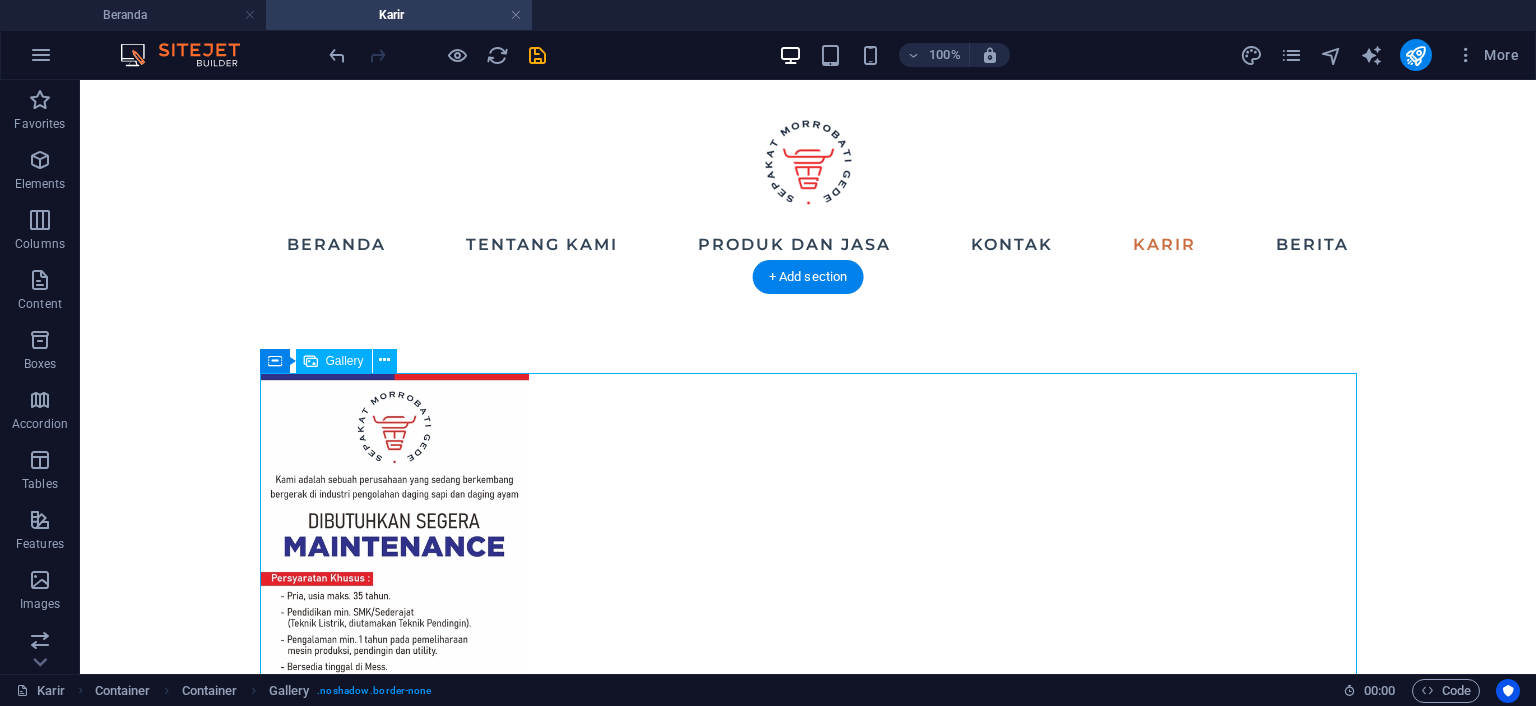 click at bounding box center (395, 612) 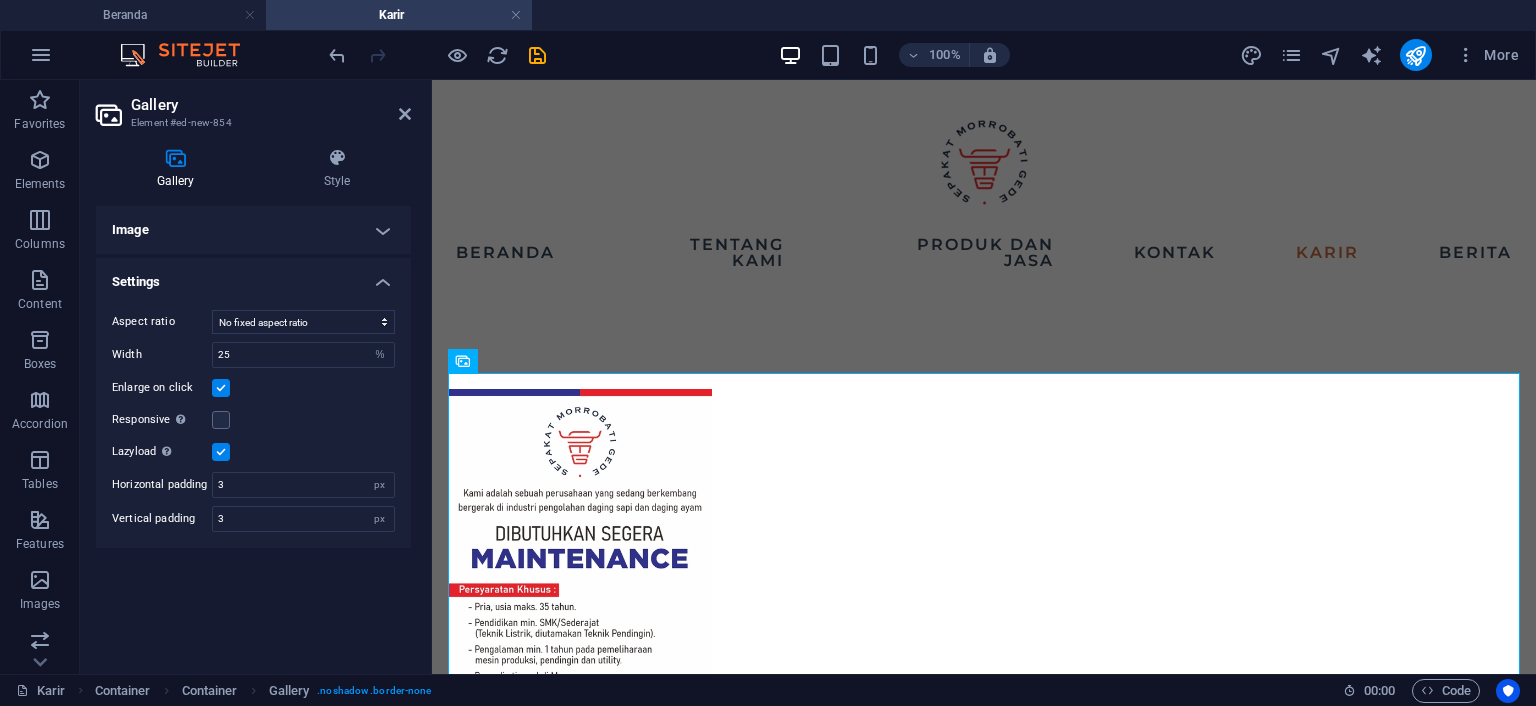 click on "Image" at bounding box center (253, 230) 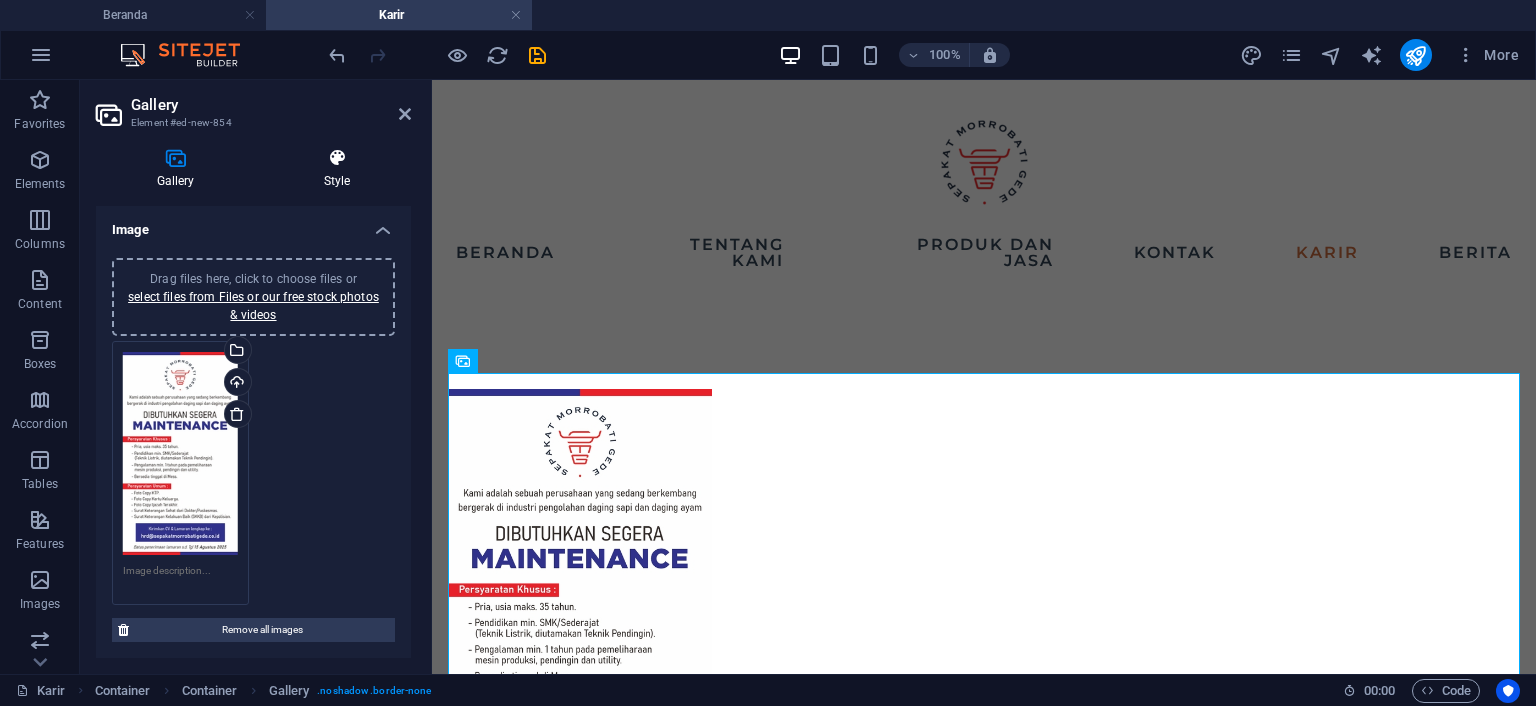 click at bounding box center (337, 158) 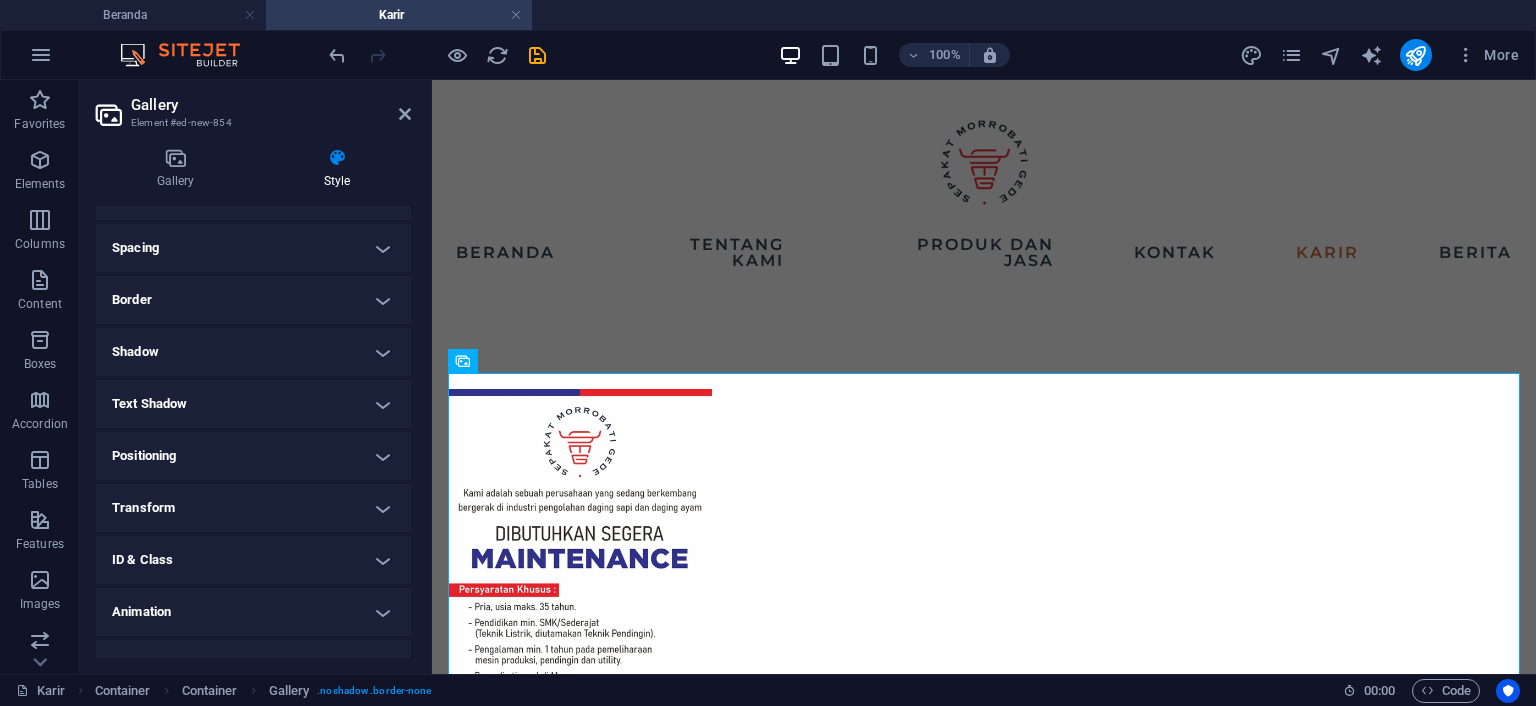 scroll, scrollTop: 364, scrollLeft: 0, axis: vertical 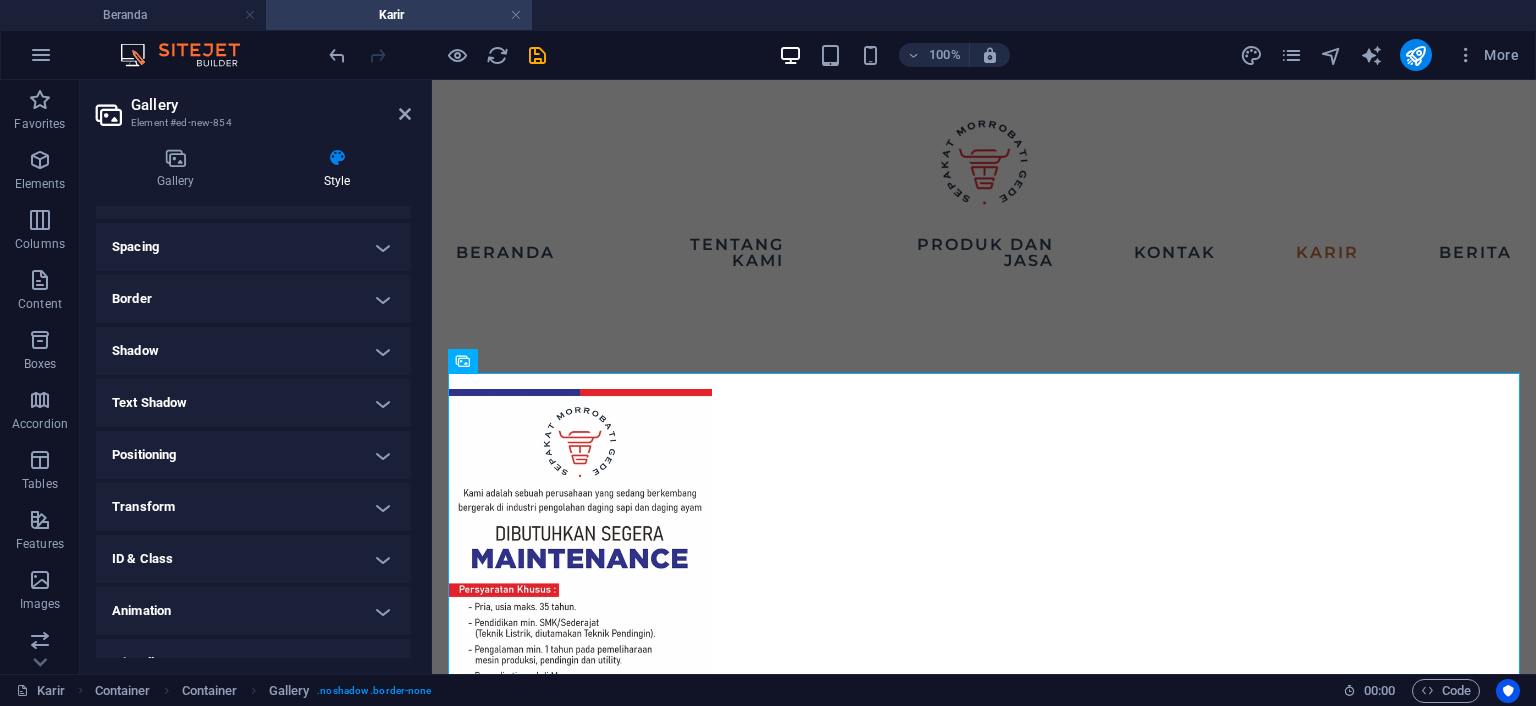 click on "Positioning" at bounding box center [253, 455] 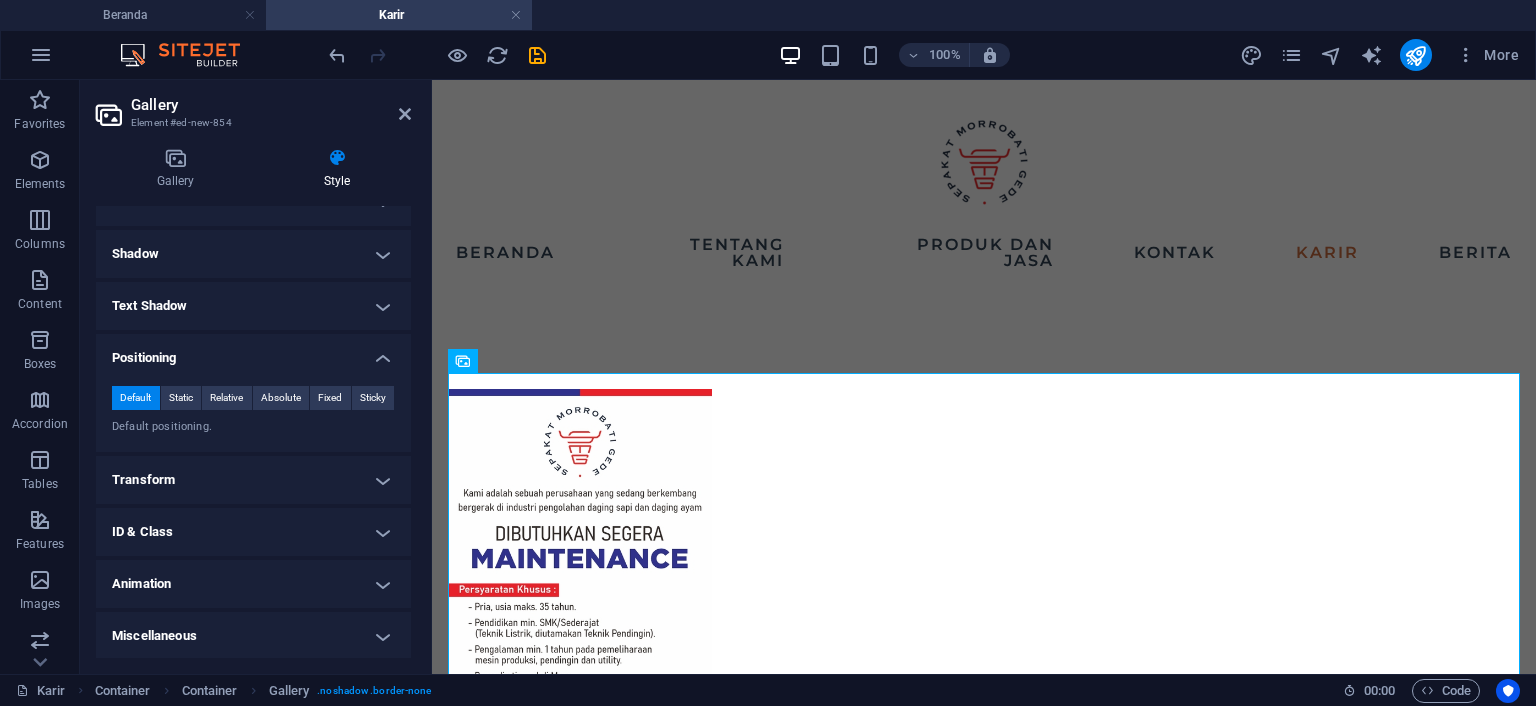 scroll, scrollTop: 462, scrollLeft: 0, axis: vertical 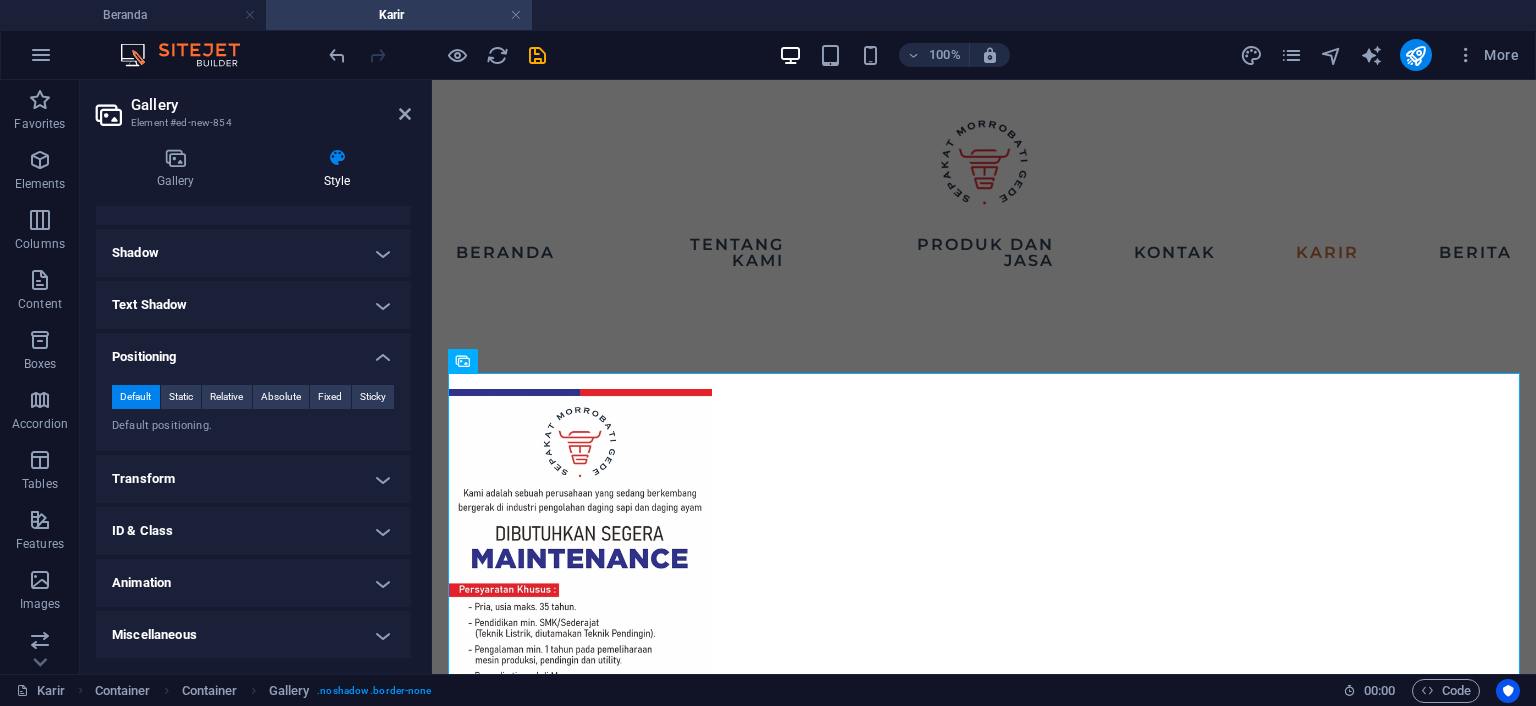 click on "Animation" at bounding box center [253, 583] 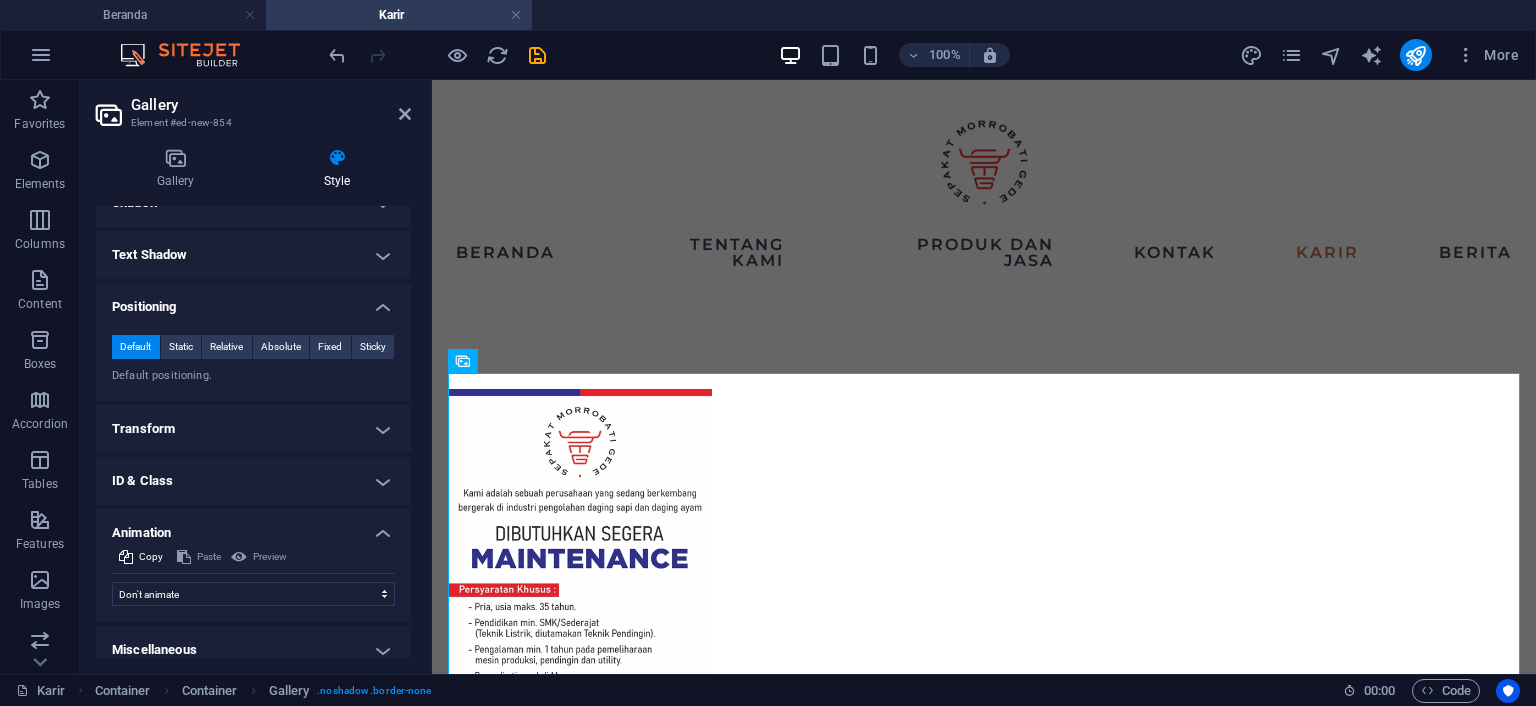 scroll, scrollTop: 527, scrollLeft: 0, axis: vertical 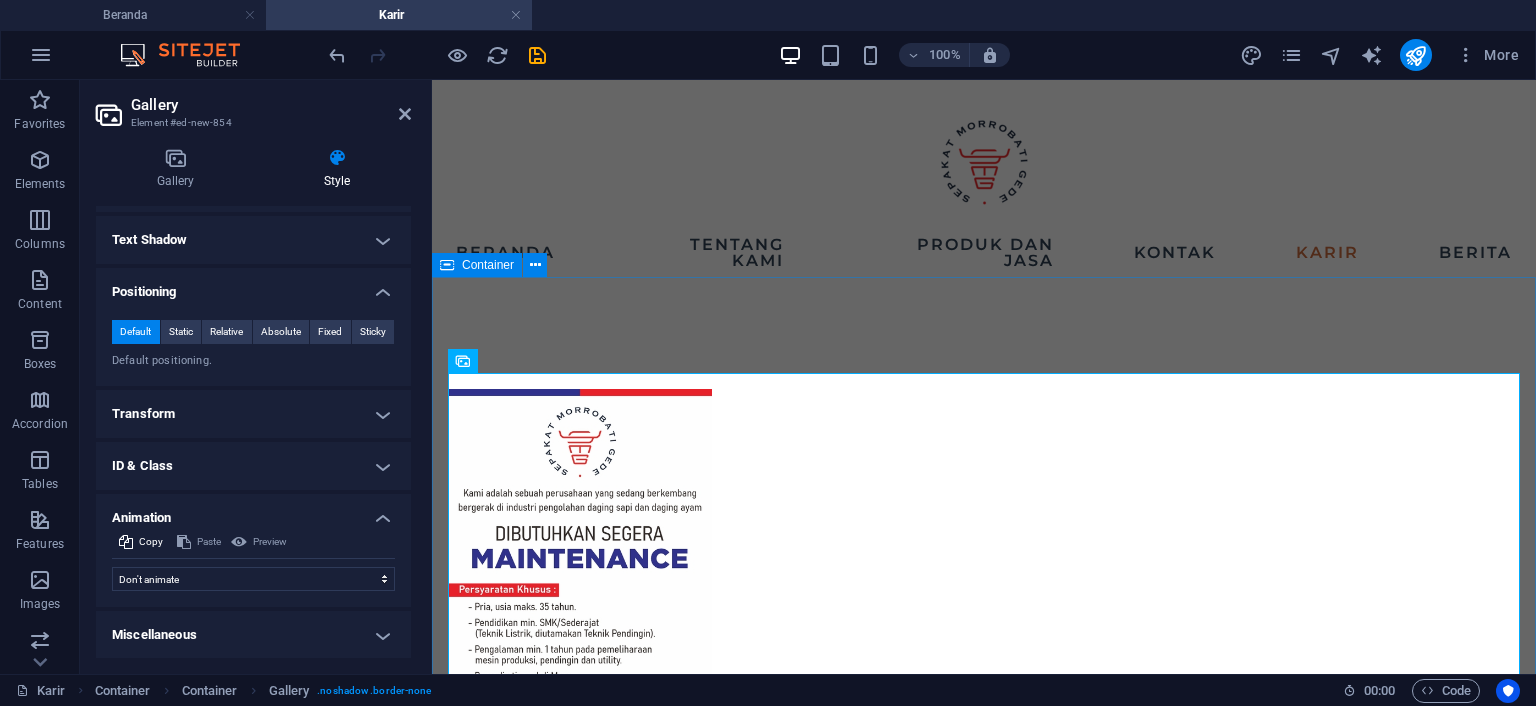 click at bounding box center [984, 623] 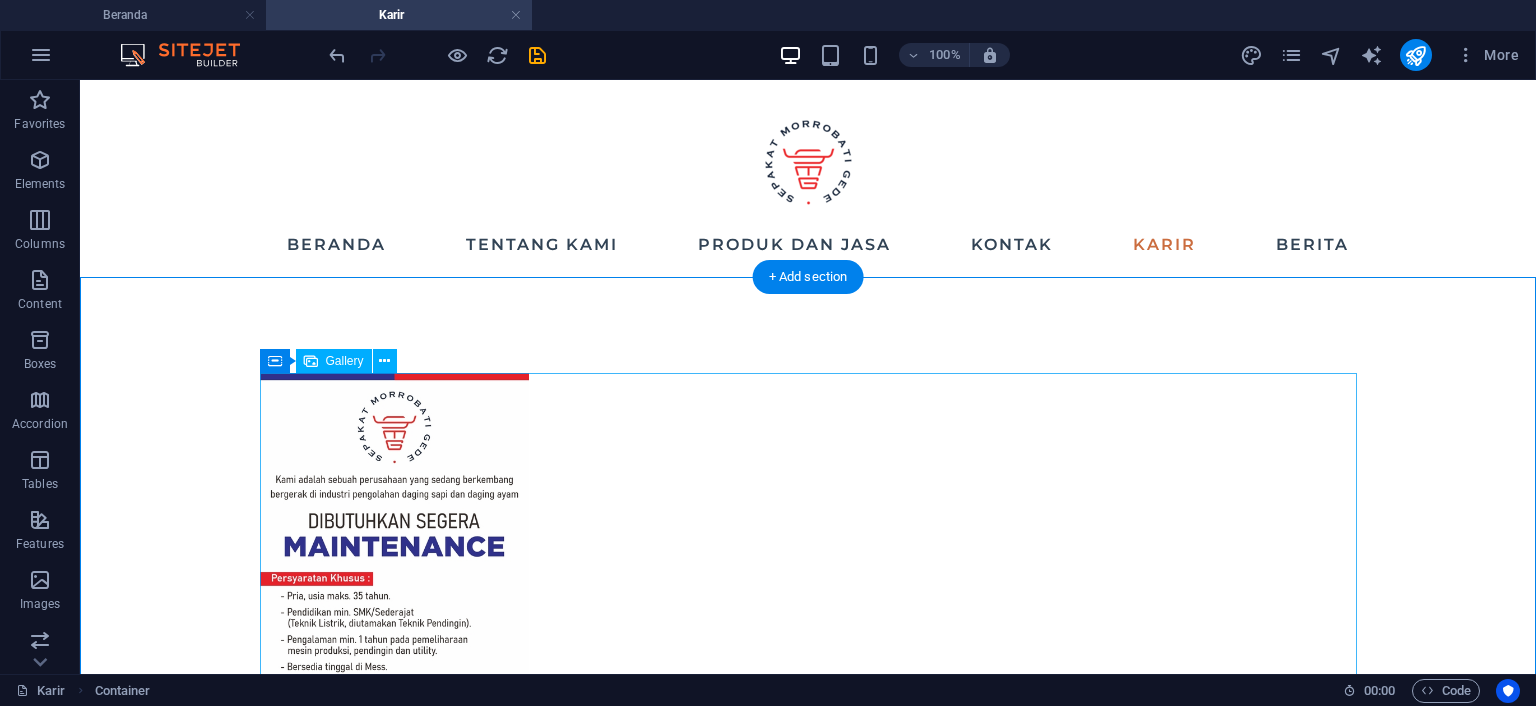 click at bounding box center [395, 612] 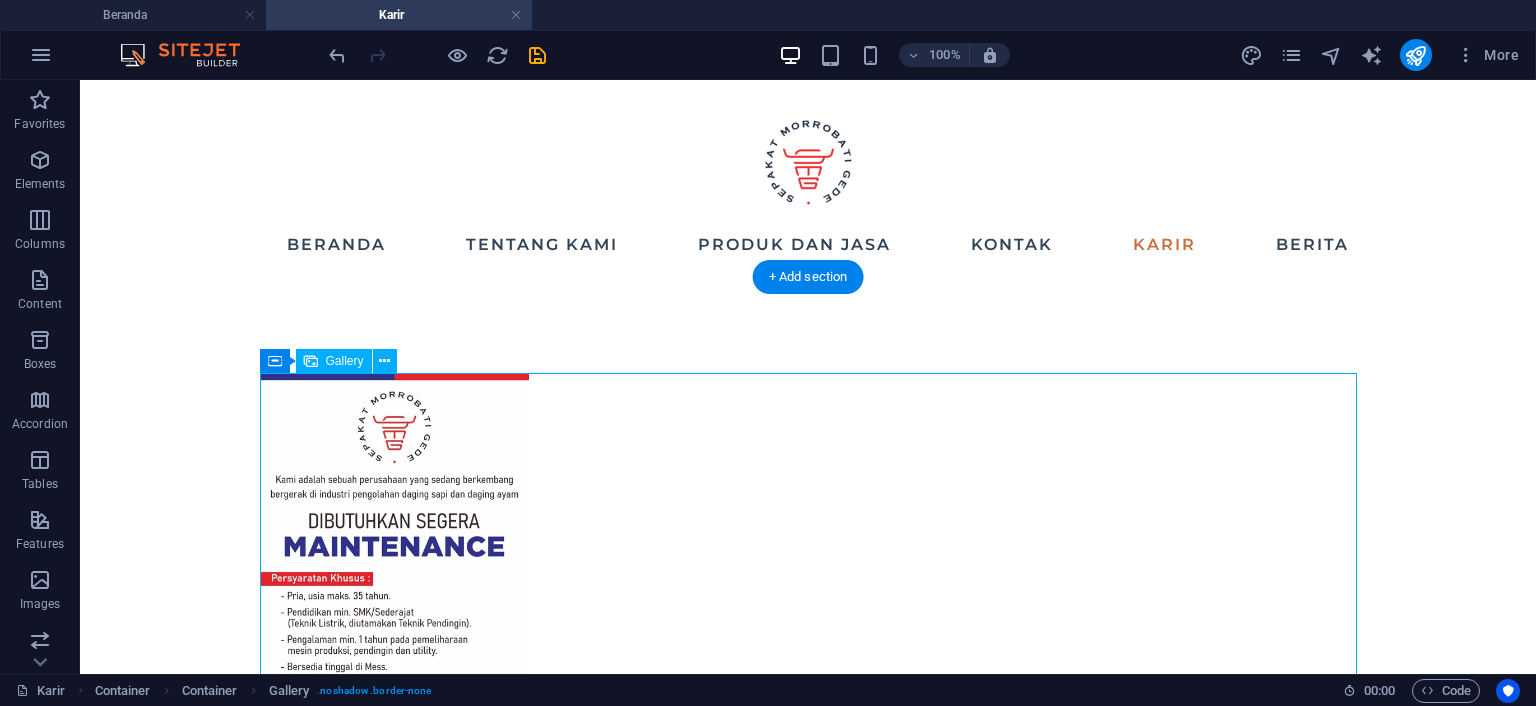 click at bounding box center [395, 612] 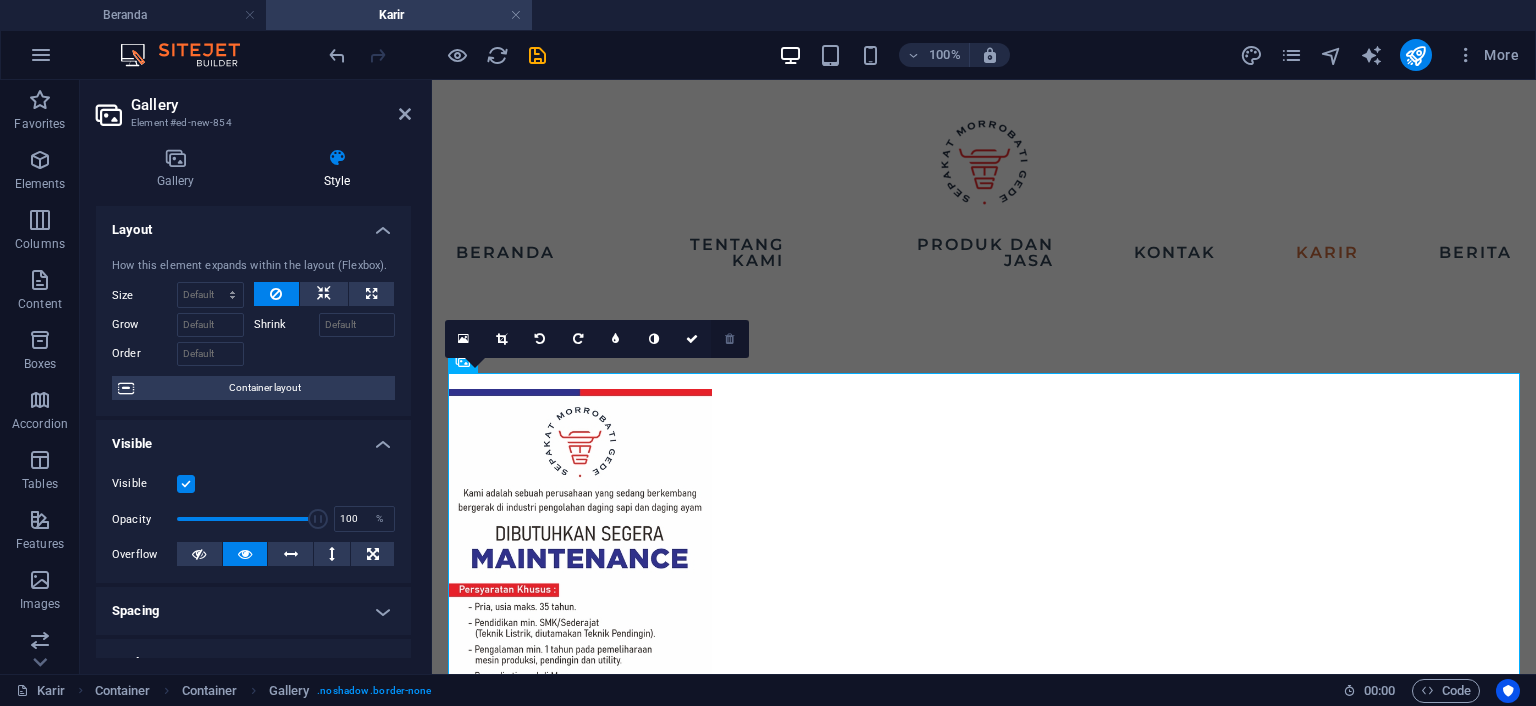 click at bounding box center [730, 339] 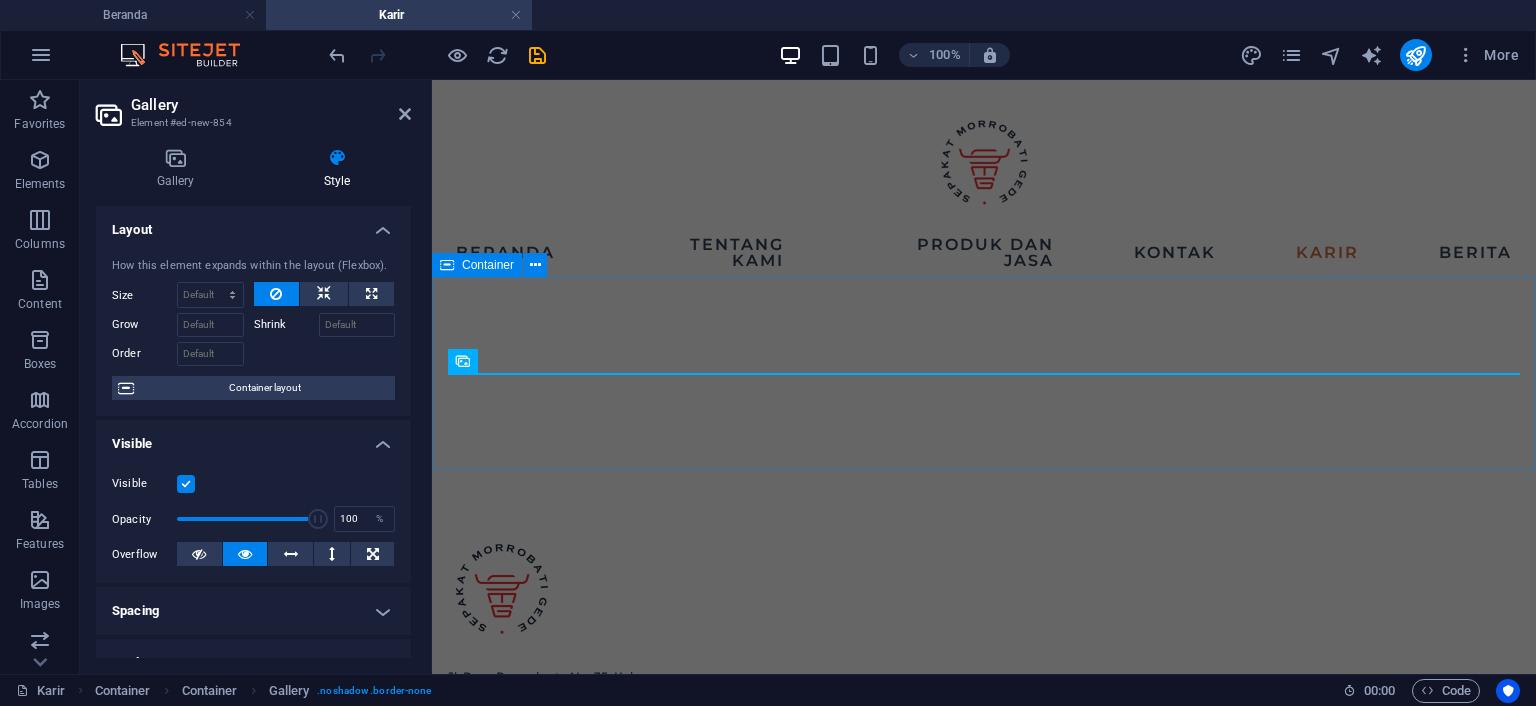 click at bounding box center (984, 389) 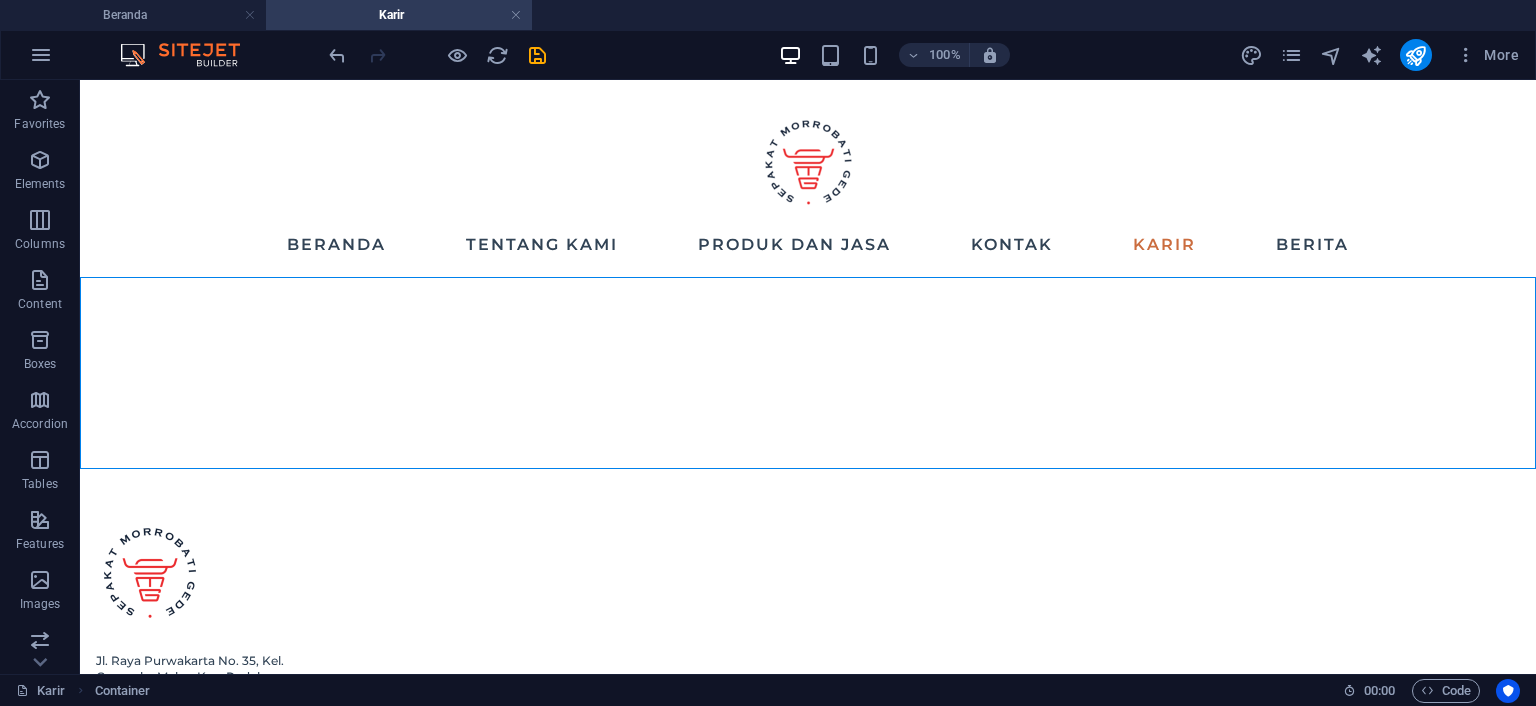 click at bounding box center [808, 373] 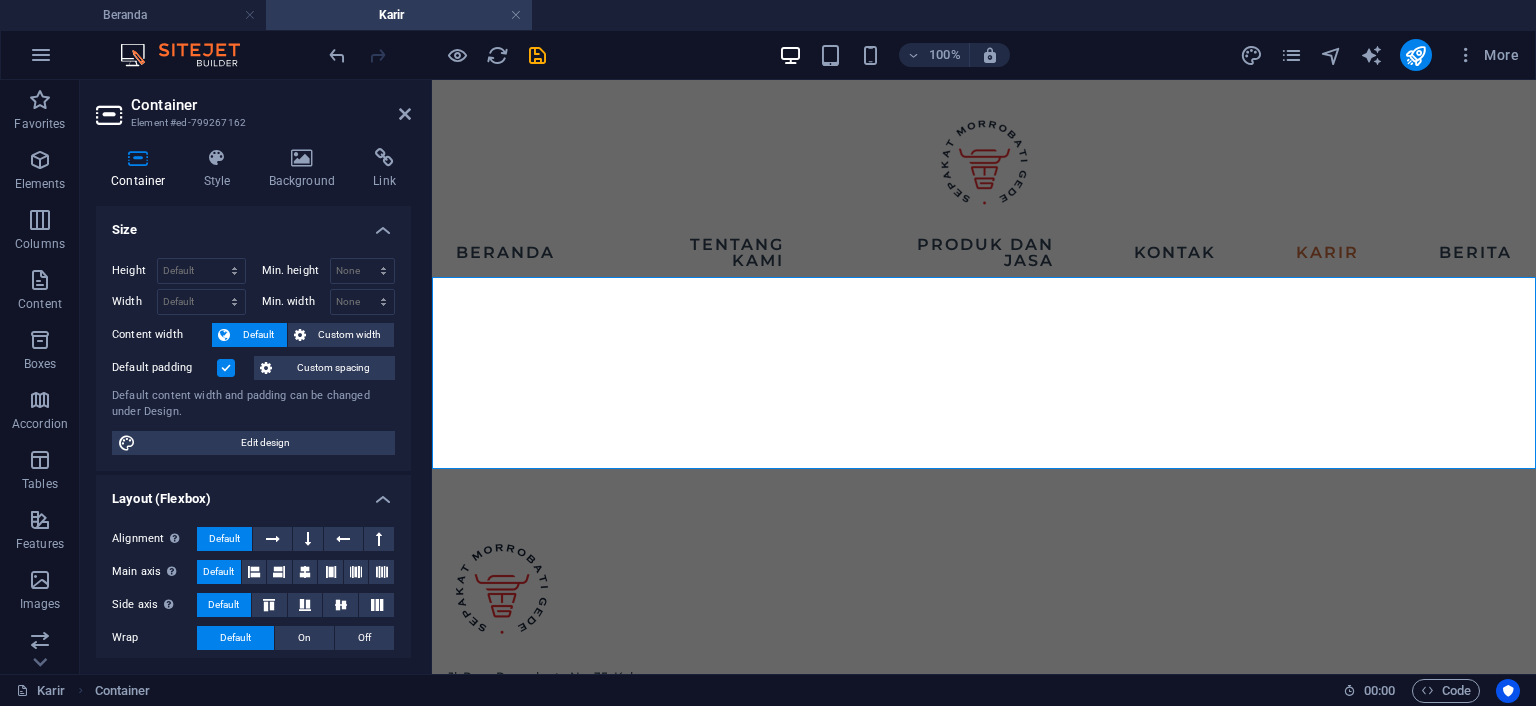 click at bounding box center (984, 389) 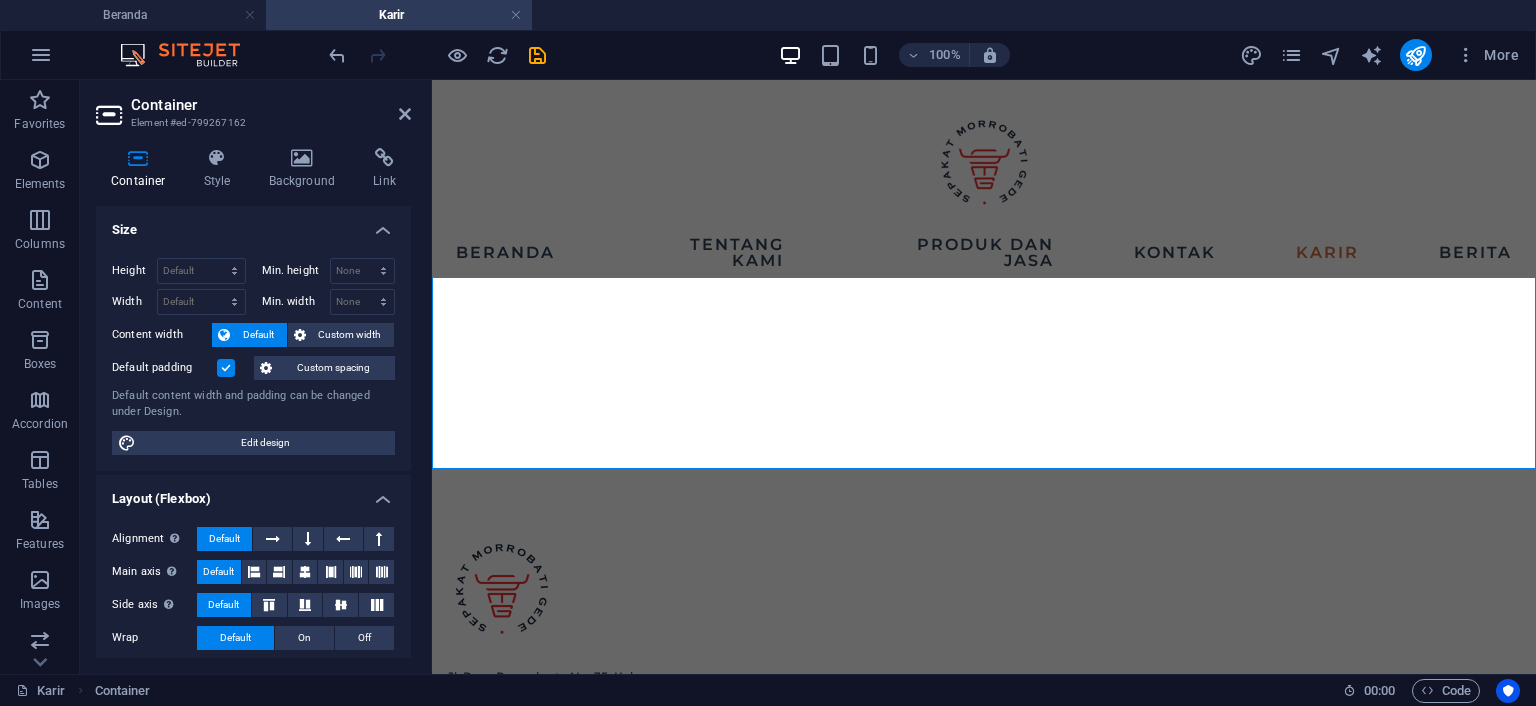 click on "Container" at bounding box center (142, 169) 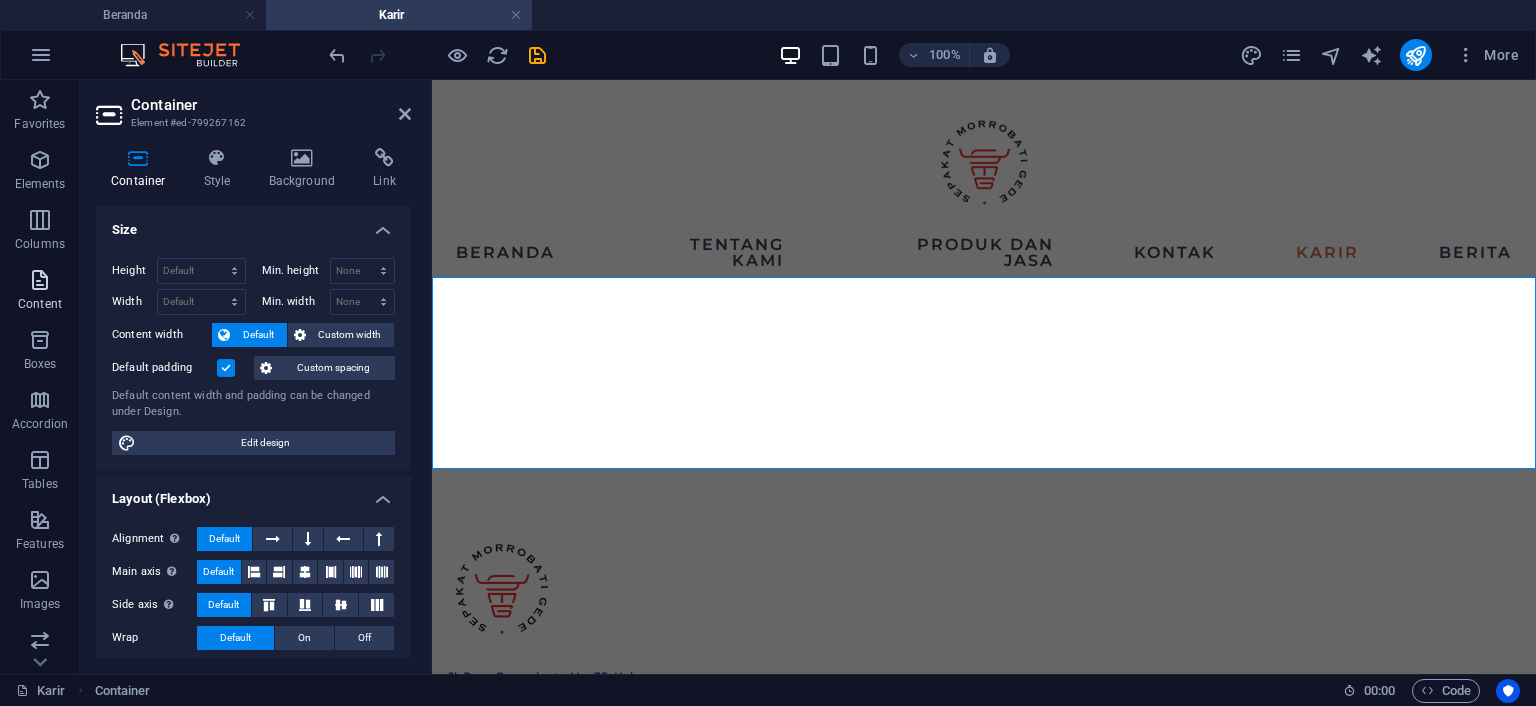 click at bounding box center (40, 280) 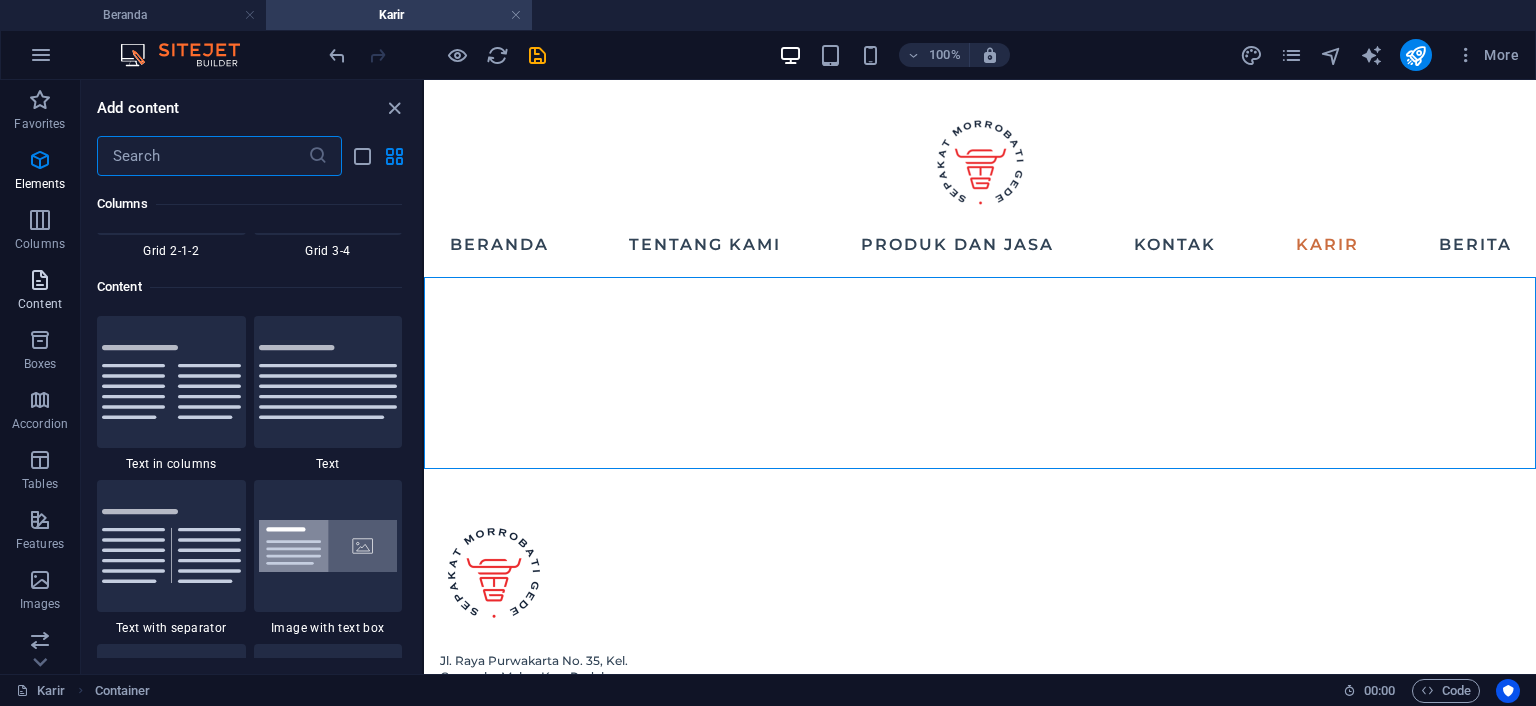 scroll, scrollTop: 3499, scrollLeft: 0, axis: vertical 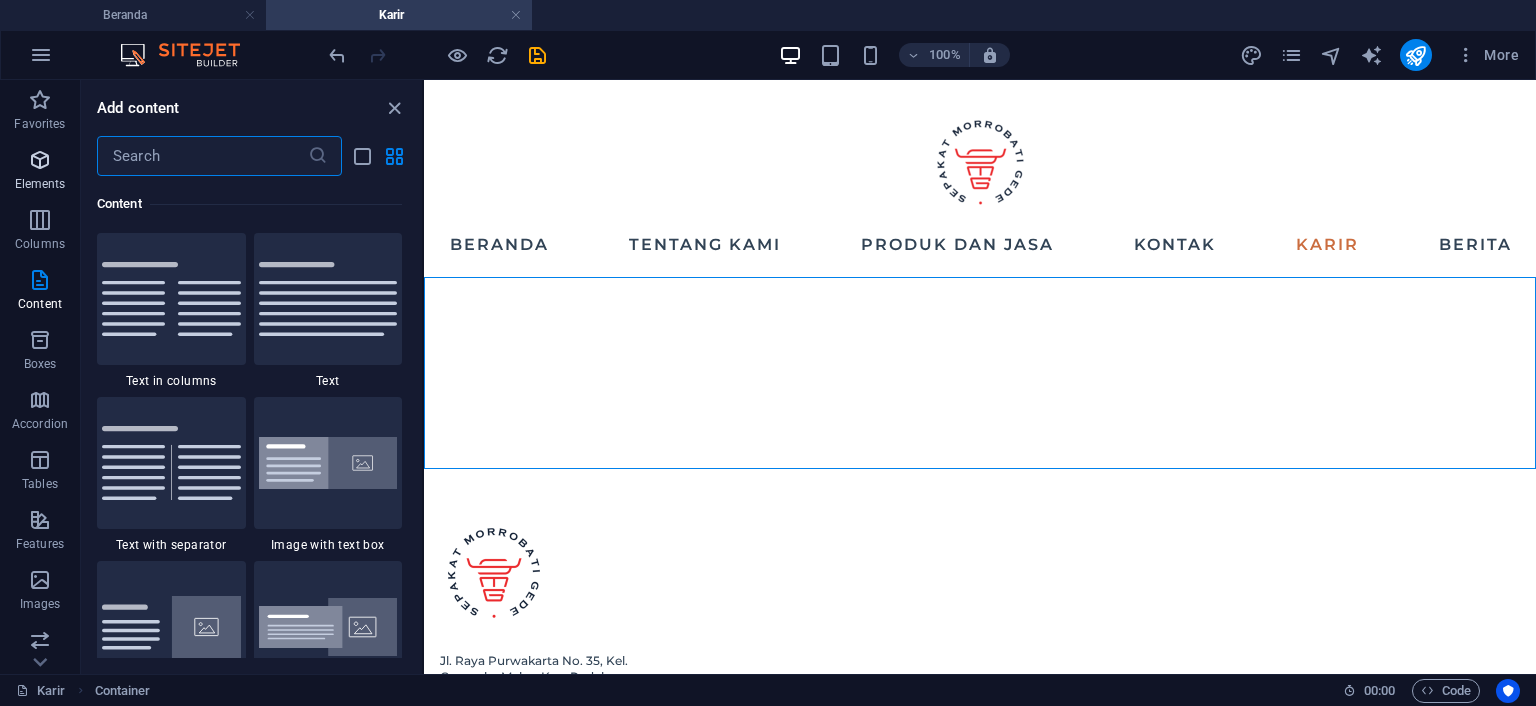 click at bounding box center (40, 160) 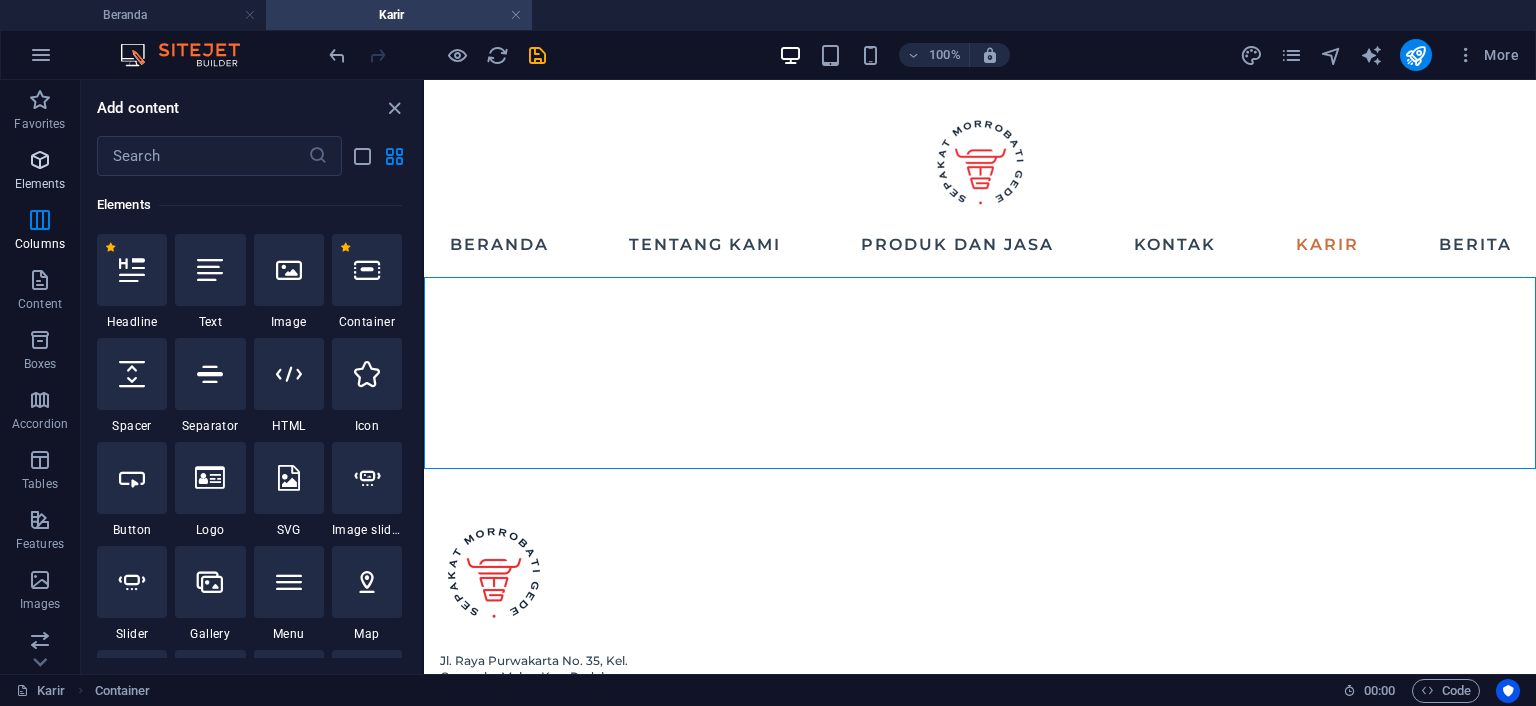 scroll, scrollTop: 212, scrollLeft: 0, axis: vertical 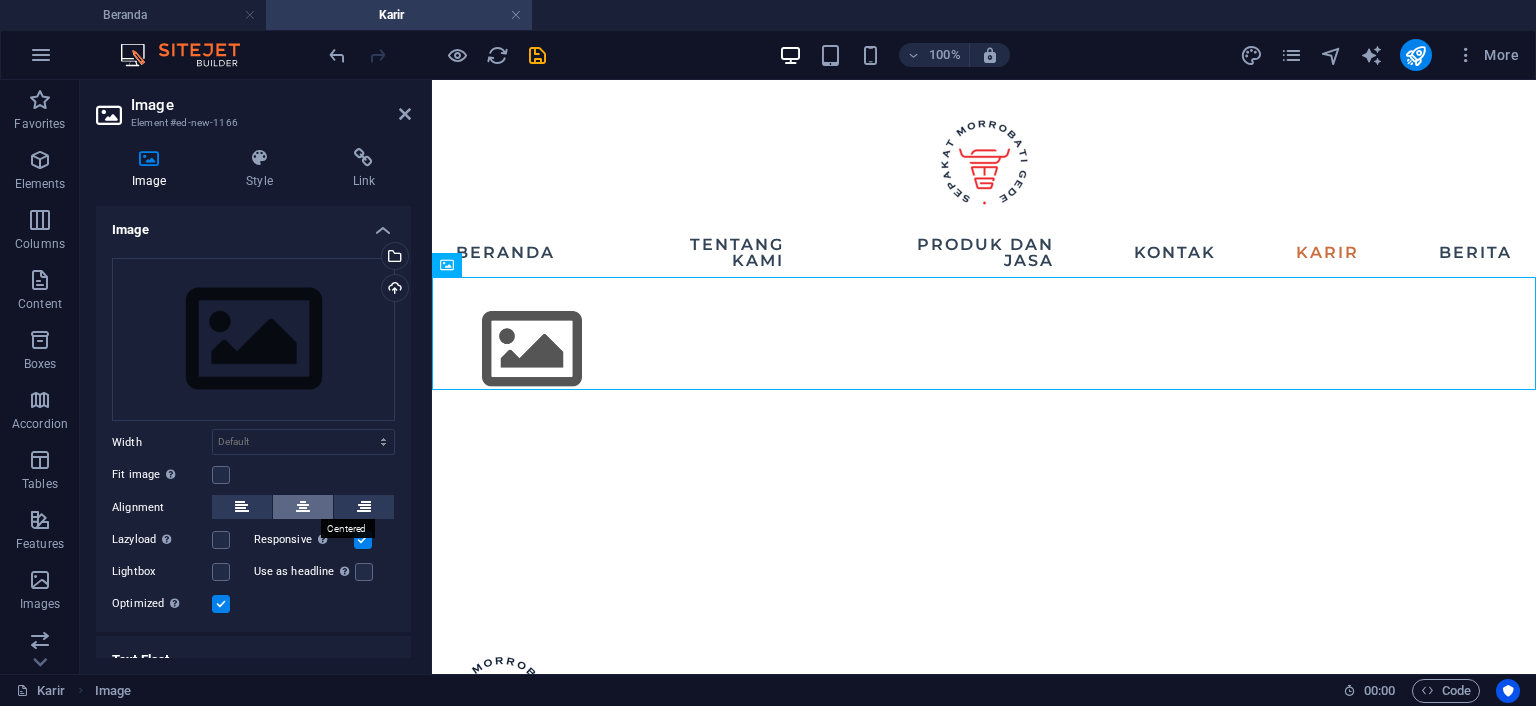 click at bounding box center [303, 507] 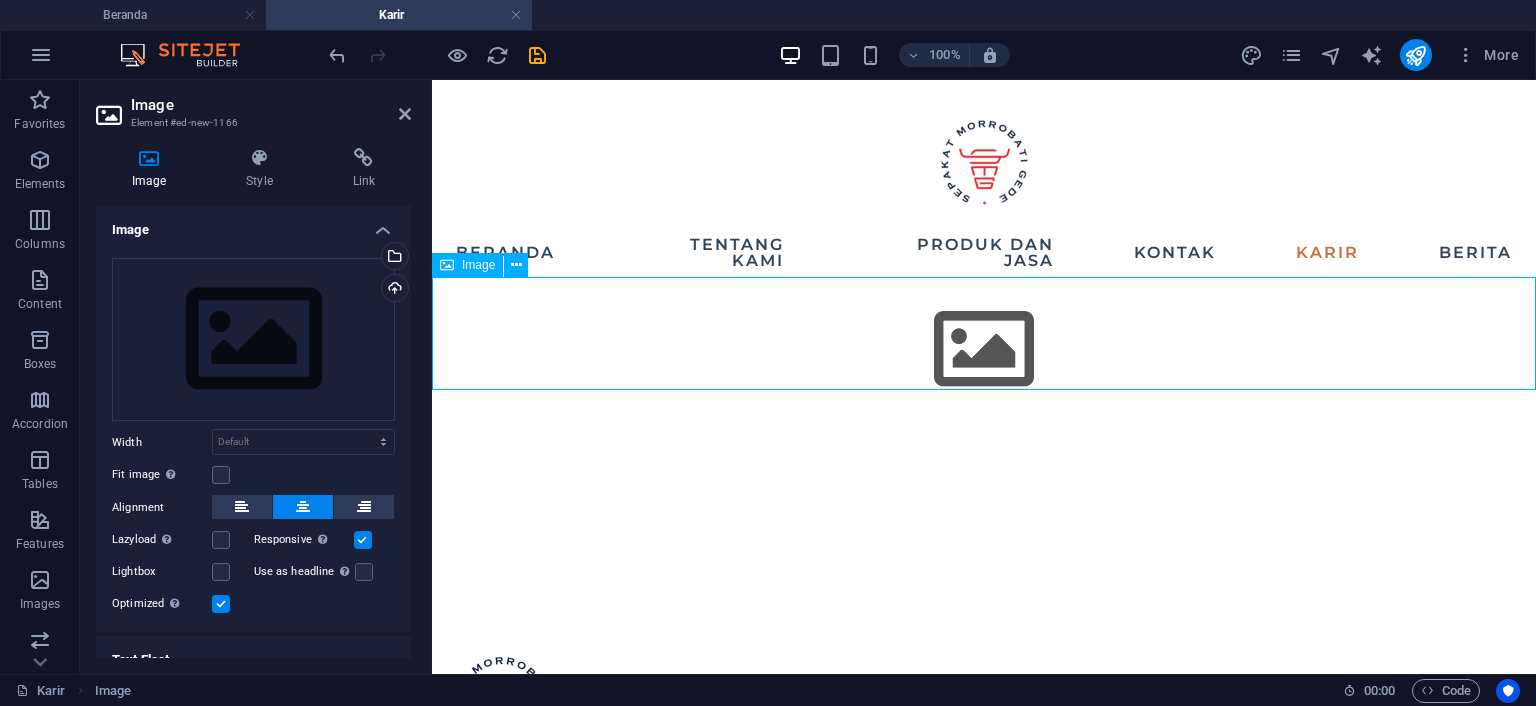 click at bounding box center (984, 349) 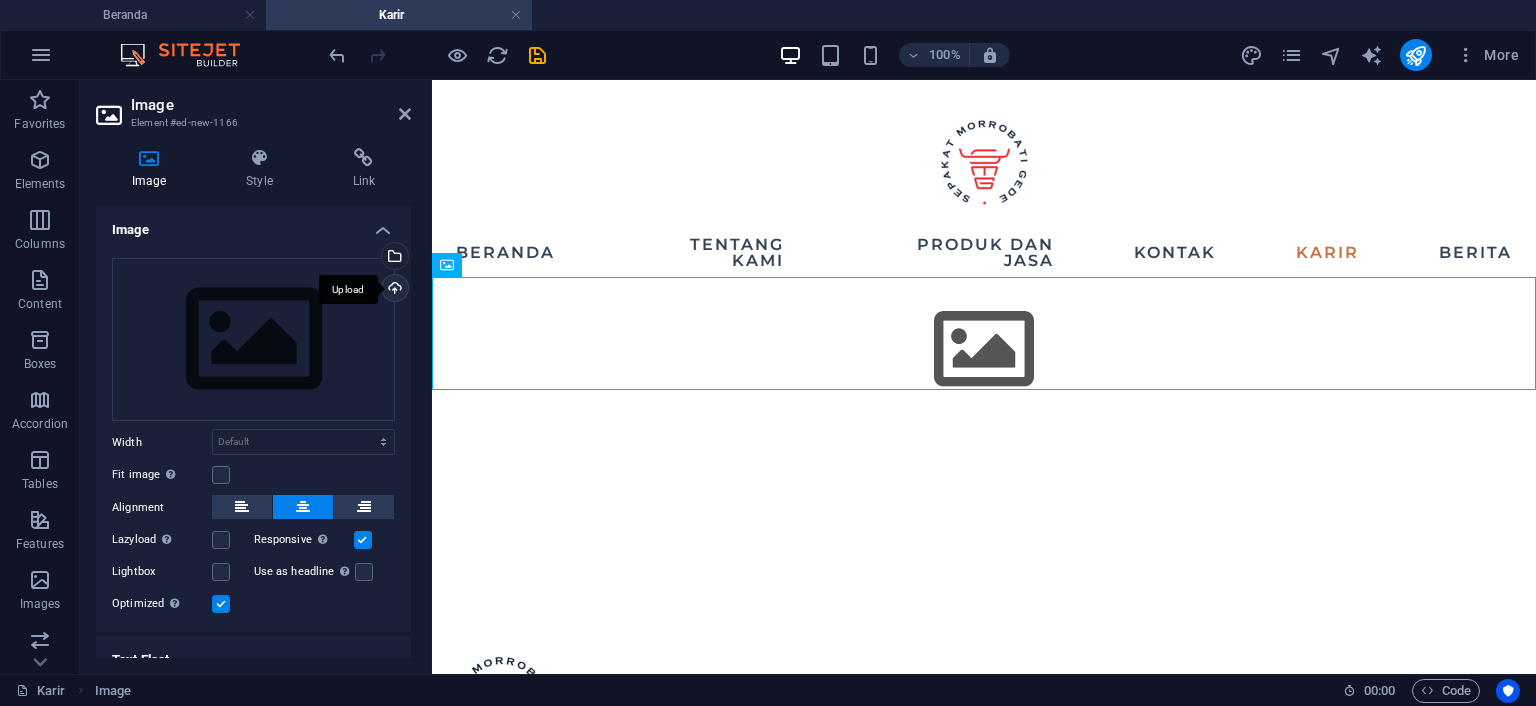 click on "Upload" at bounding box center (393, 290) 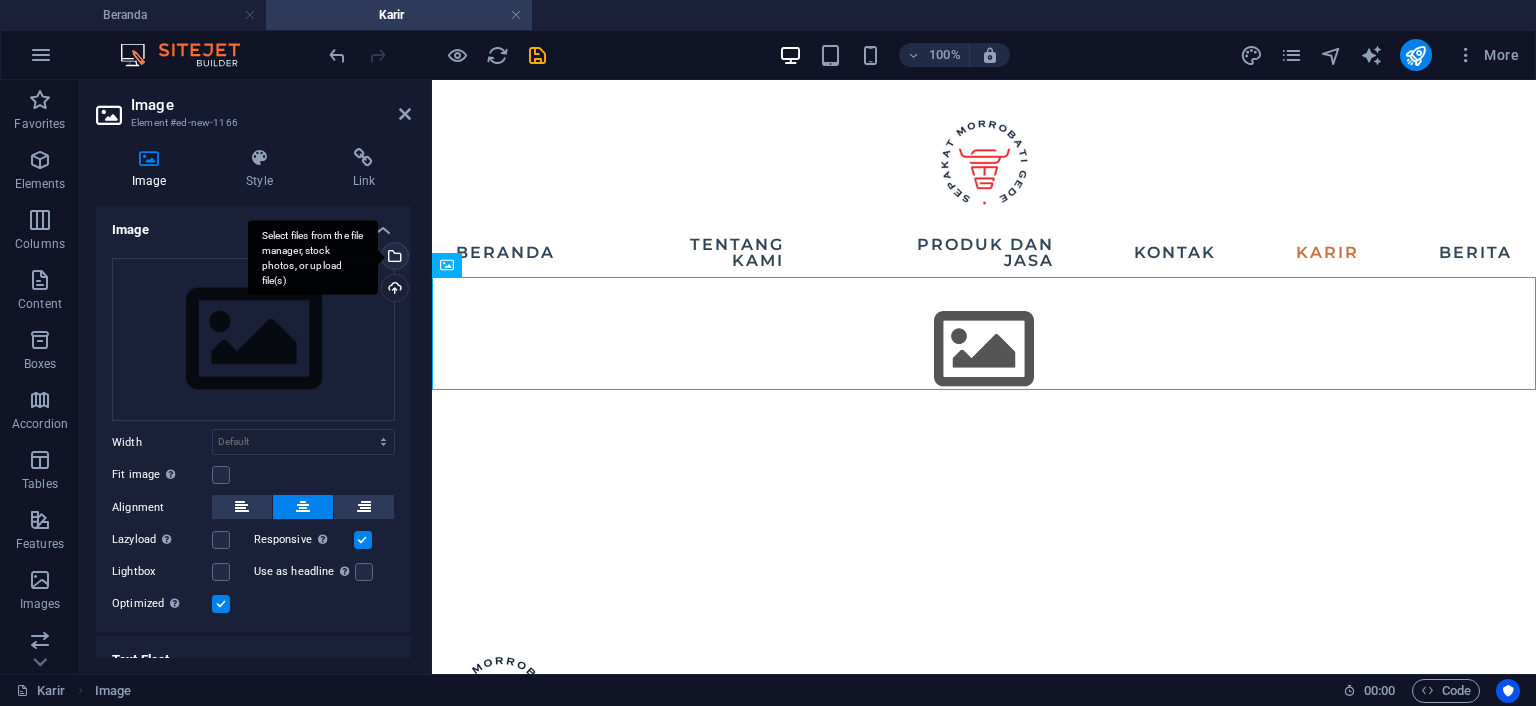 click on "Select files from the file manager, stock photos, or upload file(s)" at bounding box center (393, 258) 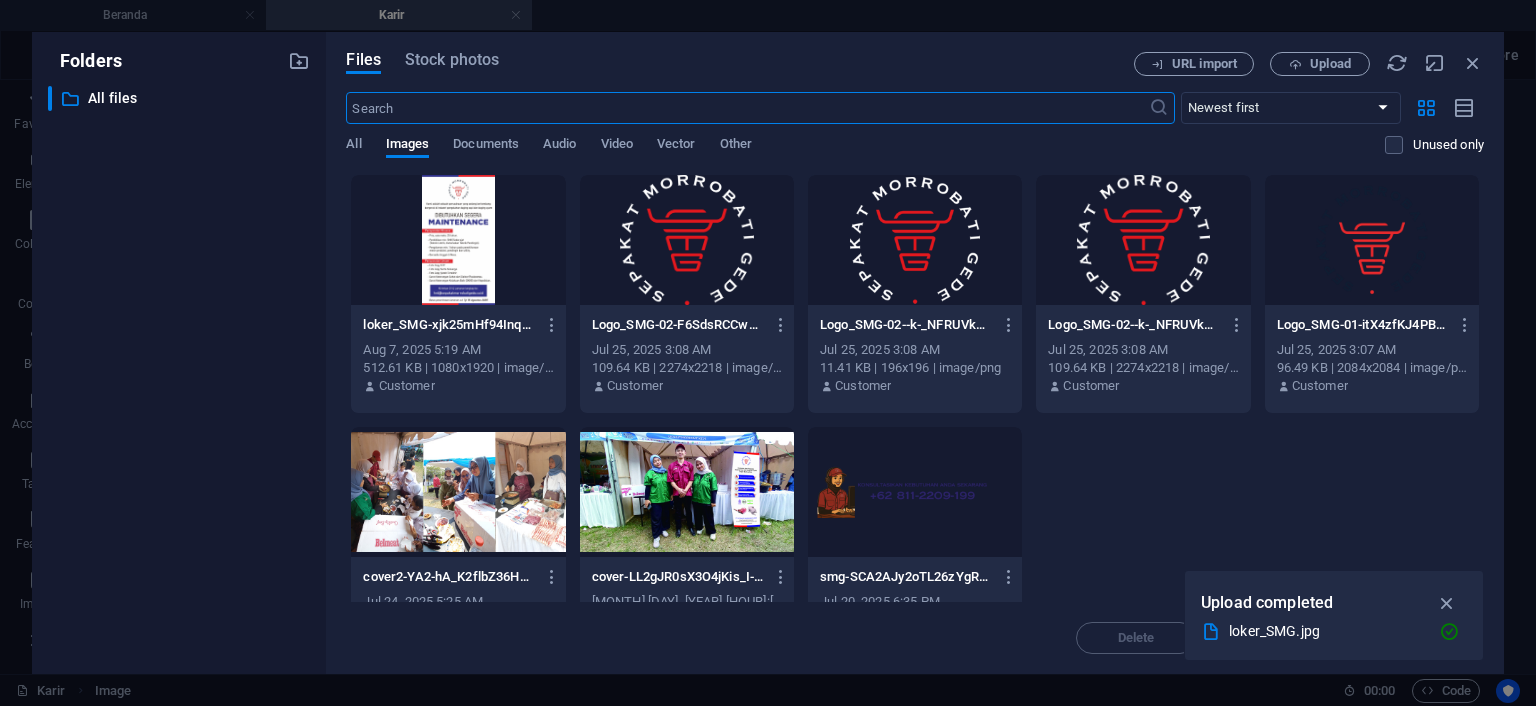 click at bounding box center (458, 240) 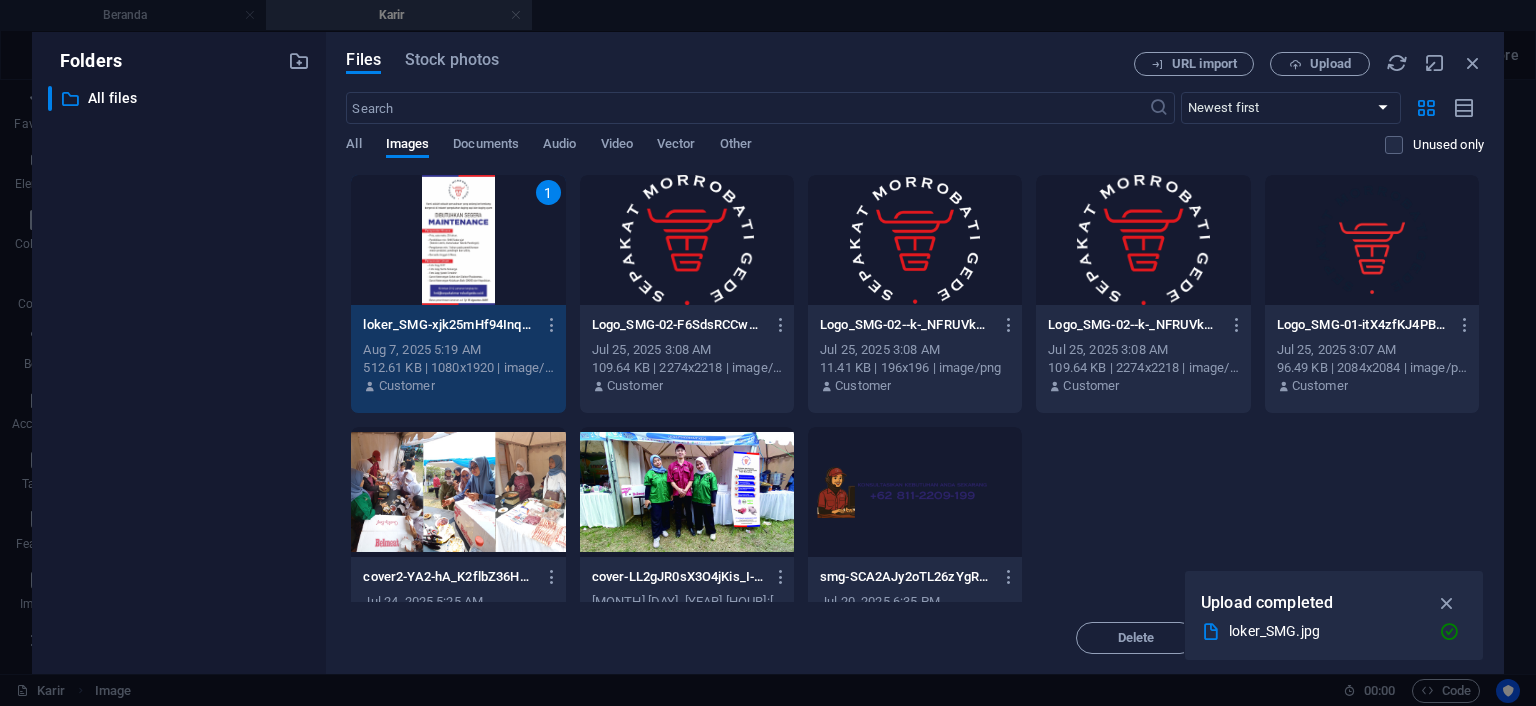 click on "1" at bounding box center [458, 240] 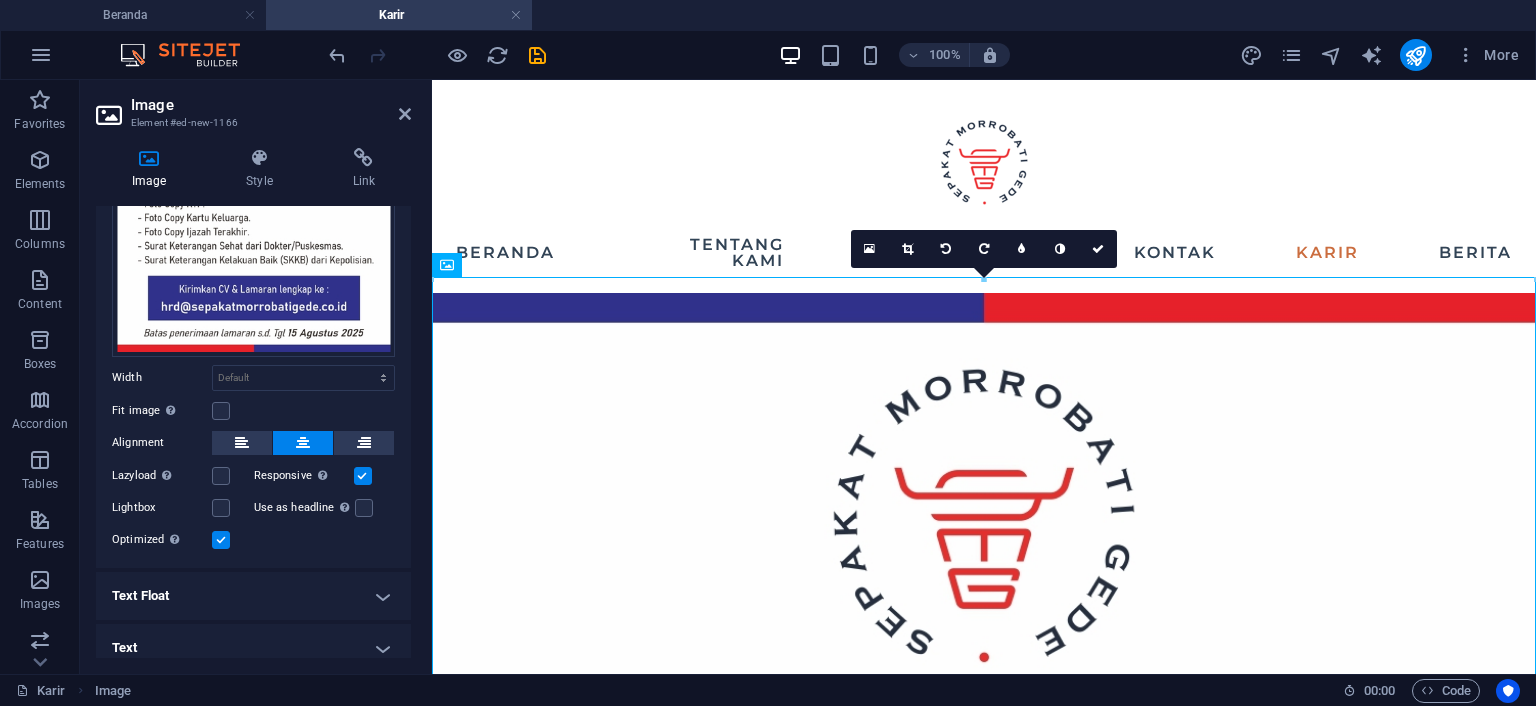 scroll, scrollTop: 410, scrollLeft: 0, axis: vertical 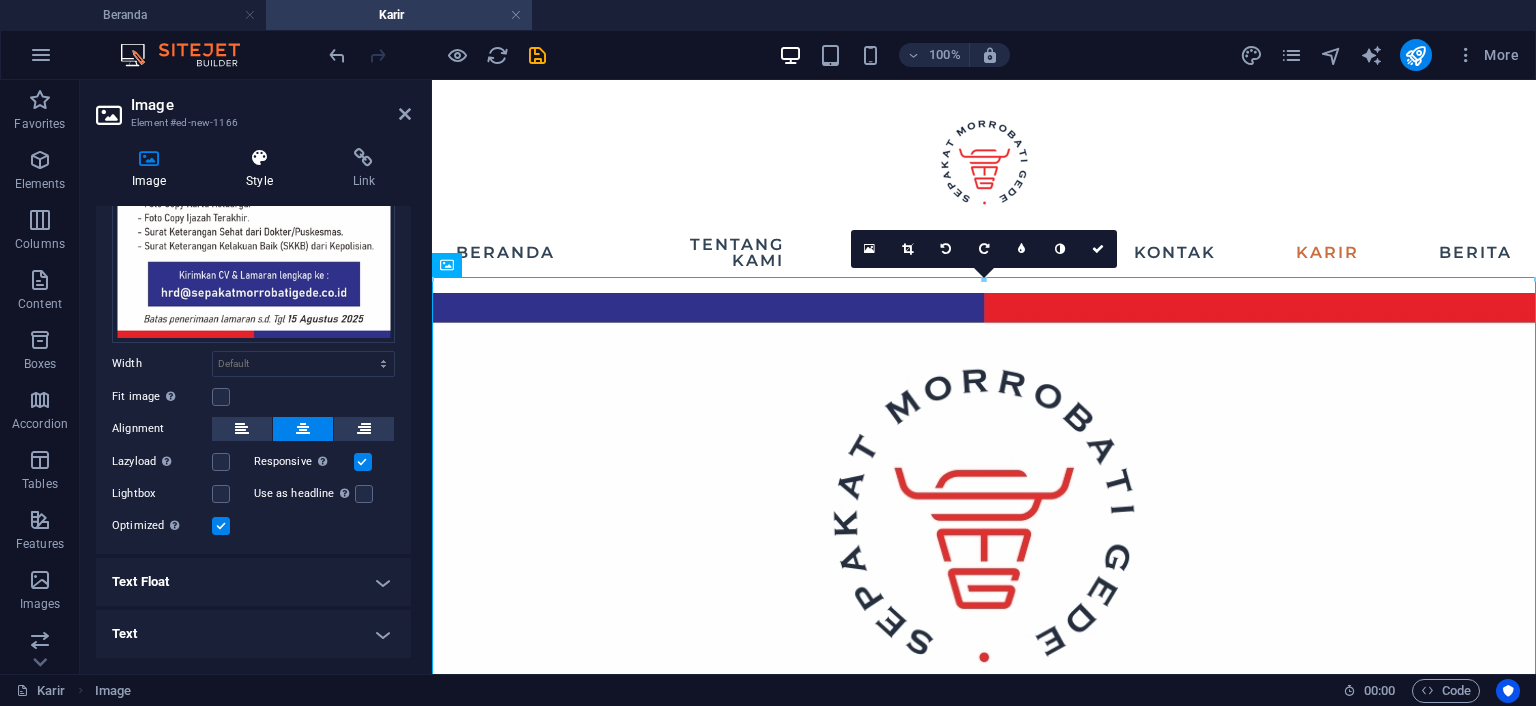 click at bounding box center (259, 158) 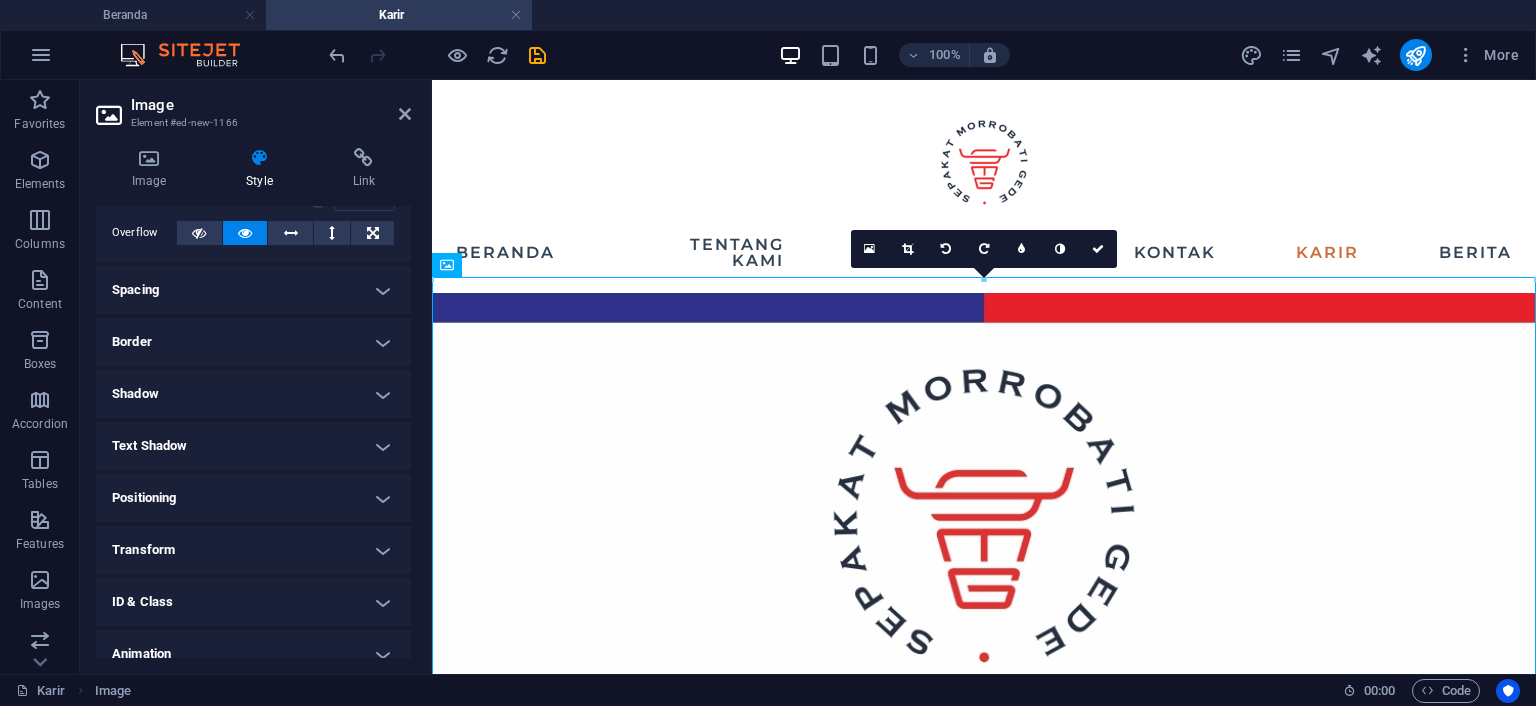 scroll, scrollTop: 179, scrollLeft: 0, axis: vertical 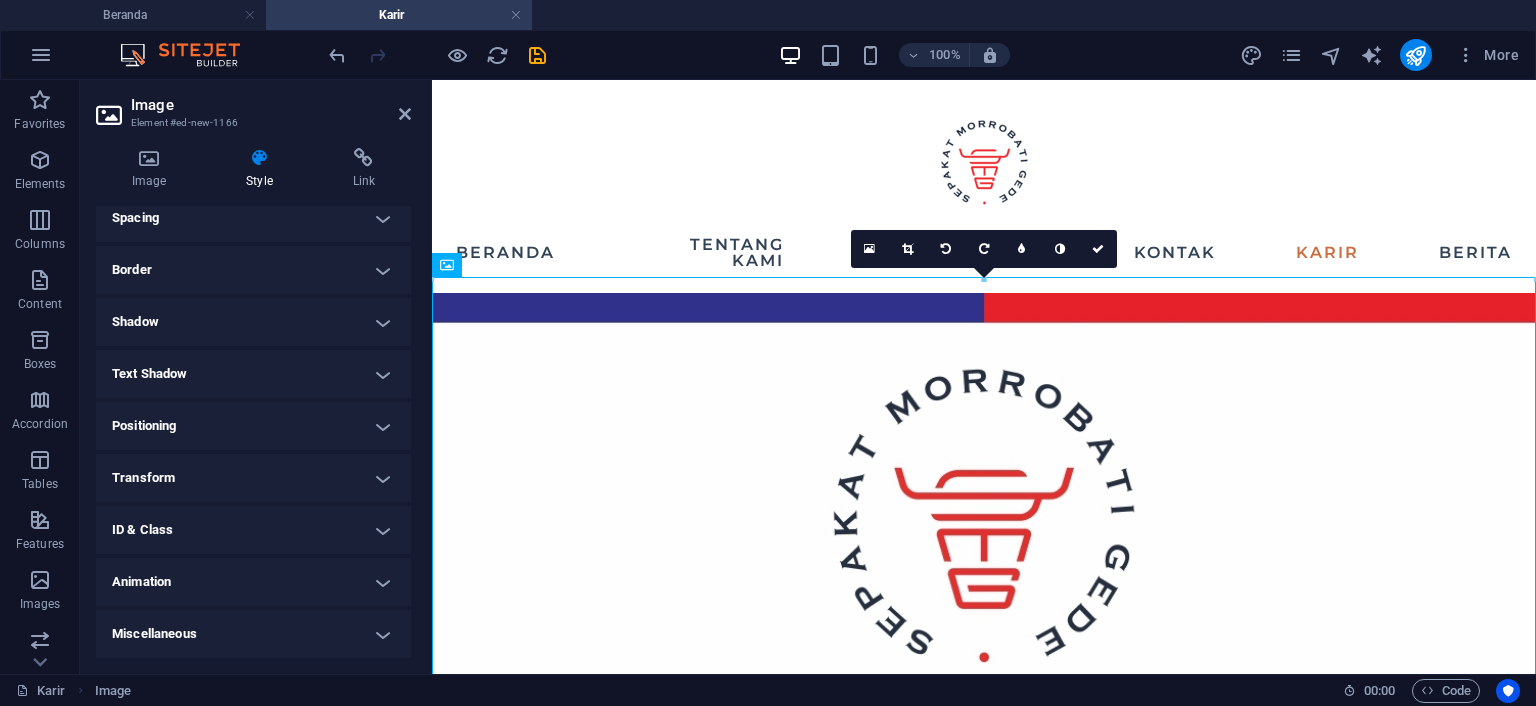 click on "Miscellaneous" at bounding box center [253, 634] 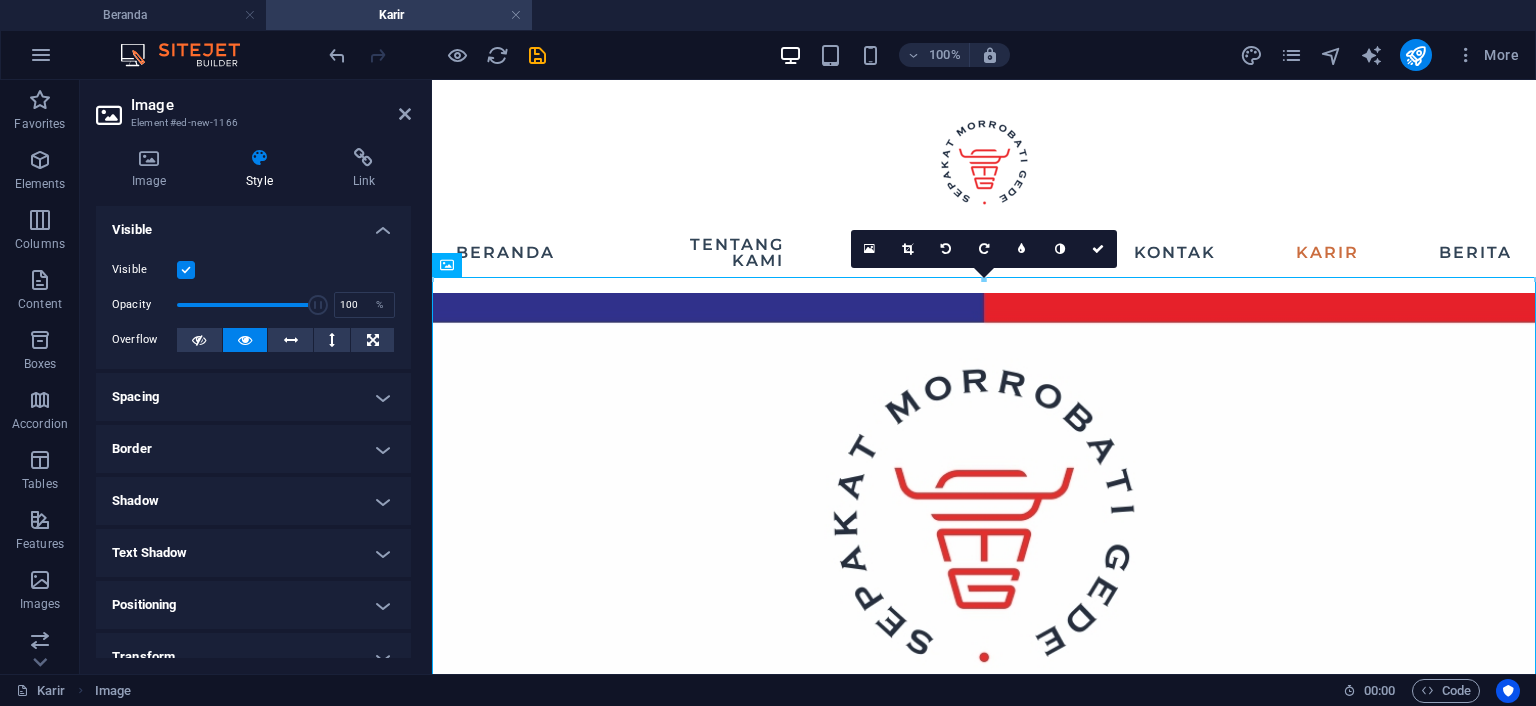 scroll, scrollTop: 91, scrollLeft: 0, axis: vertical 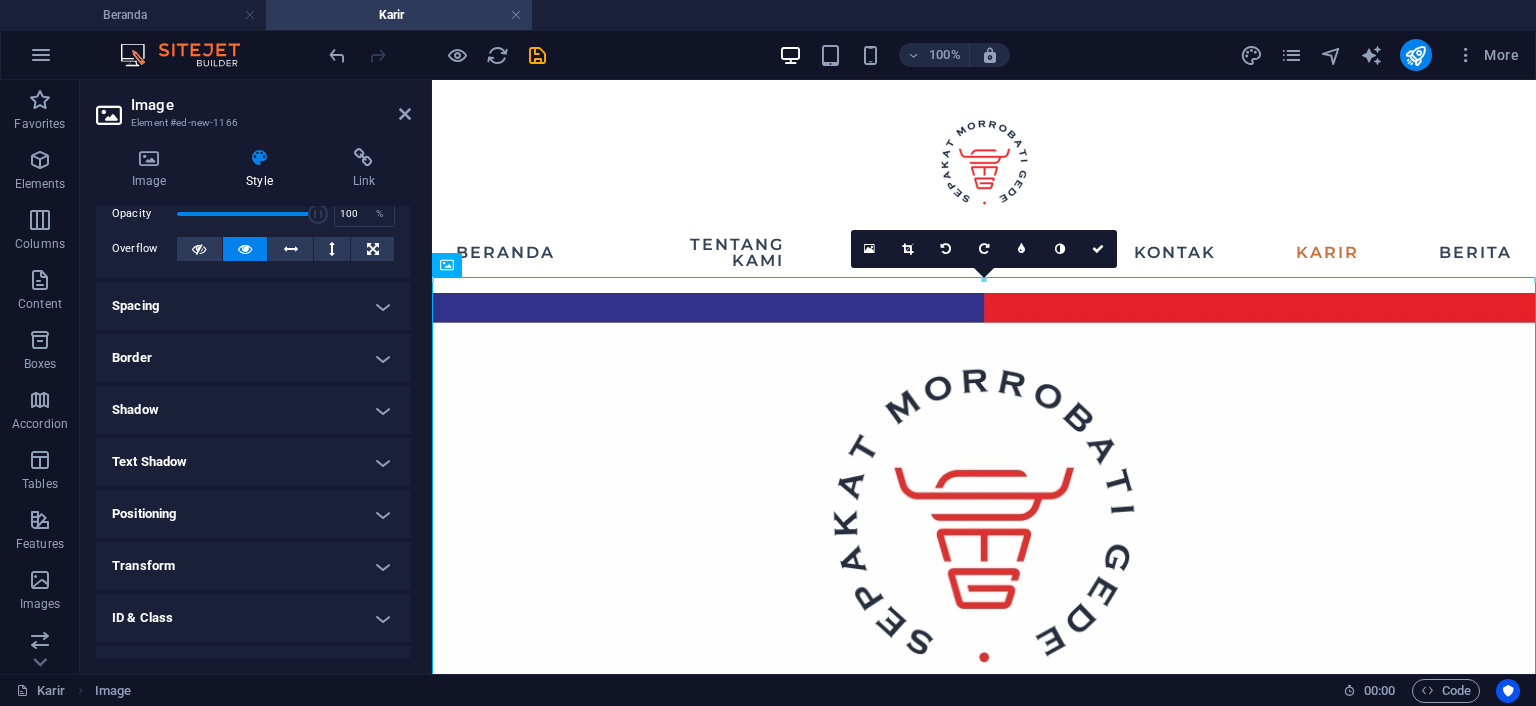 click on "Positioning" at bounding box center (253, 514) 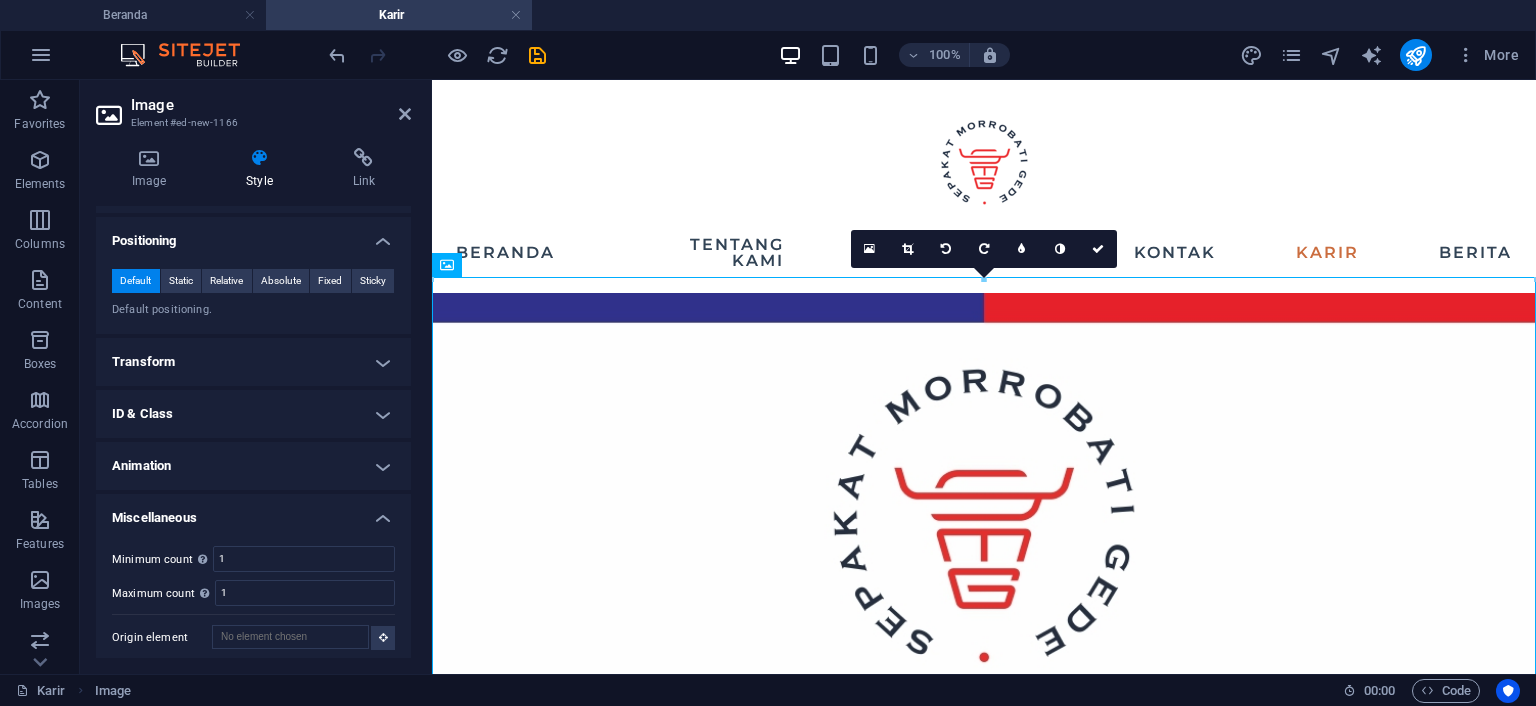 scroll, scrollTop: 91, scrollLeft: 0, axis: vertical 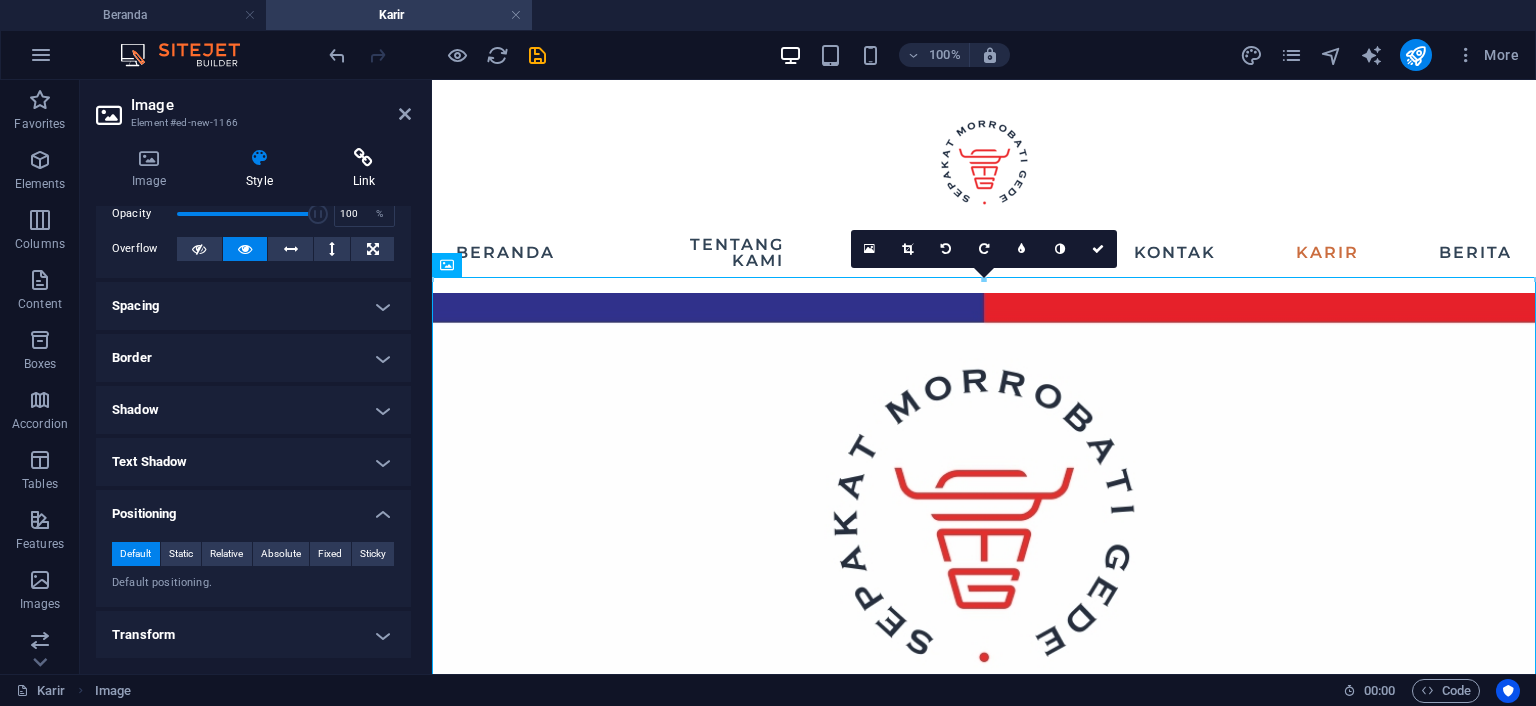 click on "Link" at bounding box center (364, 169) 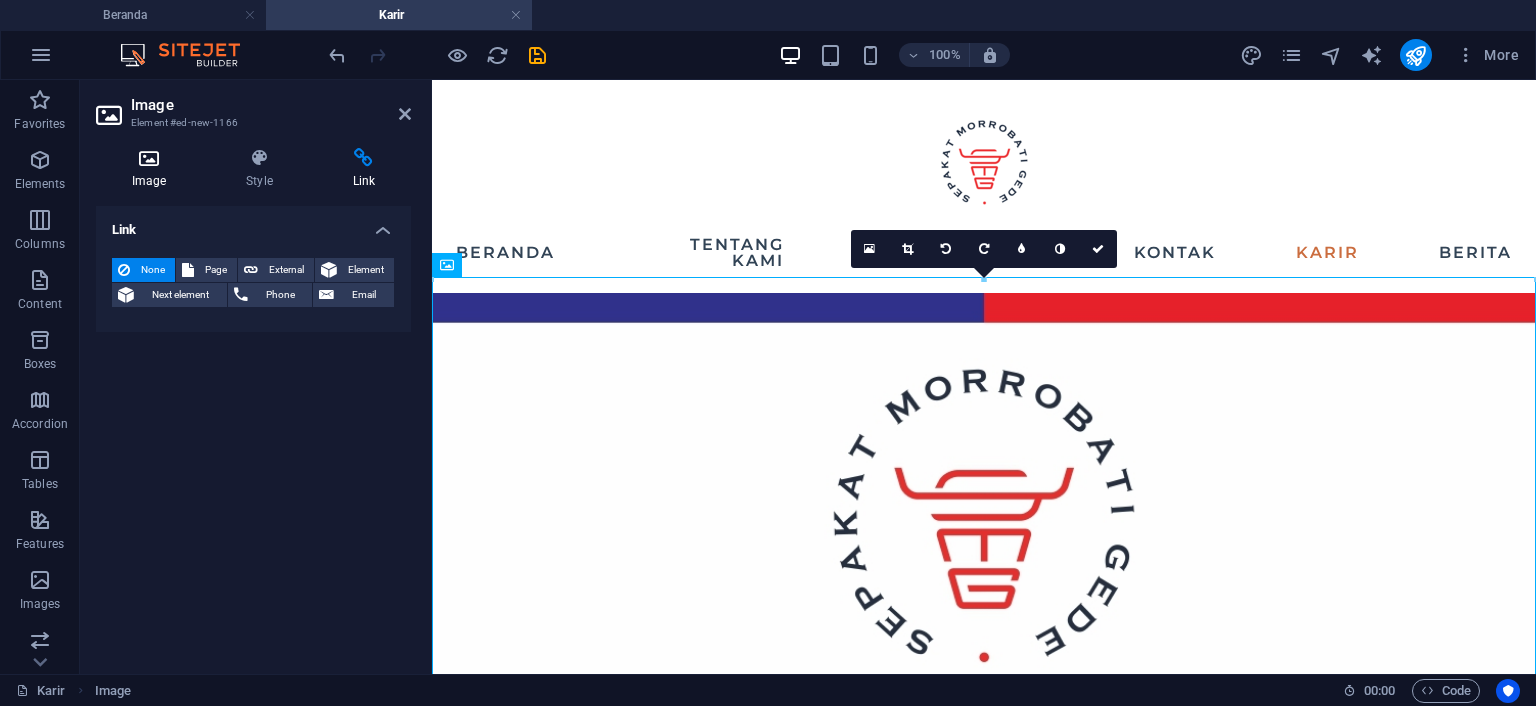 click at bounding box center (149, 158) 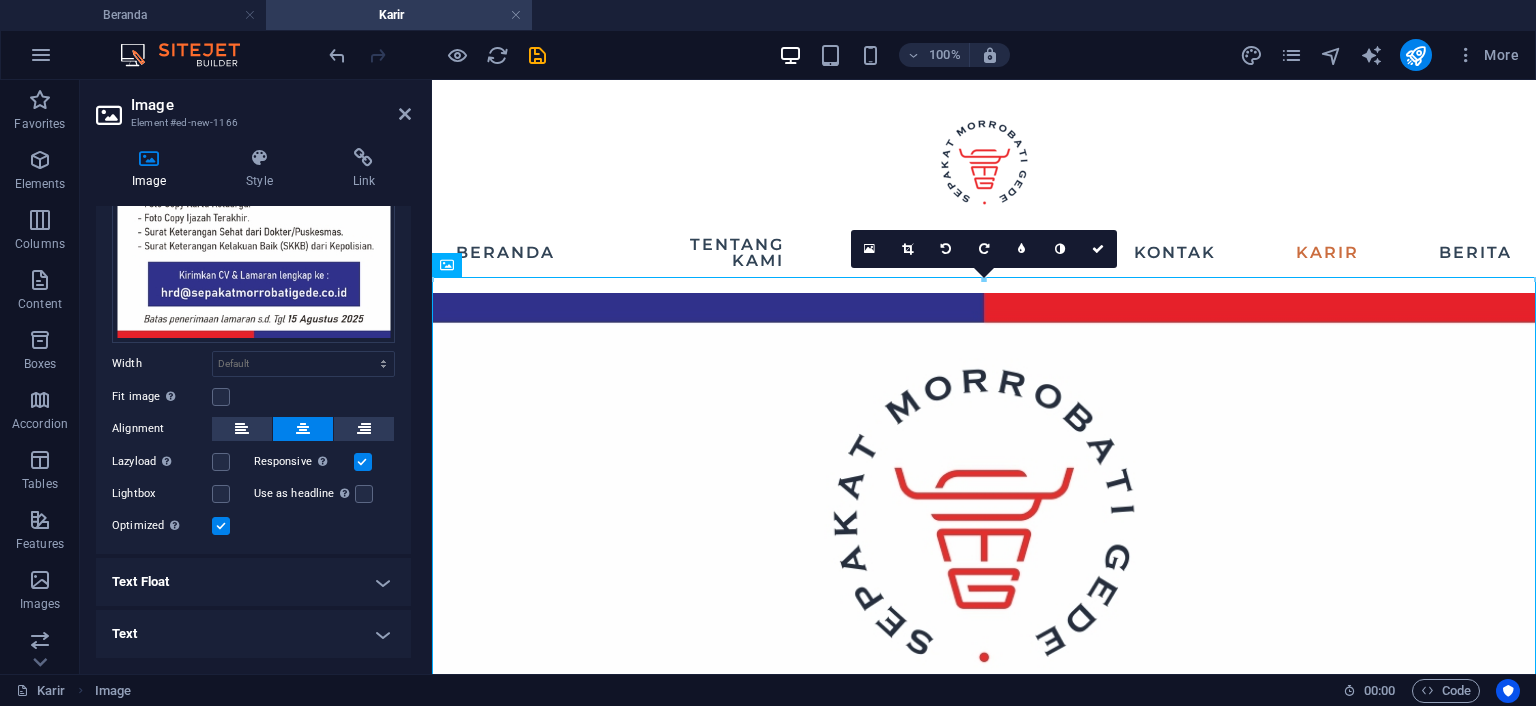 scroll, scrollTop: 410, scrollLeft: 0, axis: vertical 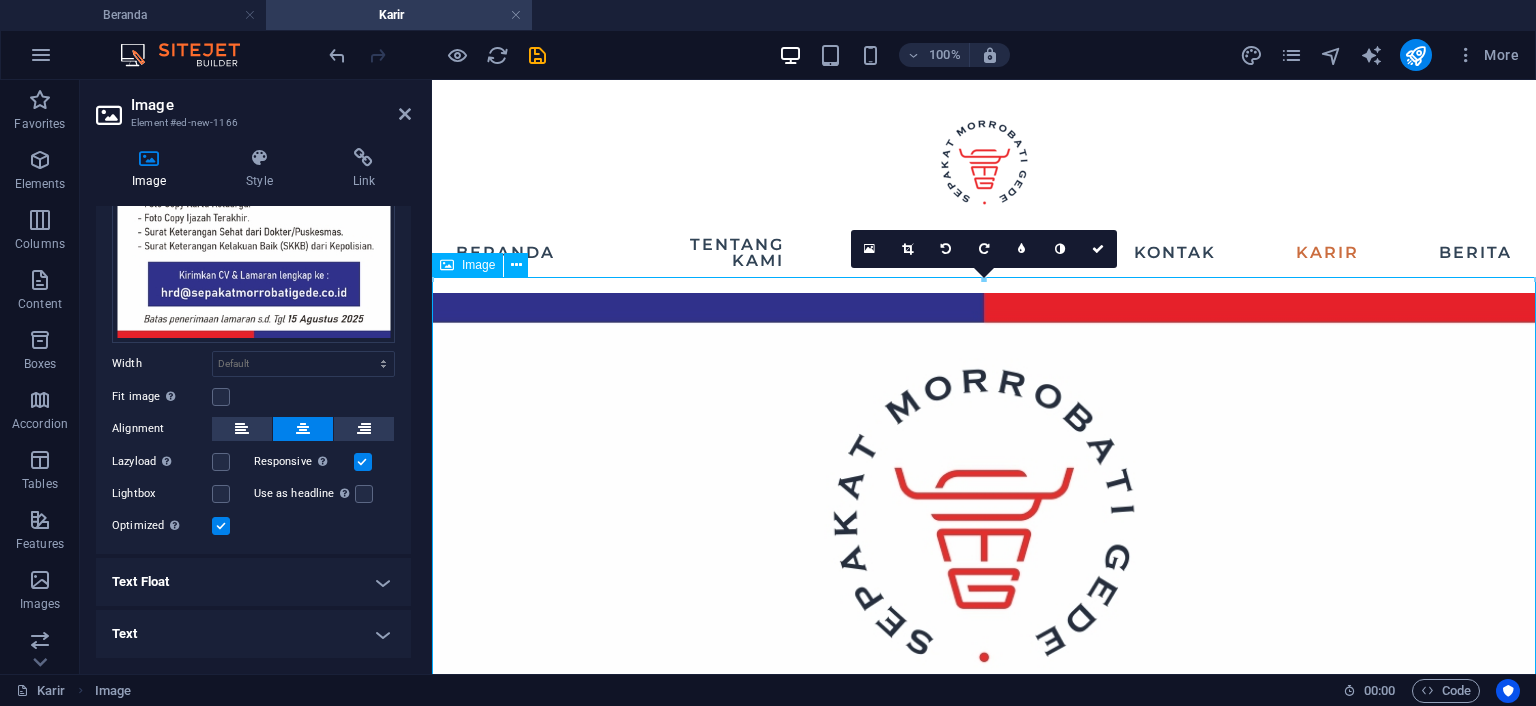 click at bounding box center [984, 1274] 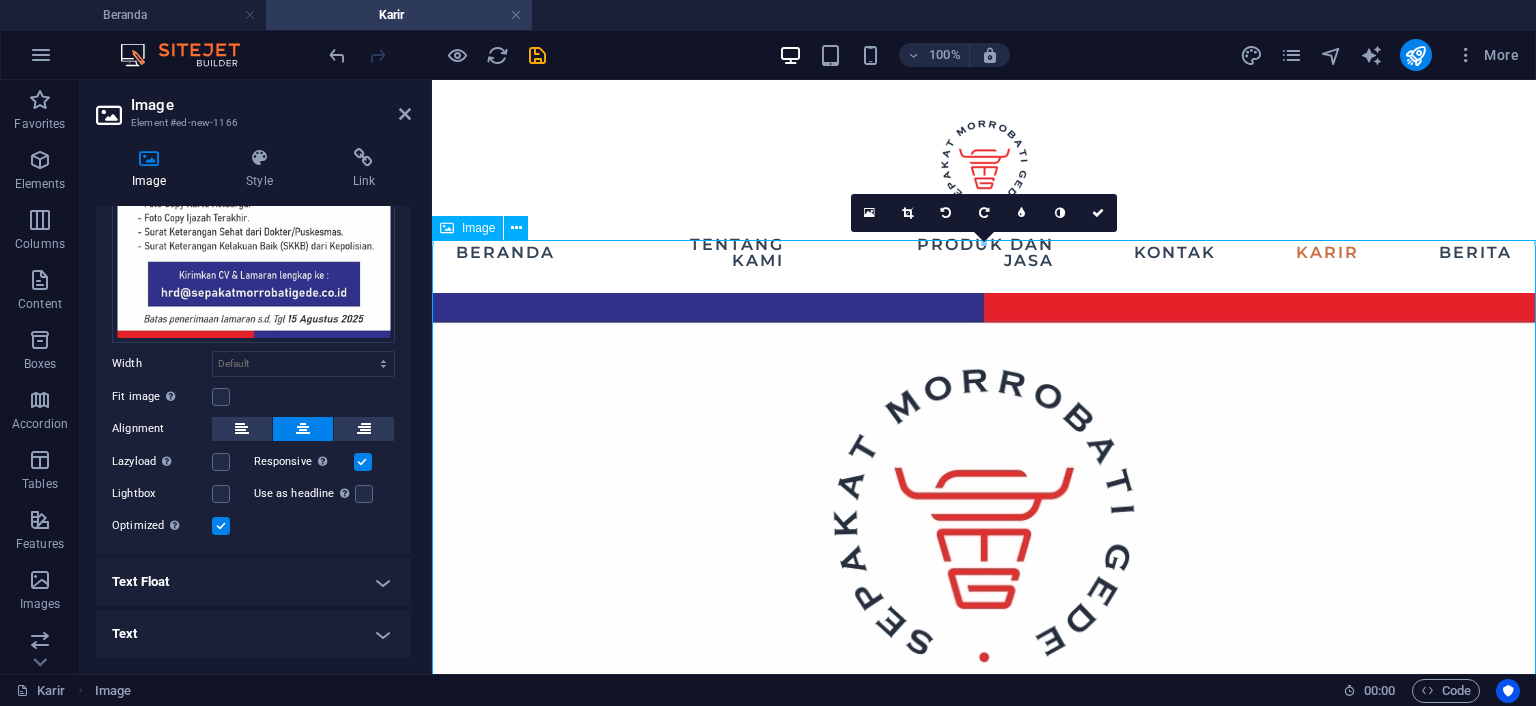 scroll, scrollTop: 105, scrollLeft: 0, axis: vertical 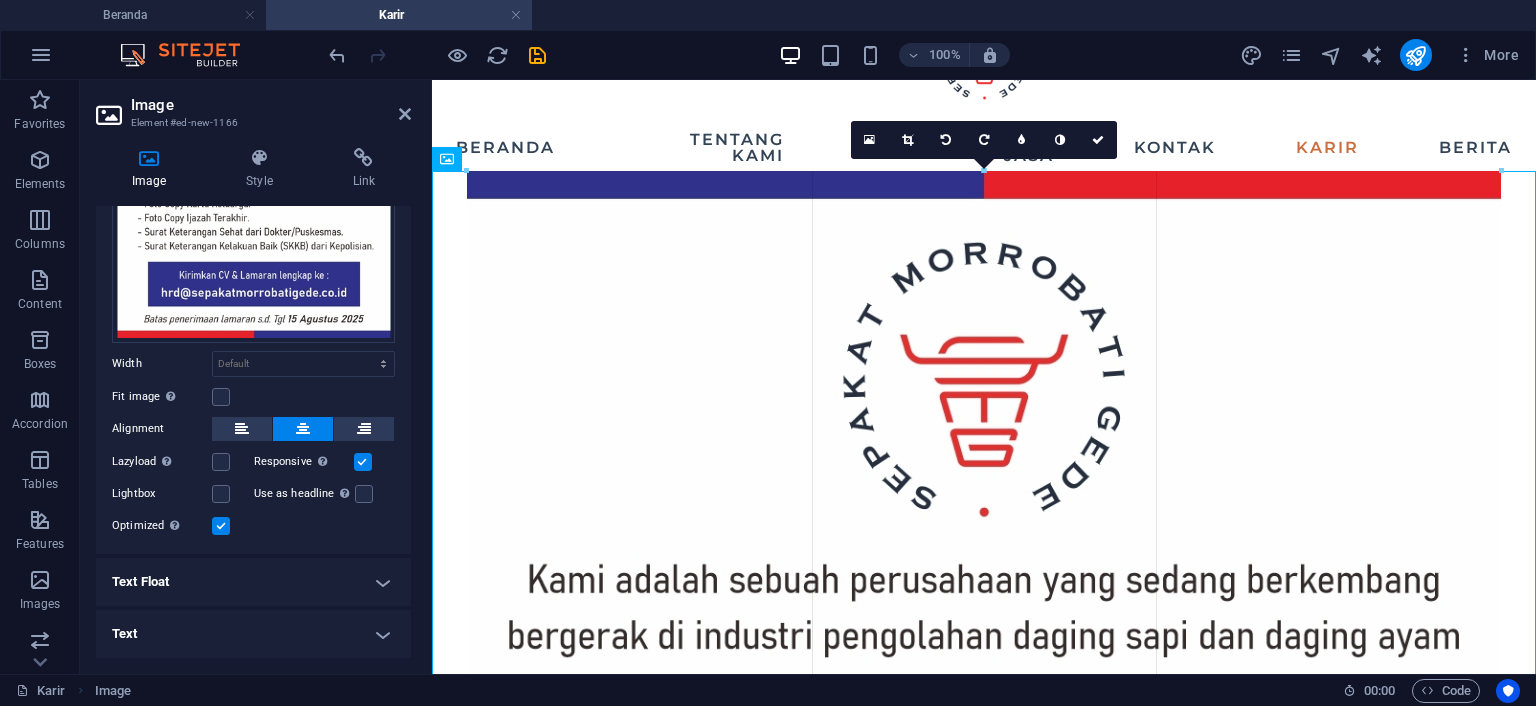 drag, startPoint x: 434, startPoint y: 174, endPoint x: 722, endPoint y: 392, distance: 361.20355 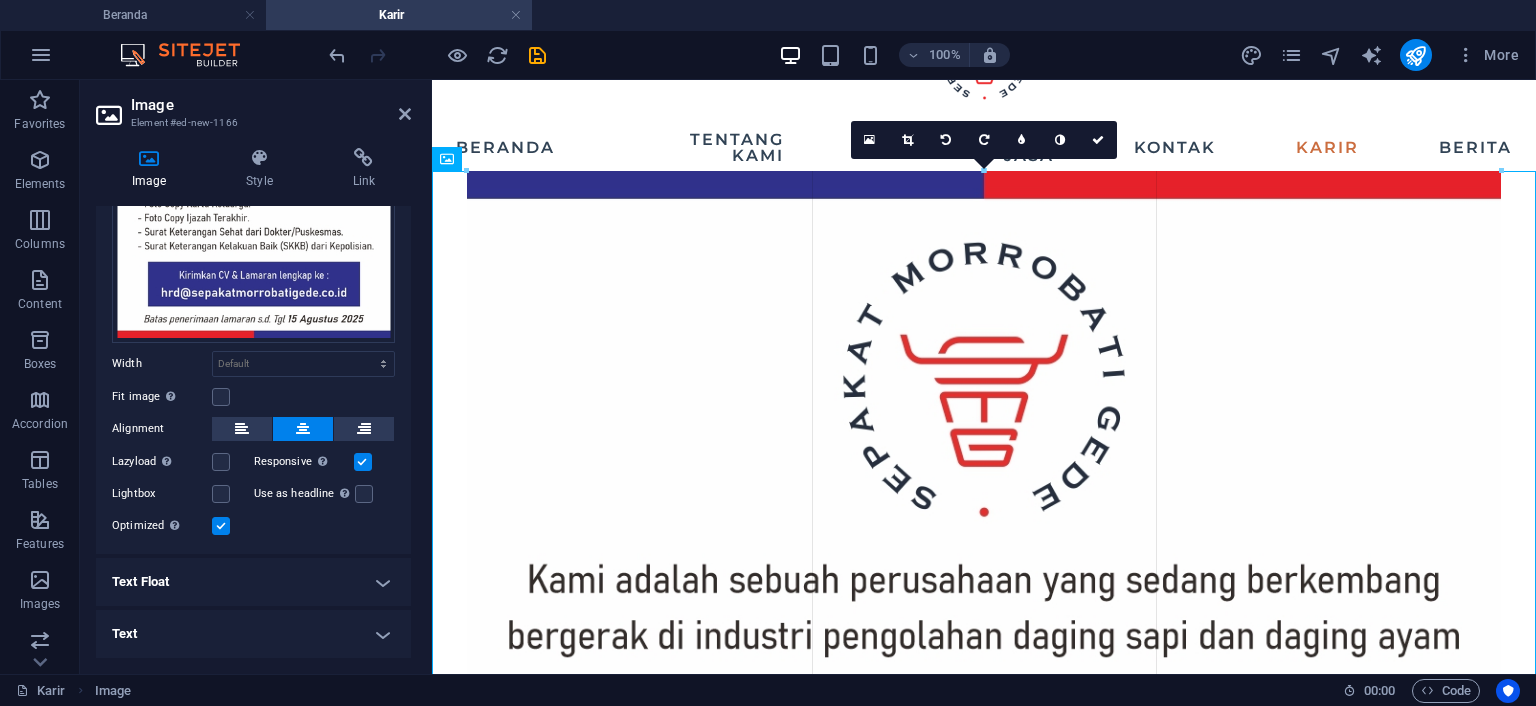 click at bounding box center [984, 1107] 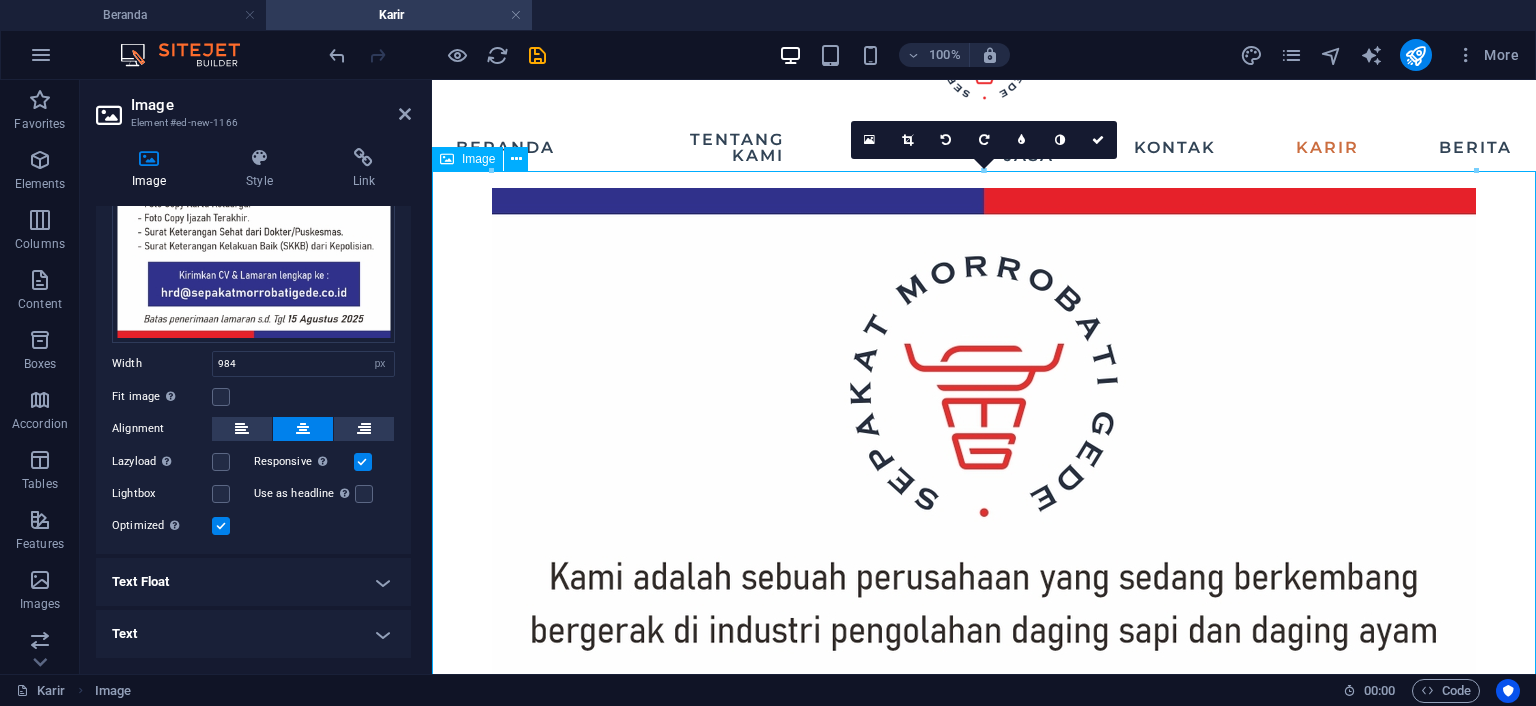 drag, startPoint x: 807, startPoint y: 427, endPoint x: 1112, endPoint y: 497, distance: 312.92972 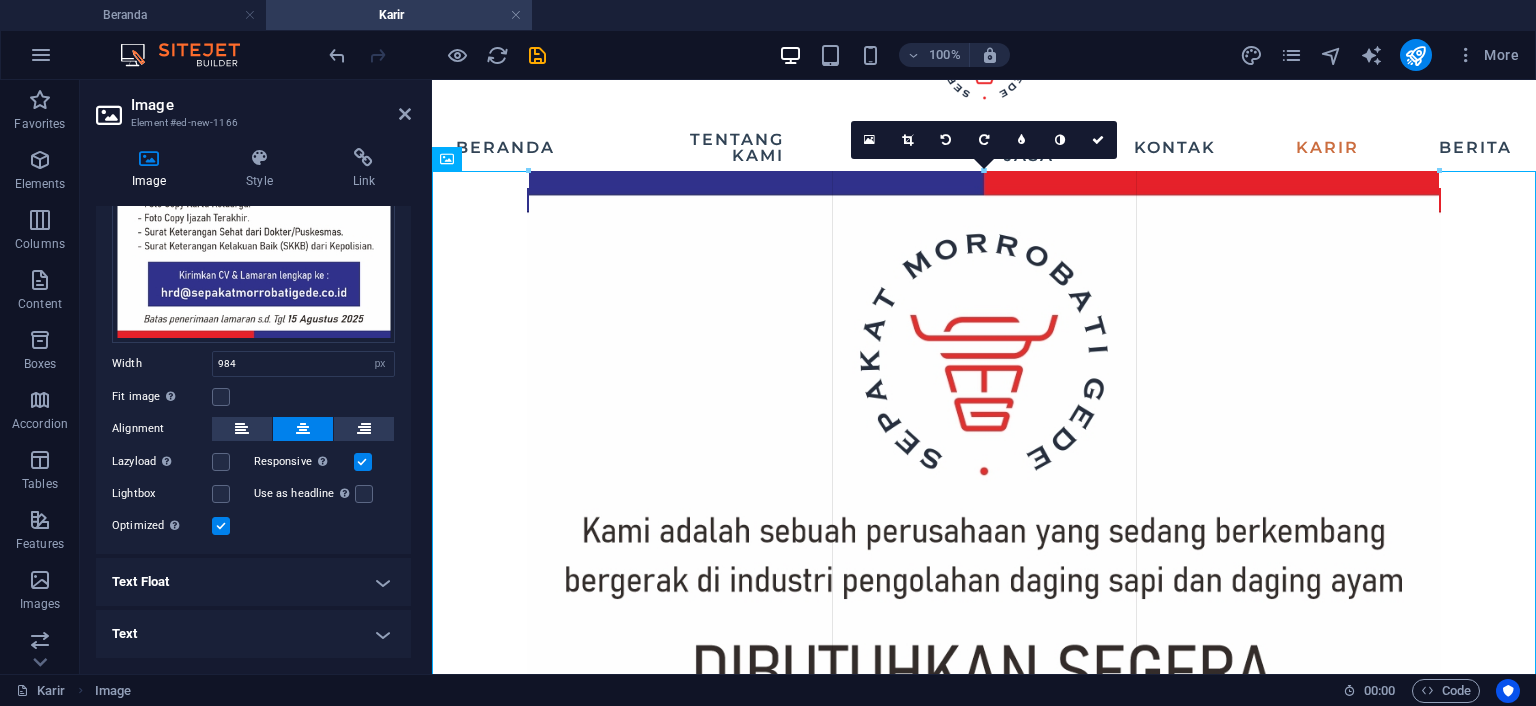drag, startPoint x: 517, startPoint y: 187, endPoint x: 914, endPoint y: 328, distance: 421.29562 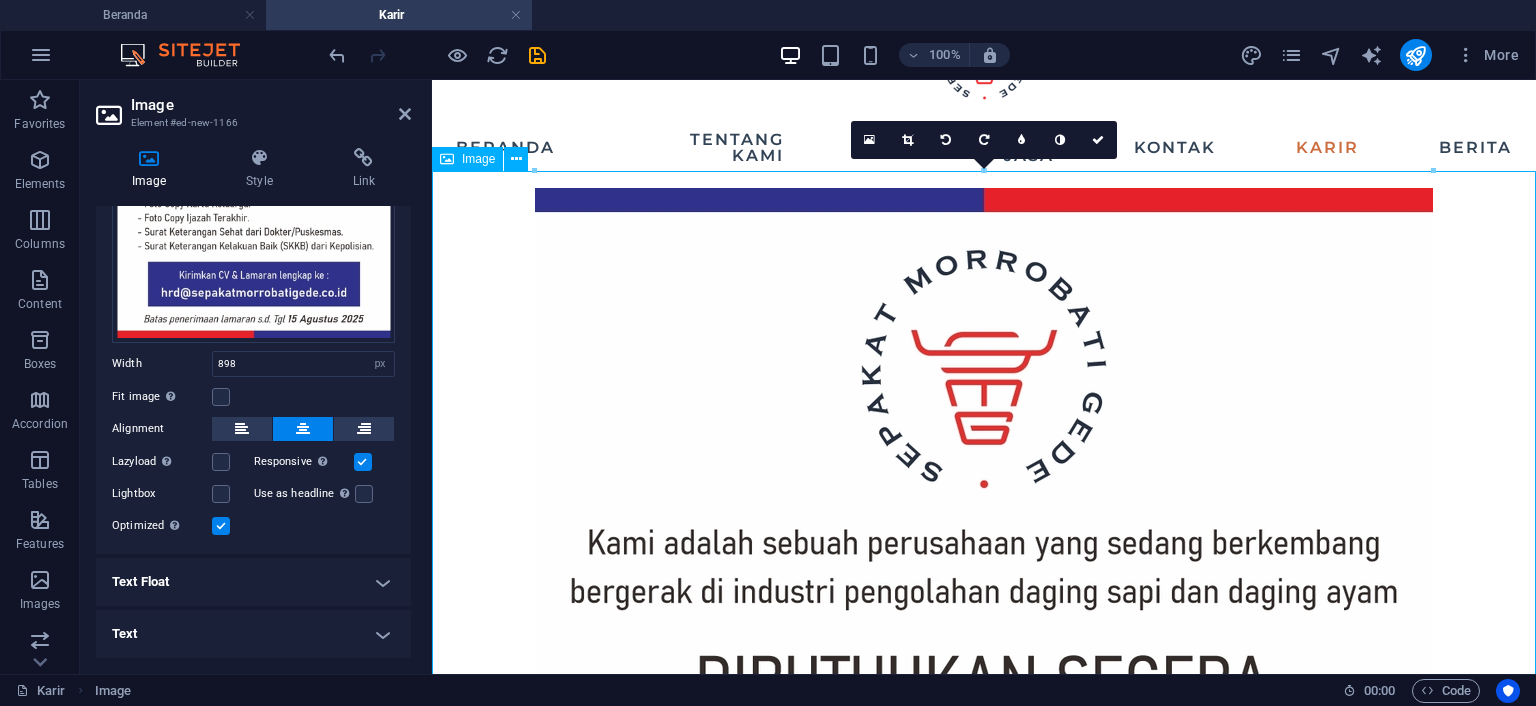 drag, startPoint x: 1036, startPoint y: 342, endPoint x: 777, endPoint y: 244, distance: 276.92056 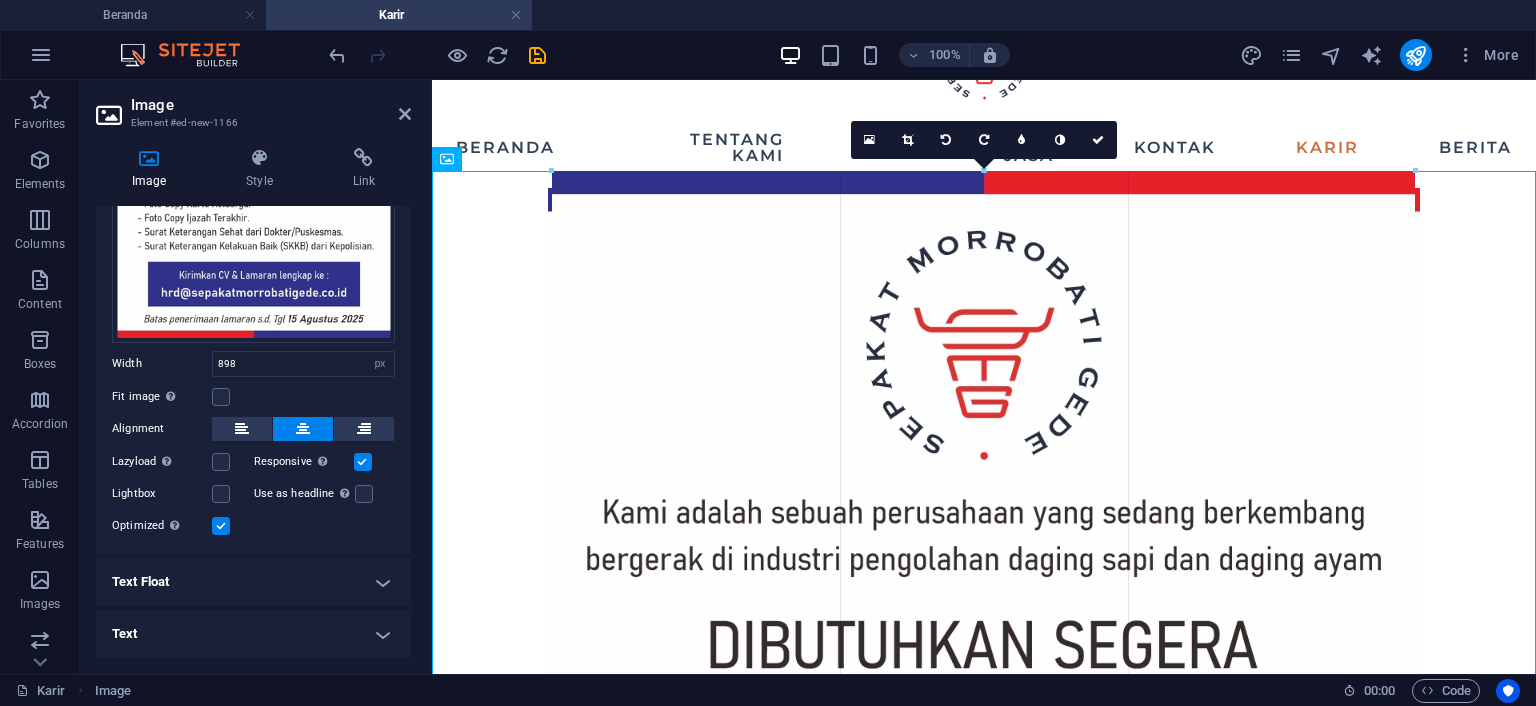 drag, startPoint x: 534, startPoint y: 170, endPoint x: 762, endPoint y: 293, distance: 259.06177 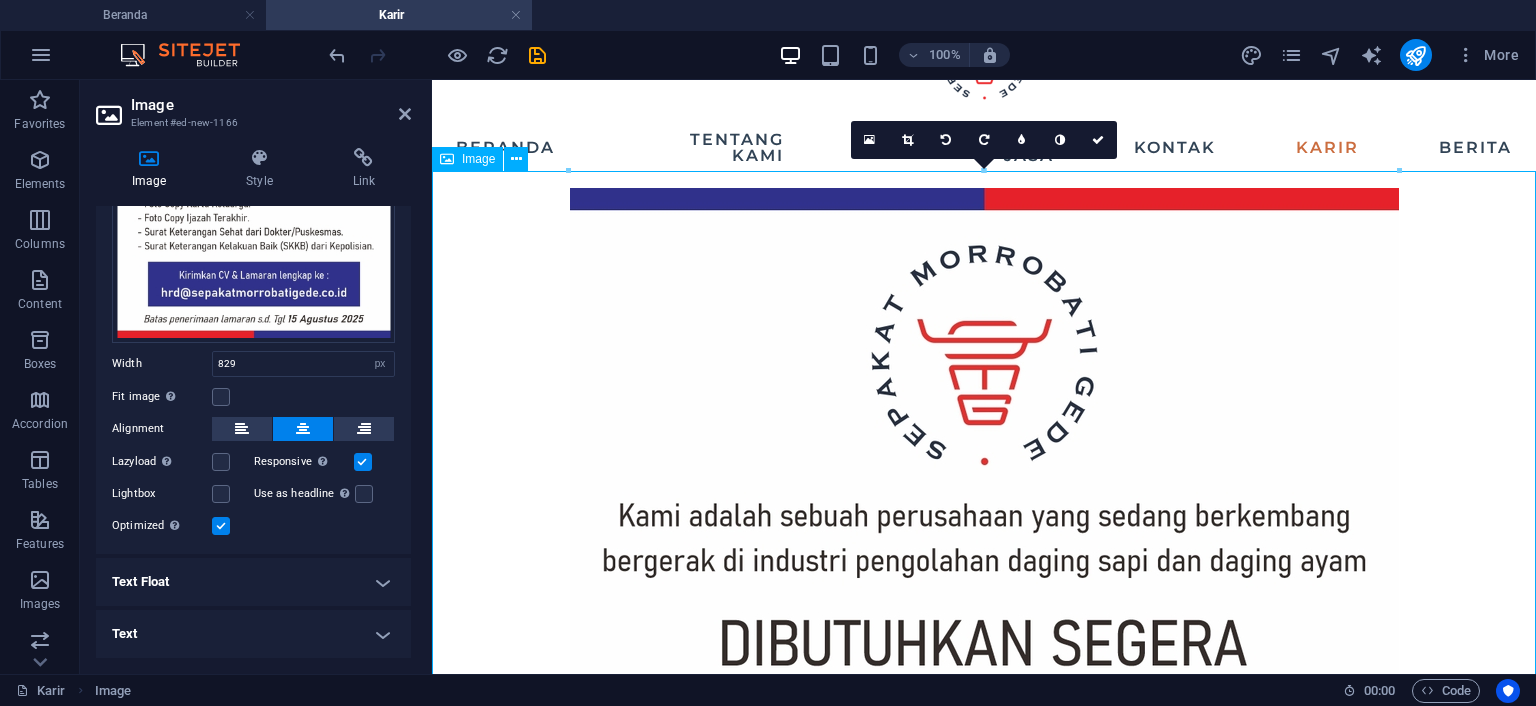drag, startPoint x: 937, startPoint y: 328, endPoint x: 1078, endPoint y: 352, distance: 143.02797 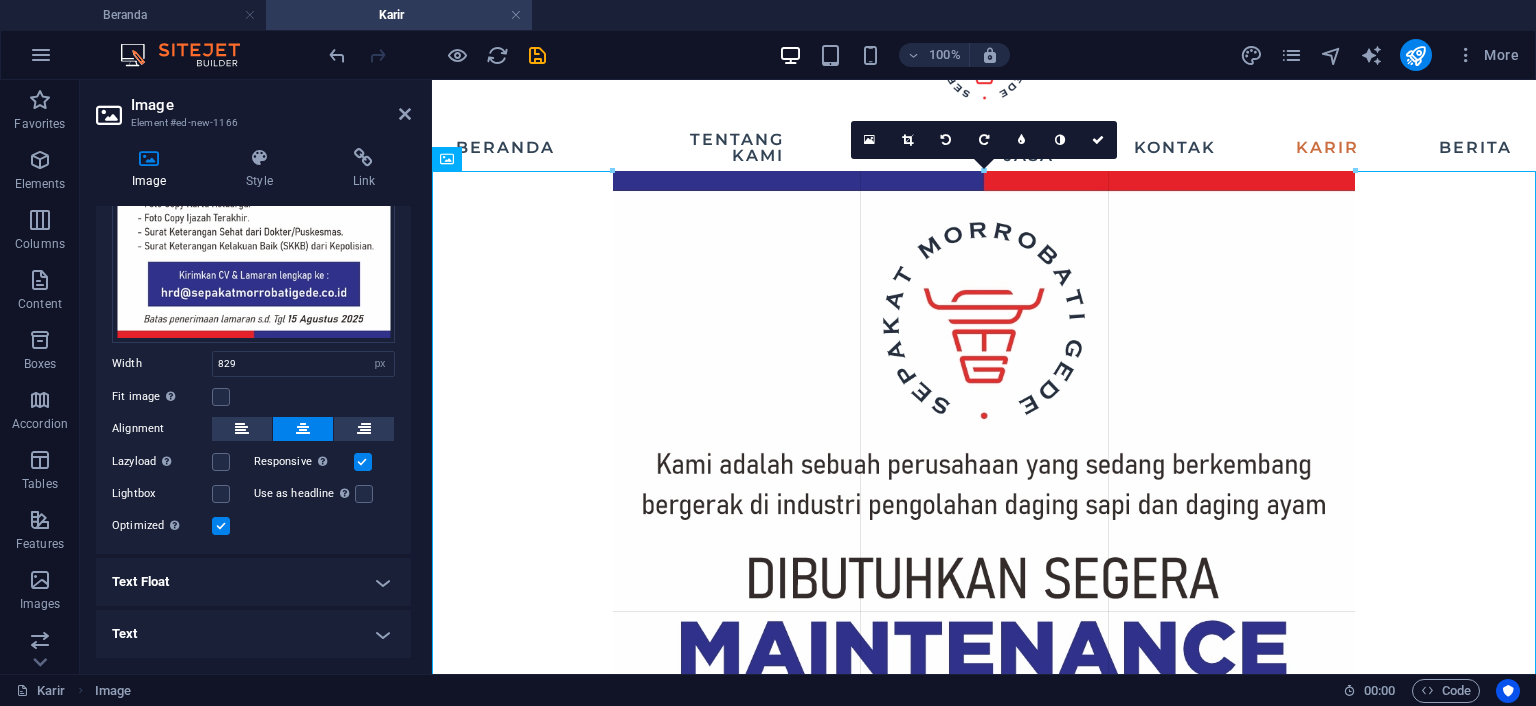 drag, startPoint x: 568, startPoint y: 170, endPoint x: 1028, endPoint y: 334, distance: 488.36053 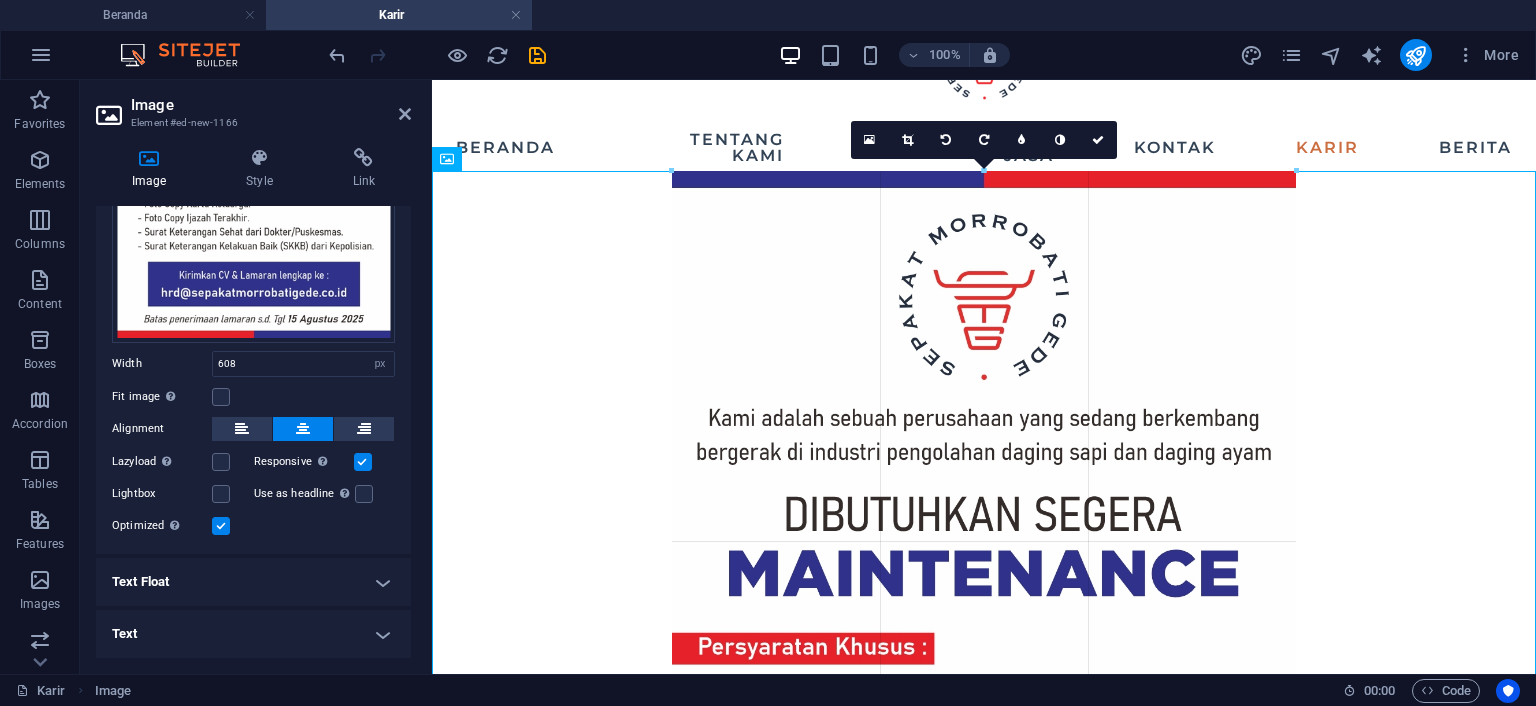 click at bounding box center [984, 743] 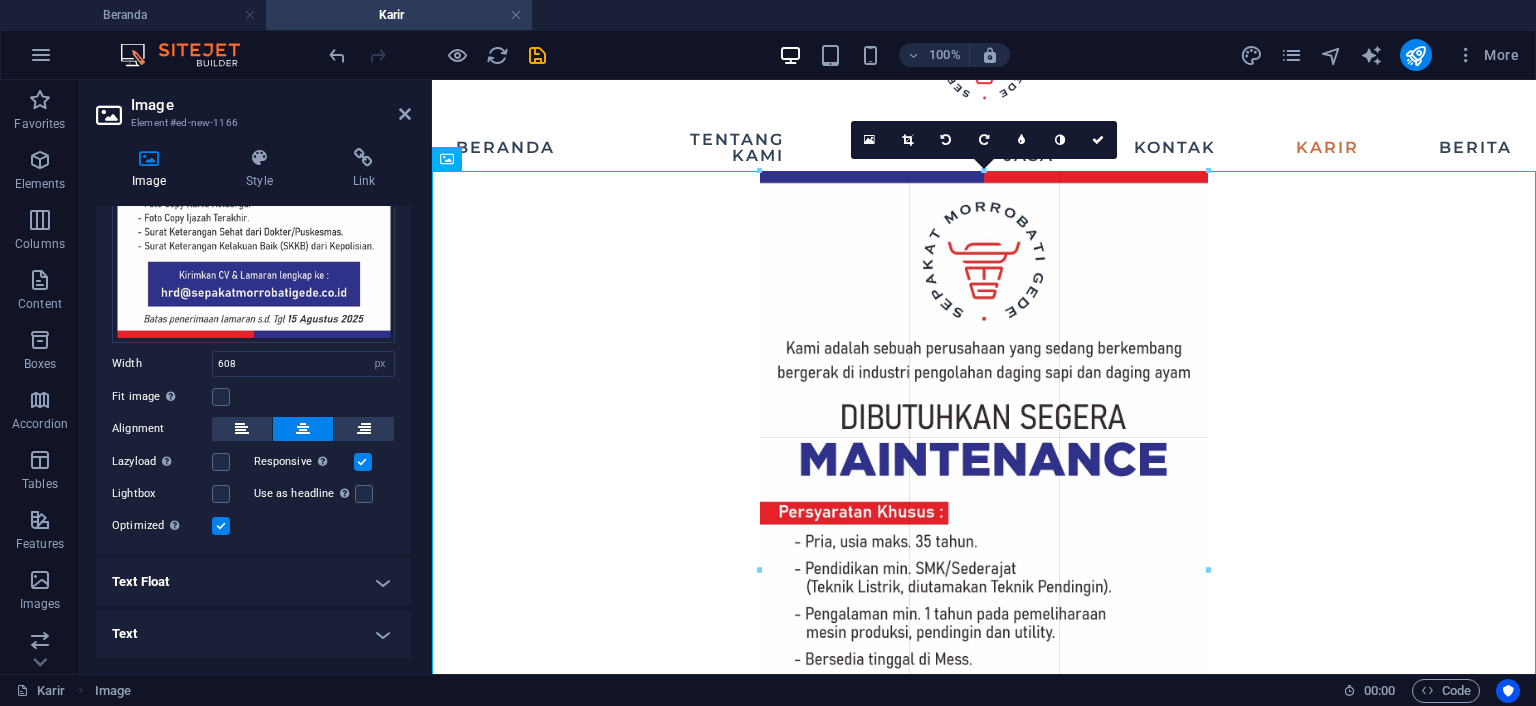drag, startPoint x: 679, startPoint y: 172, endPoint x: 1293, endPoint y: 462, distance: 679.0405 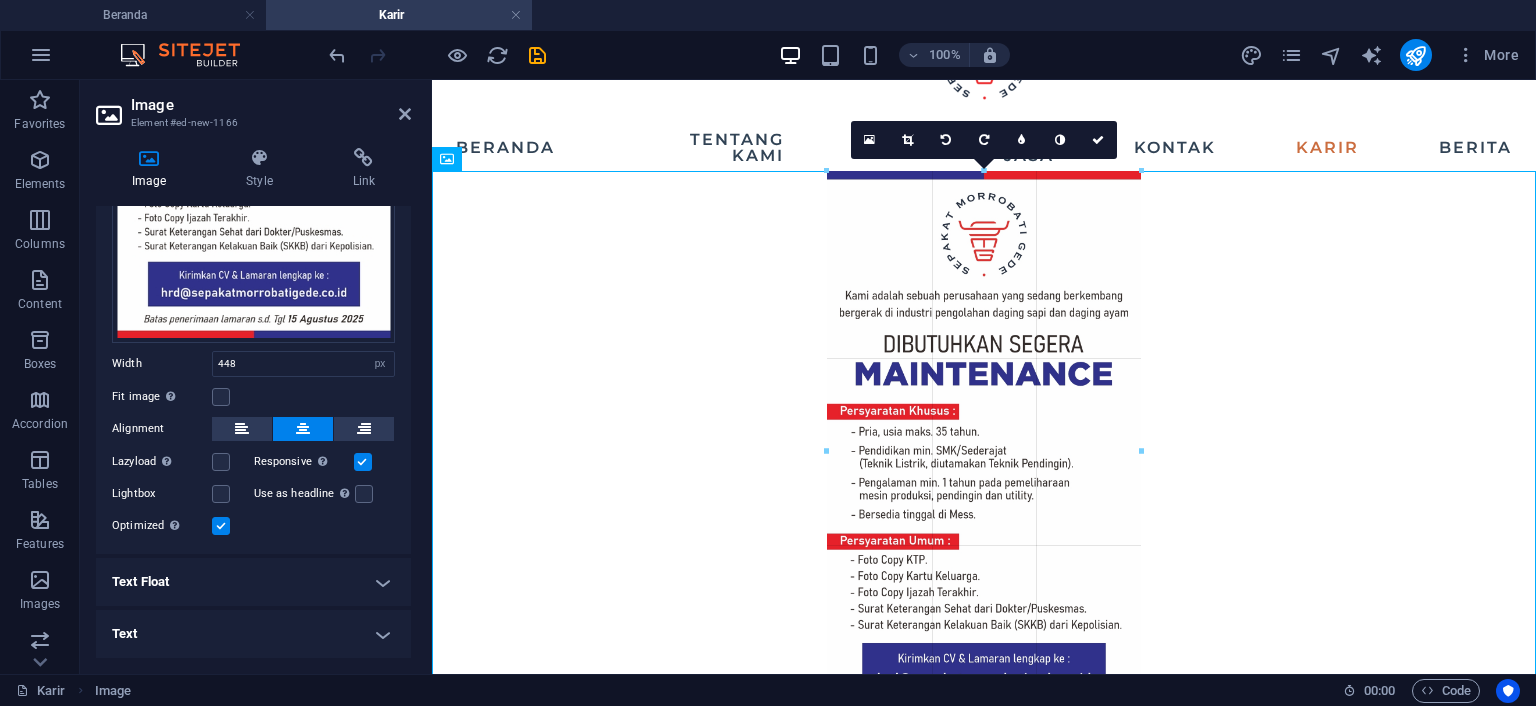 drag, startPoint x: 760, startPoint y: 172, endPoint x: 1194, endPoint y: 405, distance: 492.5901 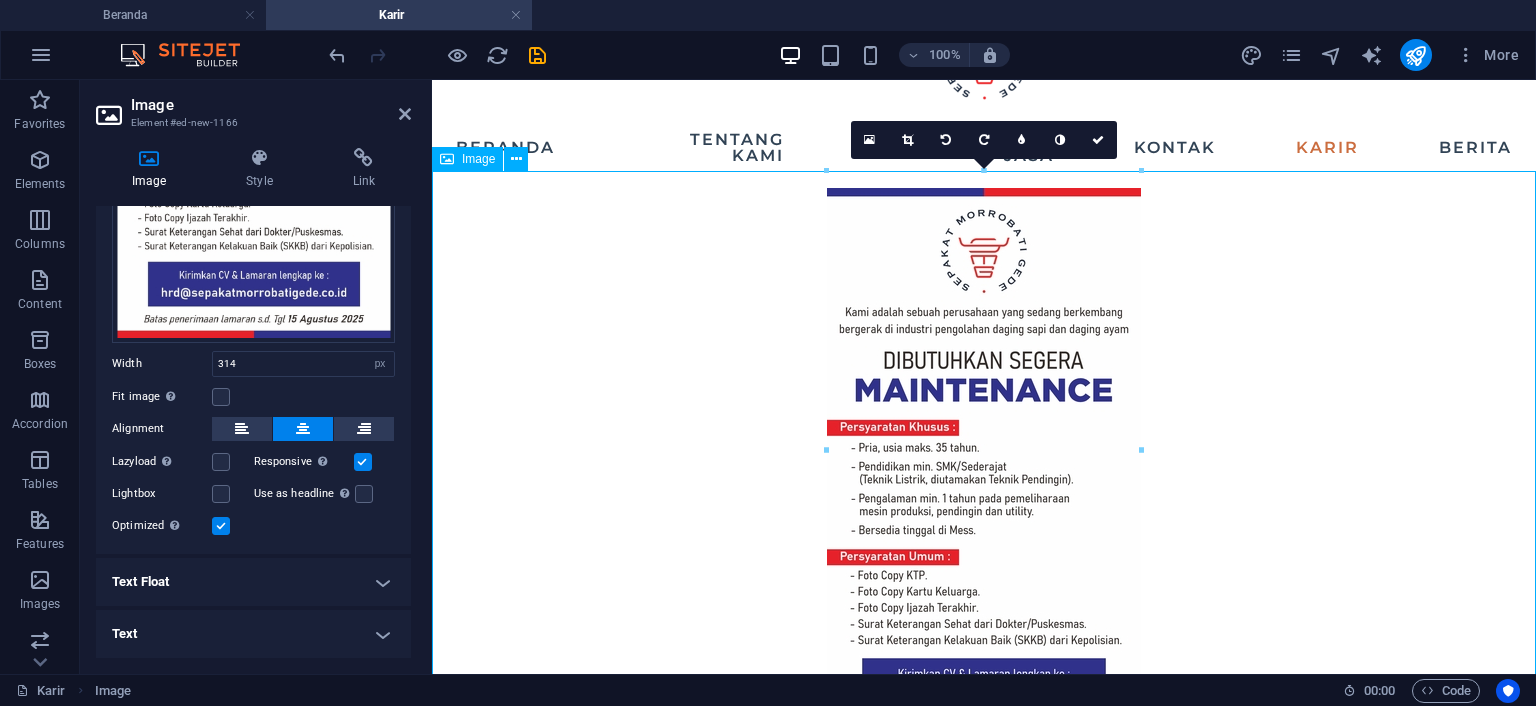 drag, startPoint x: 1260, startPoint y: 254, endPoint x: 930, endPoint y: 214, distance: 332.4154 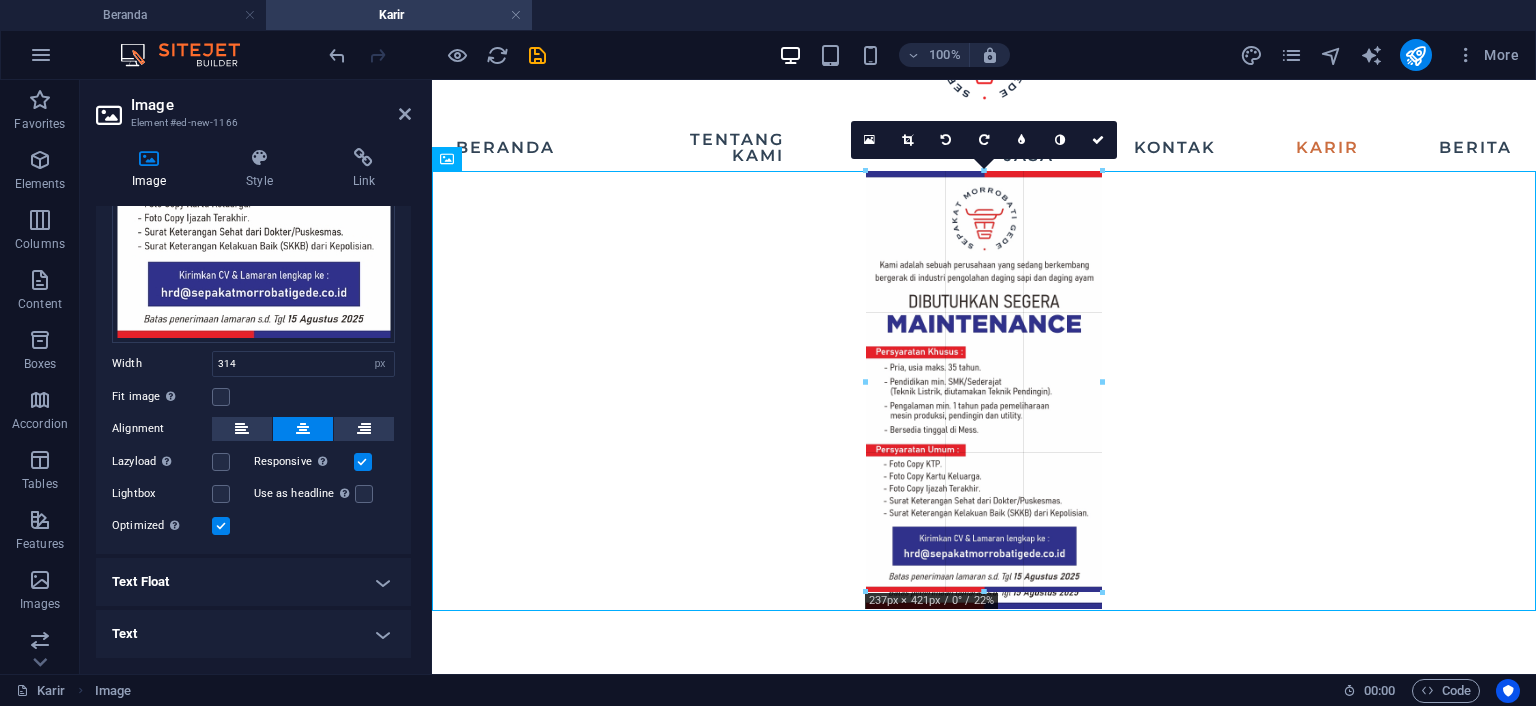 drag, startPoint x: 827, startPoint y: 172, endPoint x: 1033, endPoint y: 313, distance: 249.63373 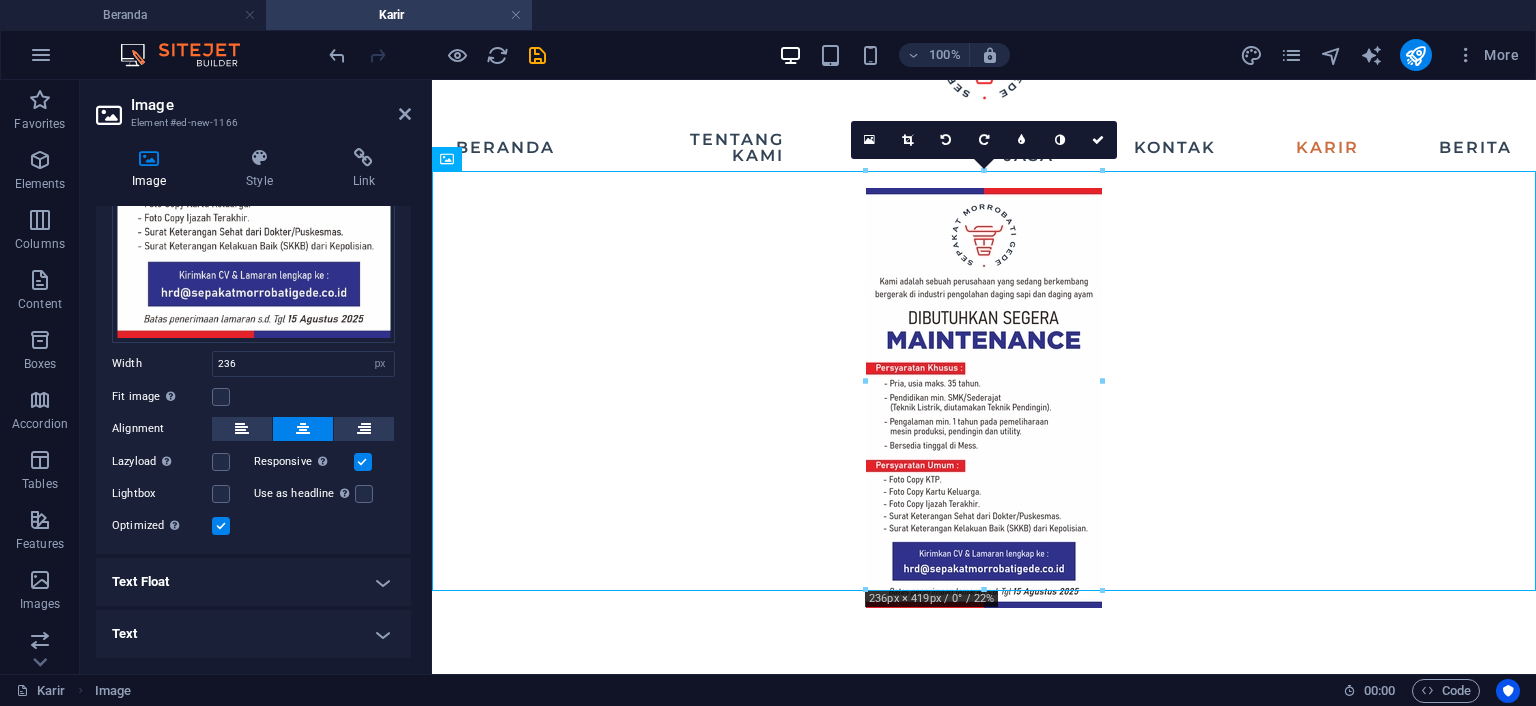 click on "16:10 16:9 4:3 1:1 1:2 0" at bounding box center [984, 140] 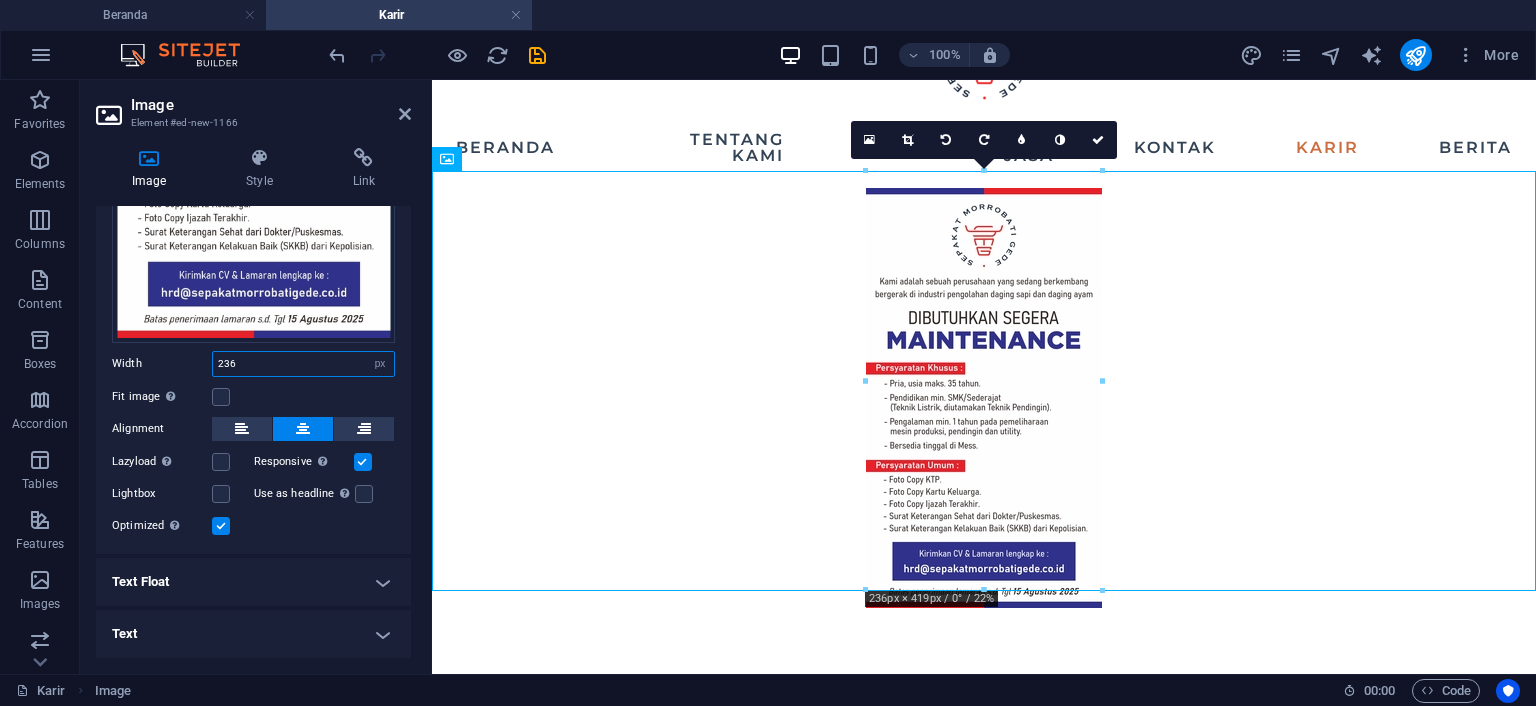 drag, startPoint x: 193, startPoint y: 358, endPoint x: 134, endPoint y: 358, distance: 59 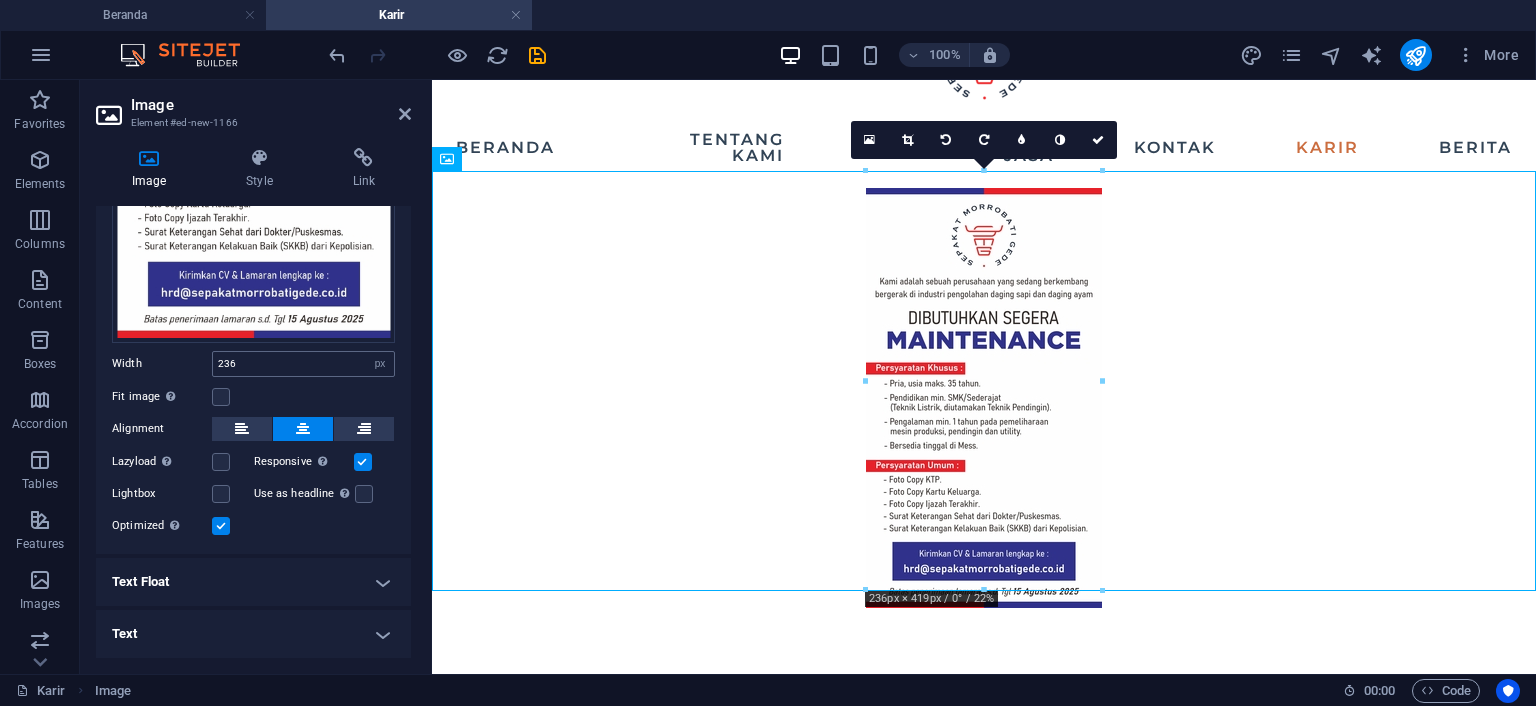 click on "Width" at bounding box center (162, 363) 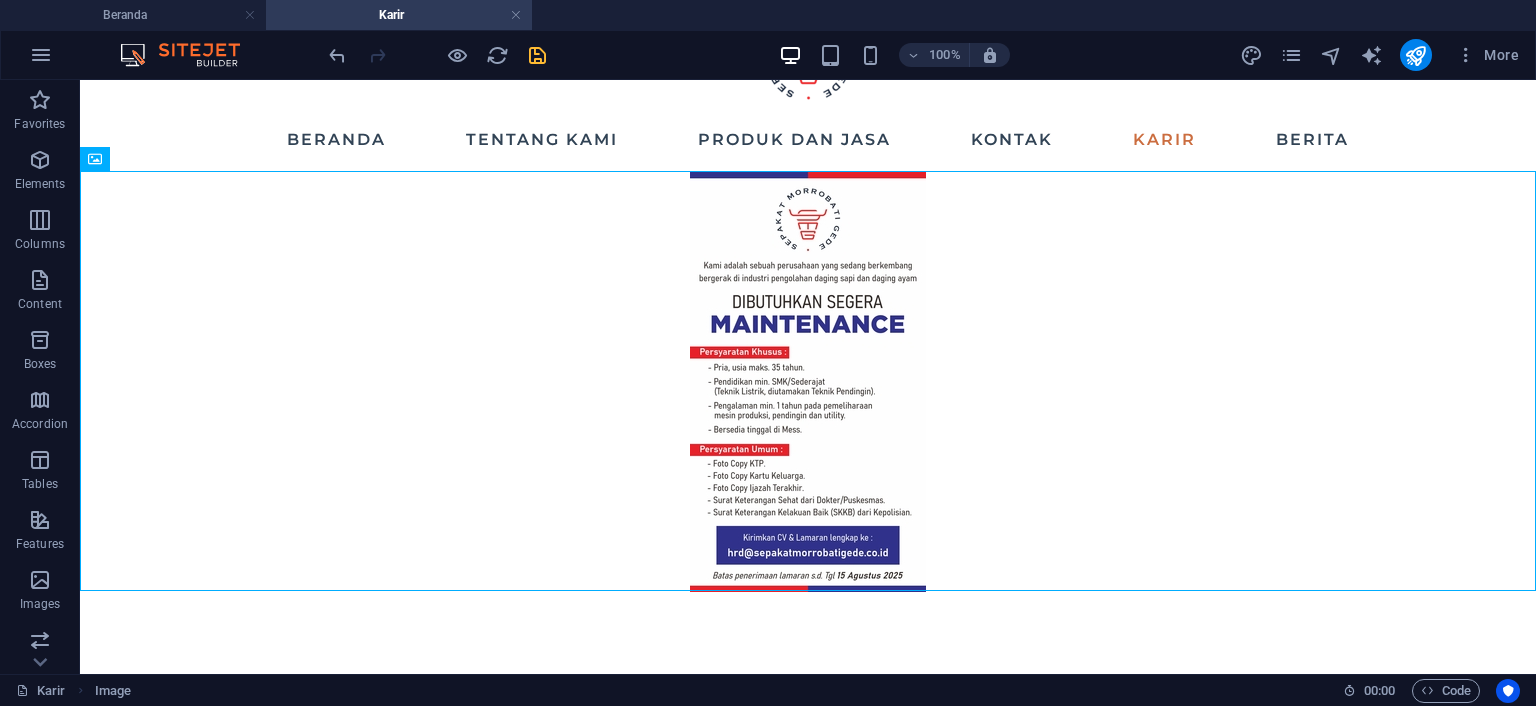 click at bounding box center (537, 55) 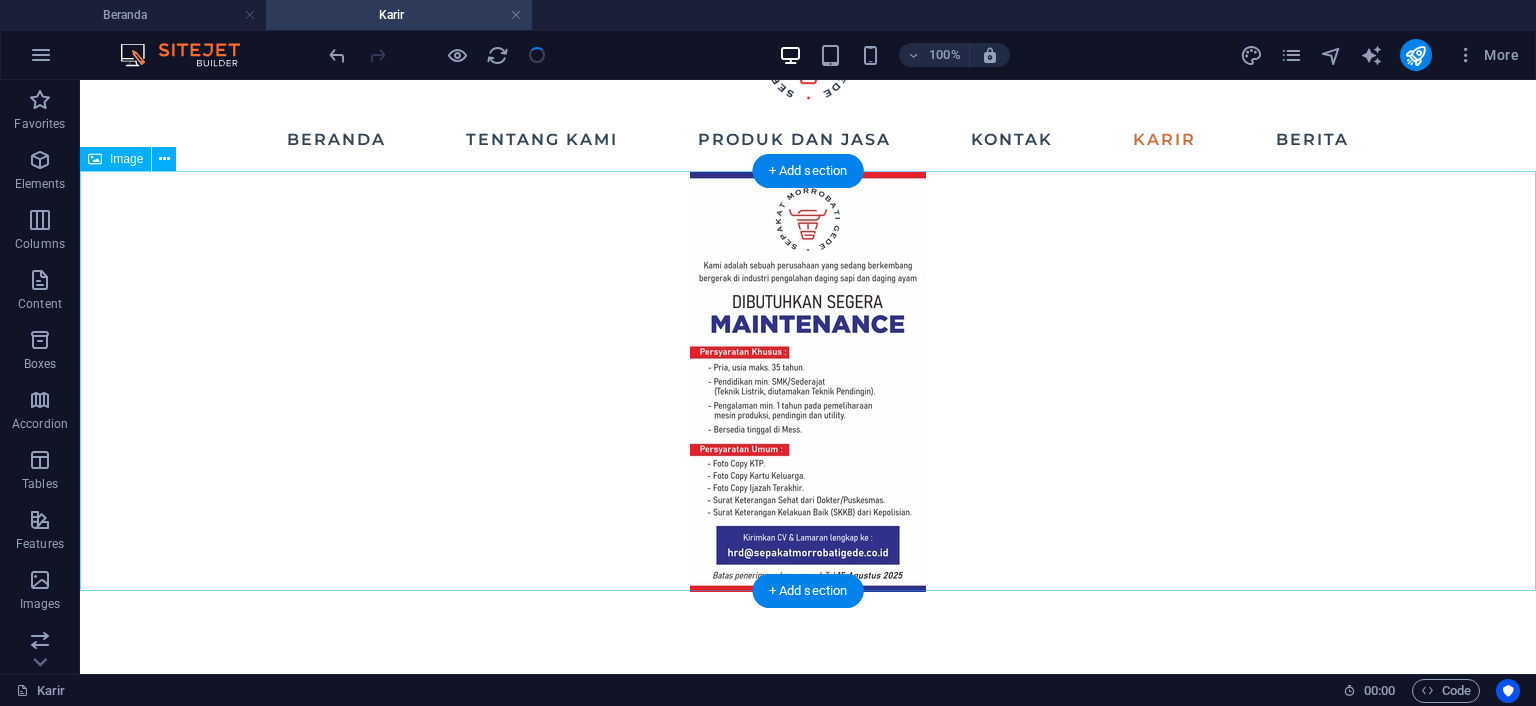 click at bounding box center [808, 382] 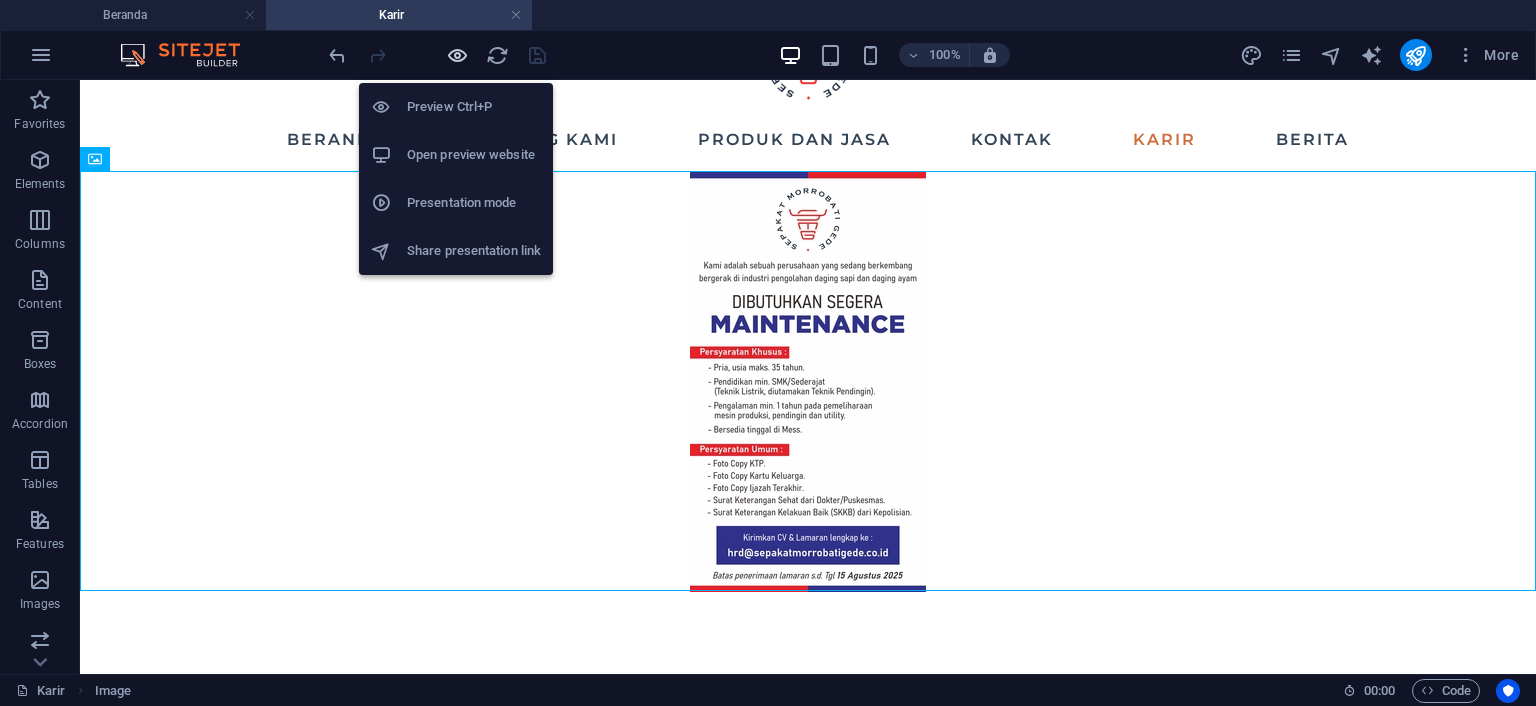 click at bounding box center [457, 55] 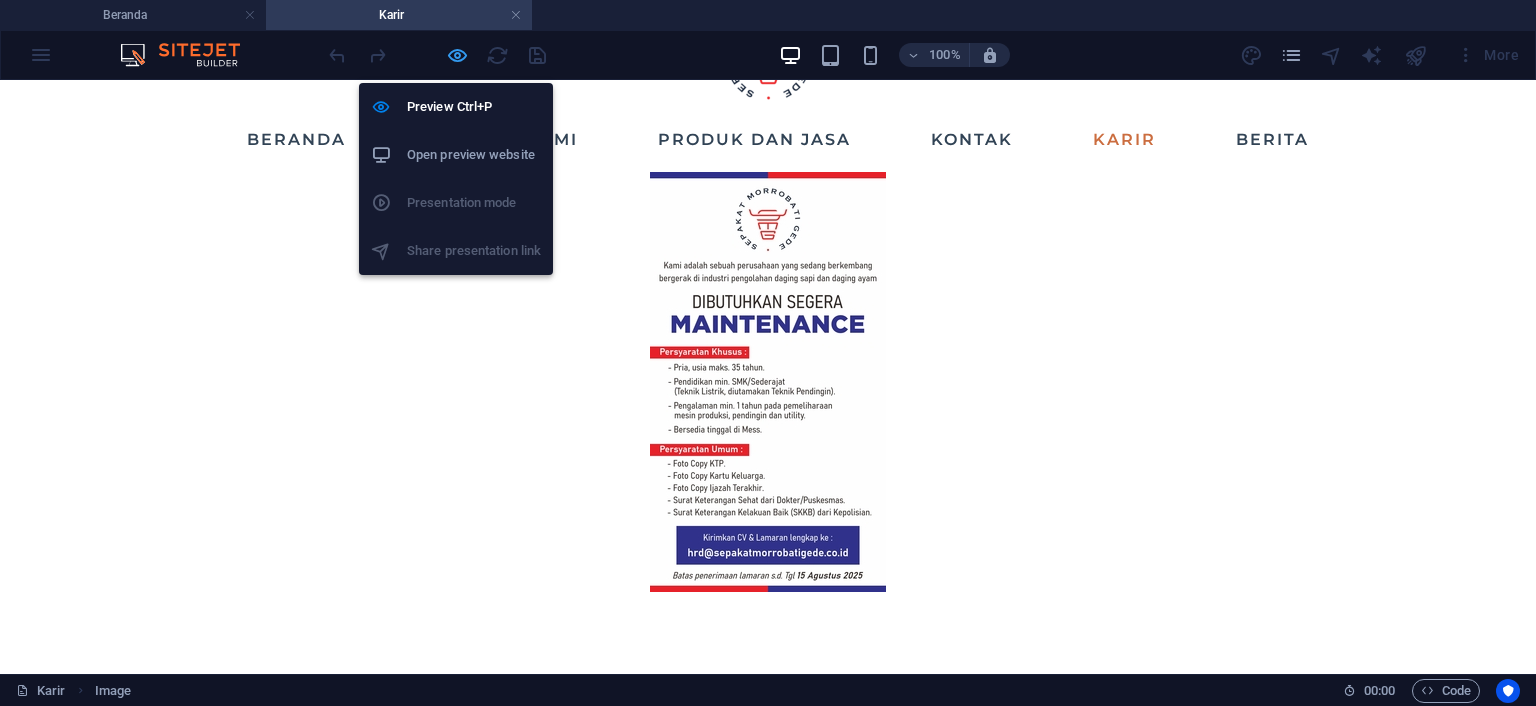 click at bounding box center [457, 55] 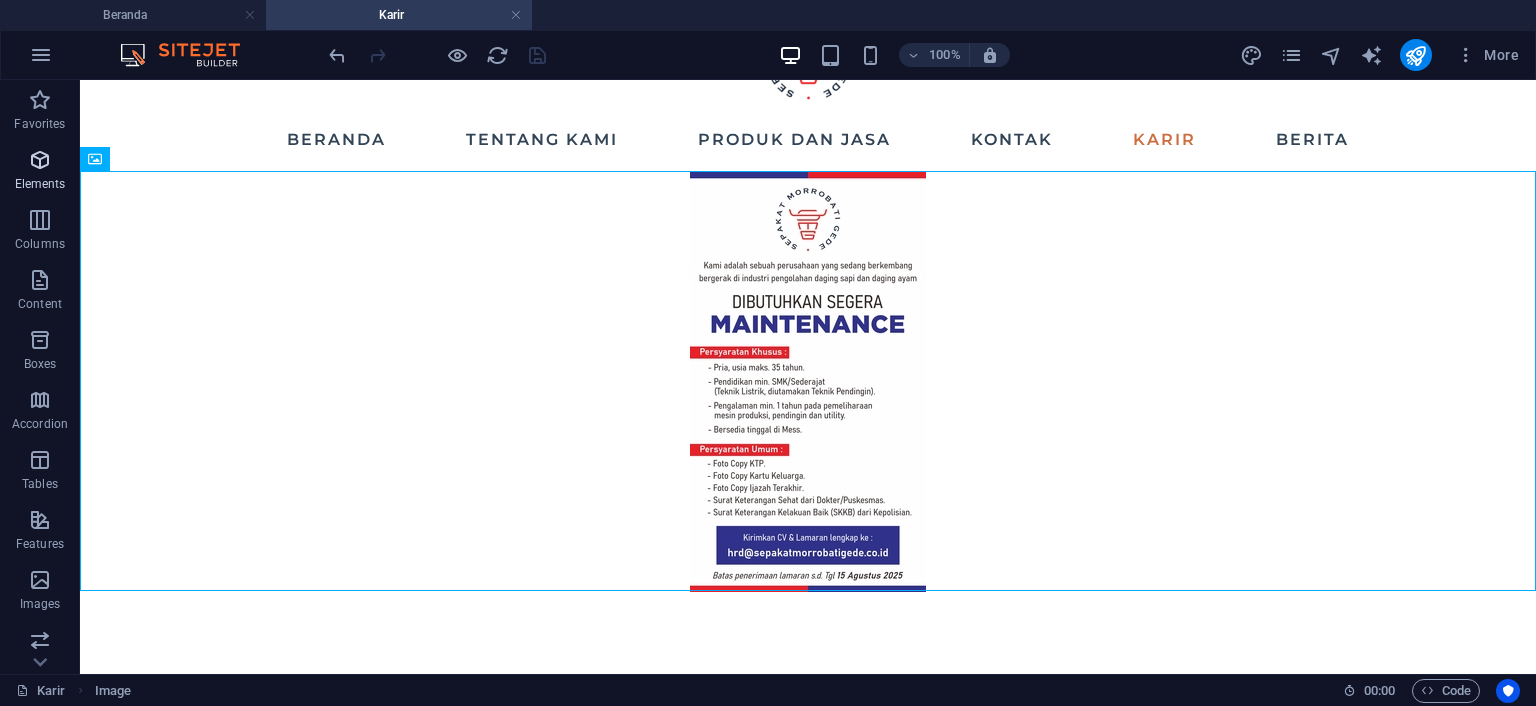 click at bounding box center [40, 160] 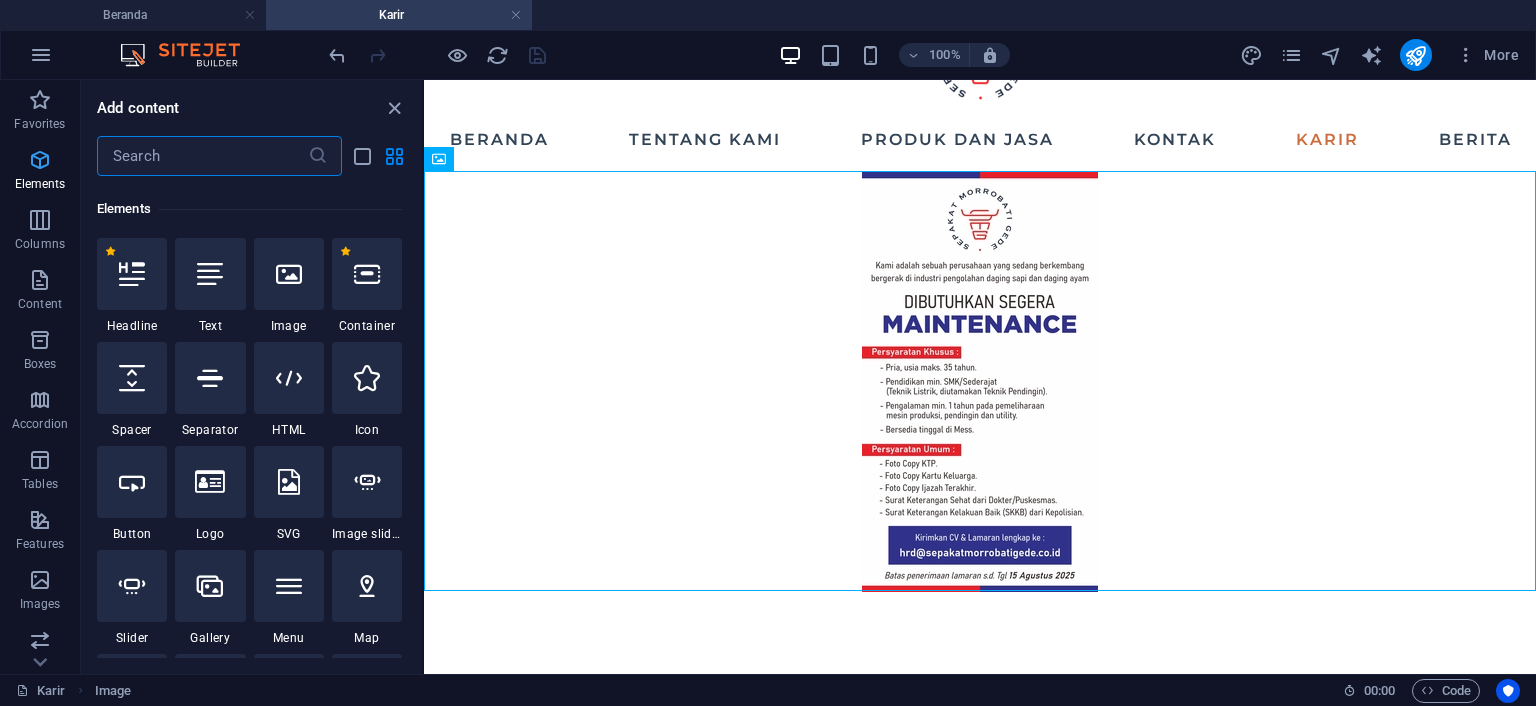 scroll, scrollTop: 212, scrollLeft: 0, axis: vertical 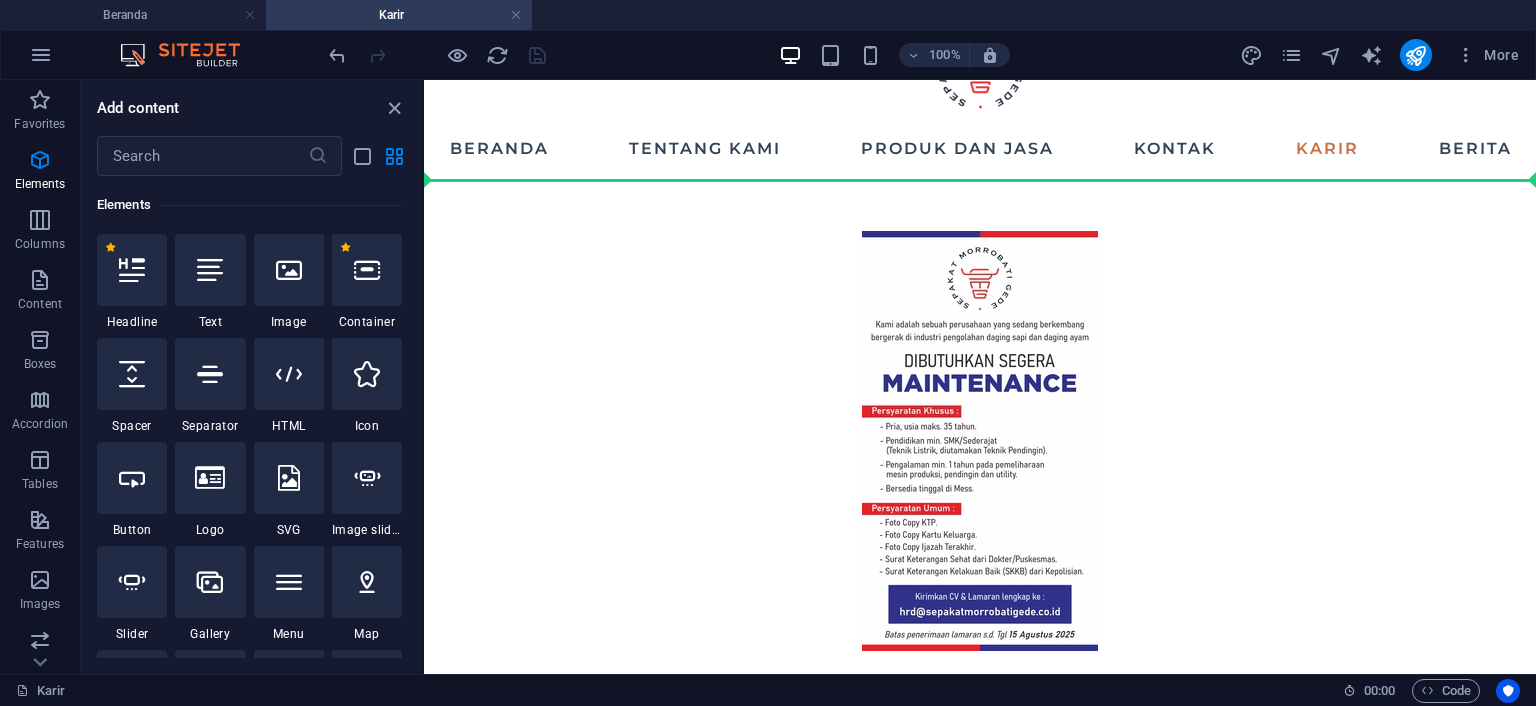 select on "px" 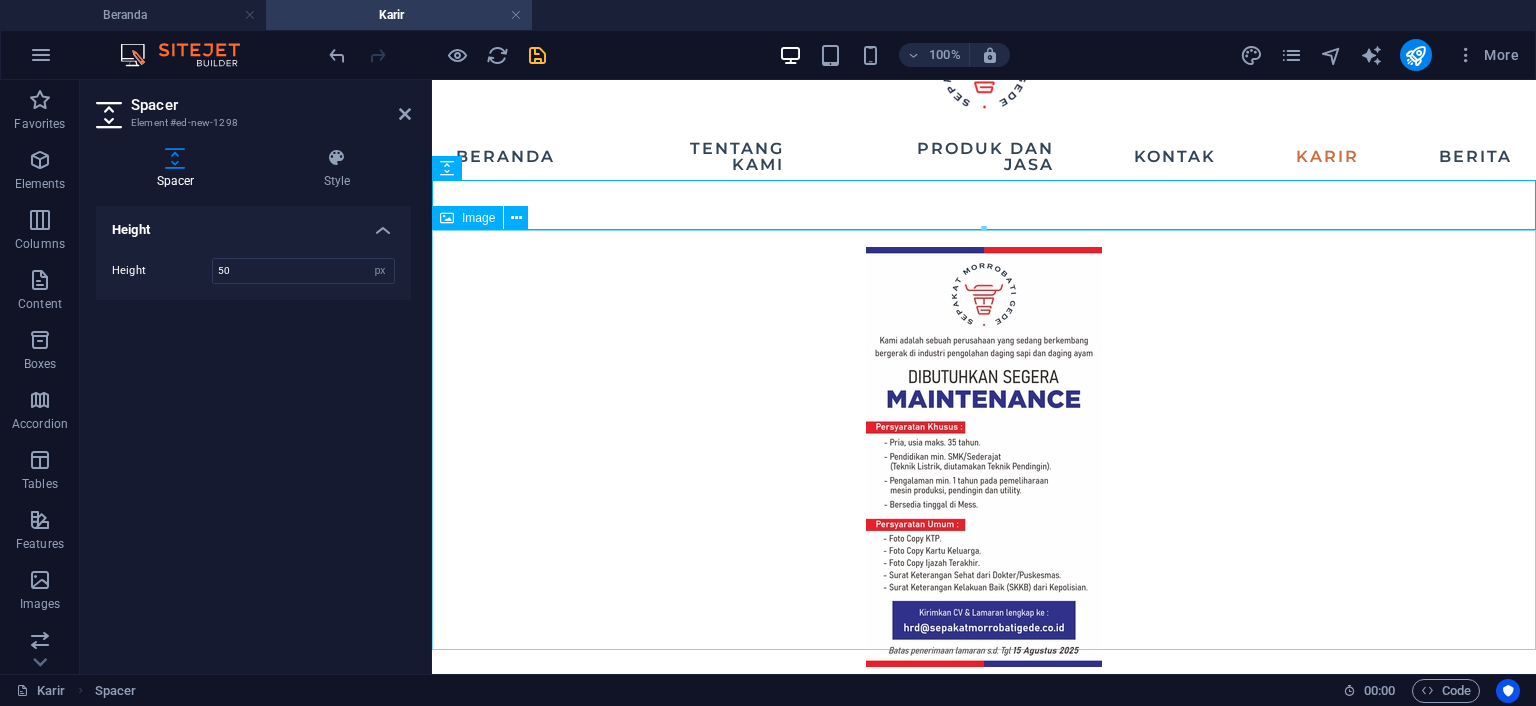 click at bounding box center (984, 457) 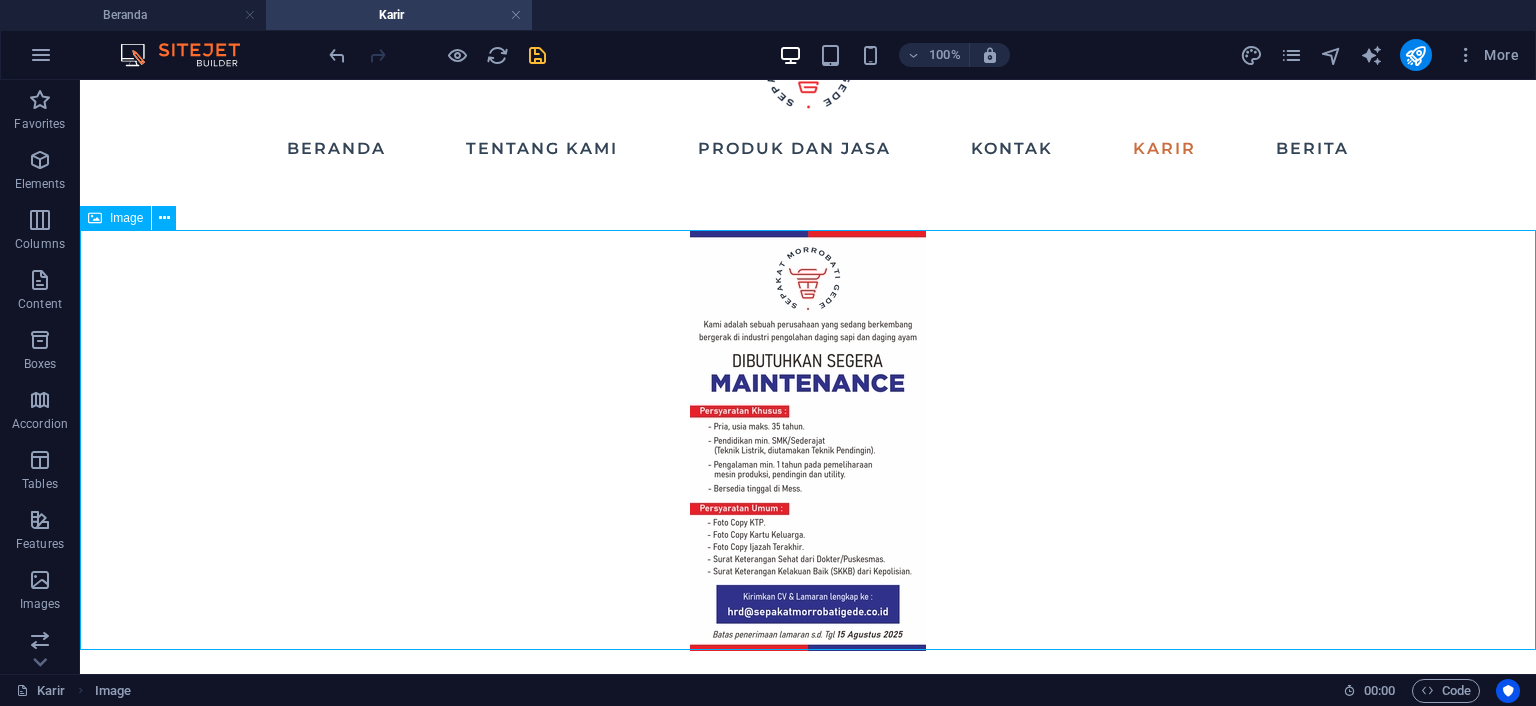 click at bounding box center [808, 441] 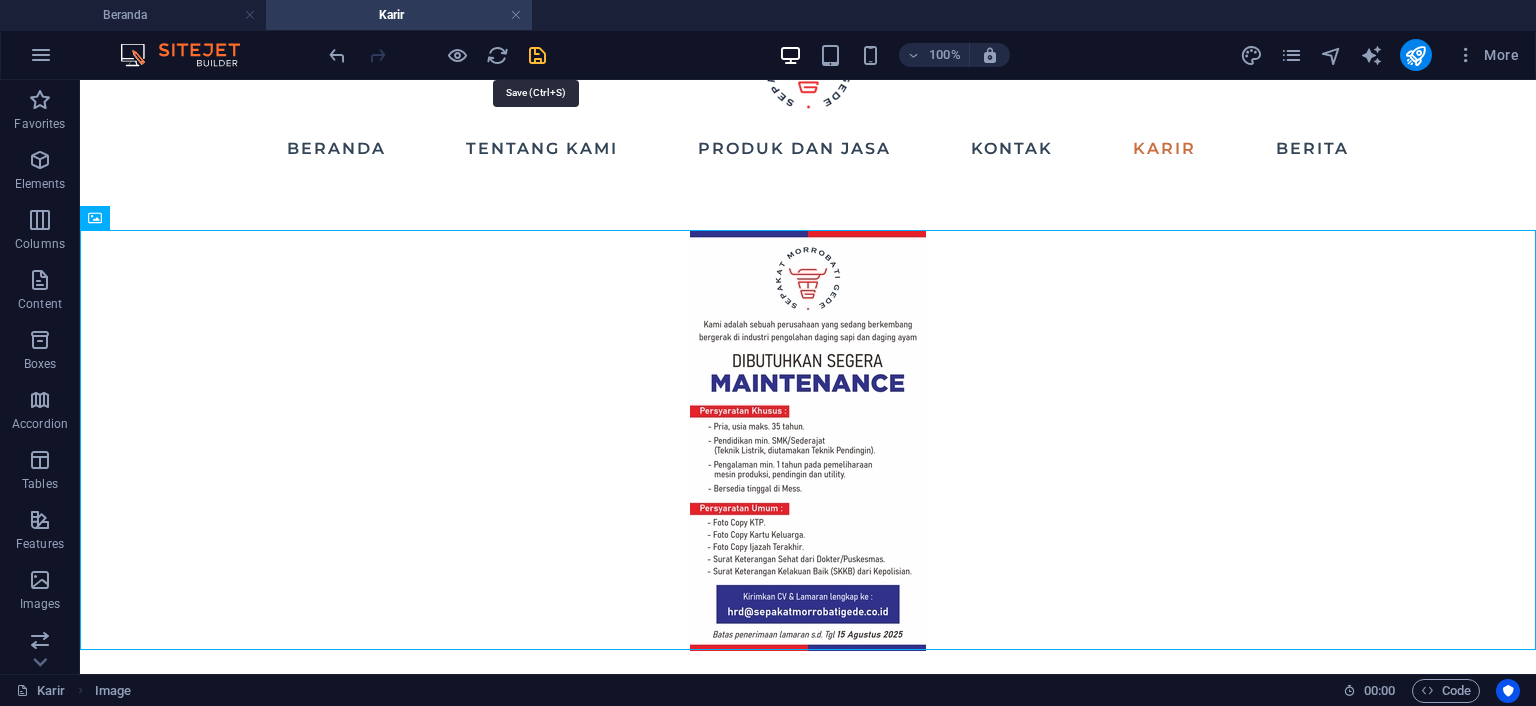click at bounding box center (537, 55) 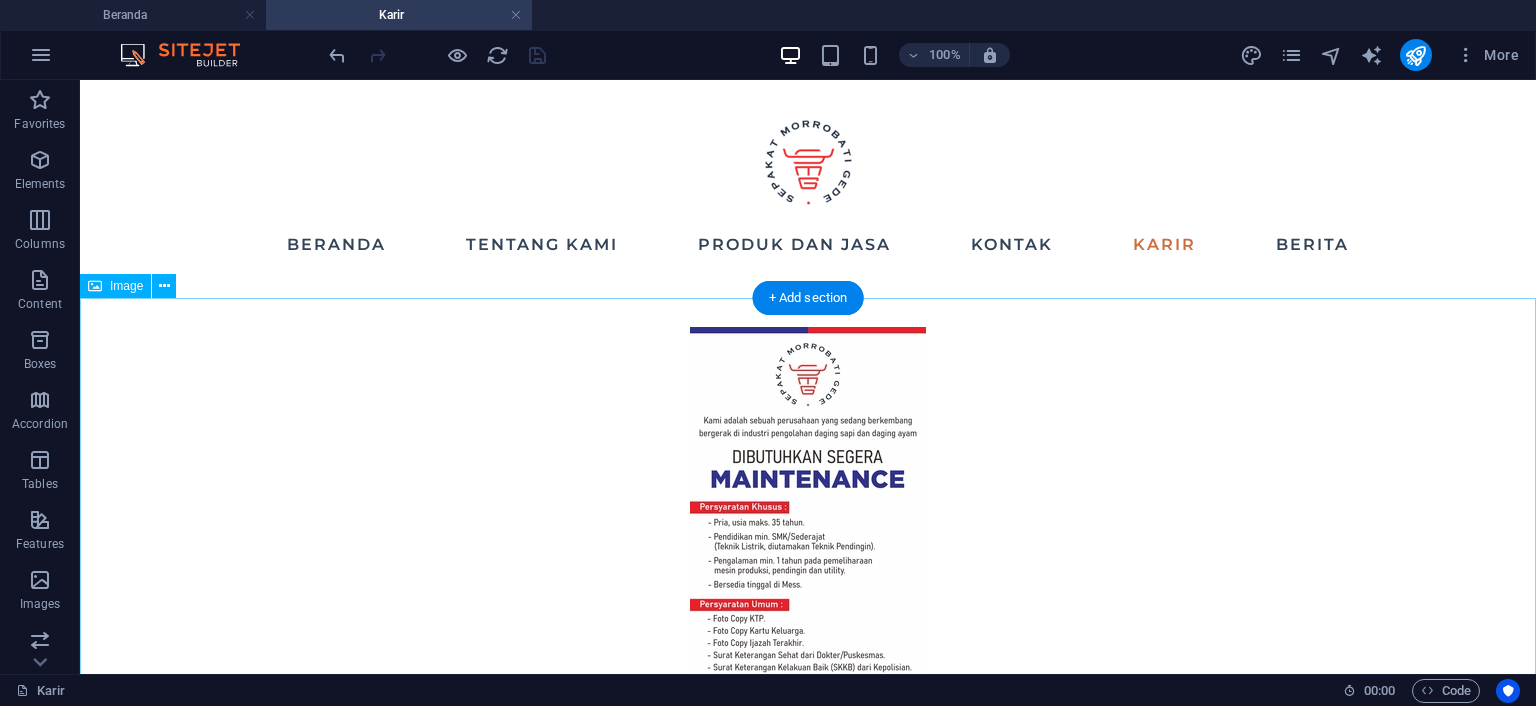 scroll, scrollTop: 105, scrollLeft: 0, axis: vertical 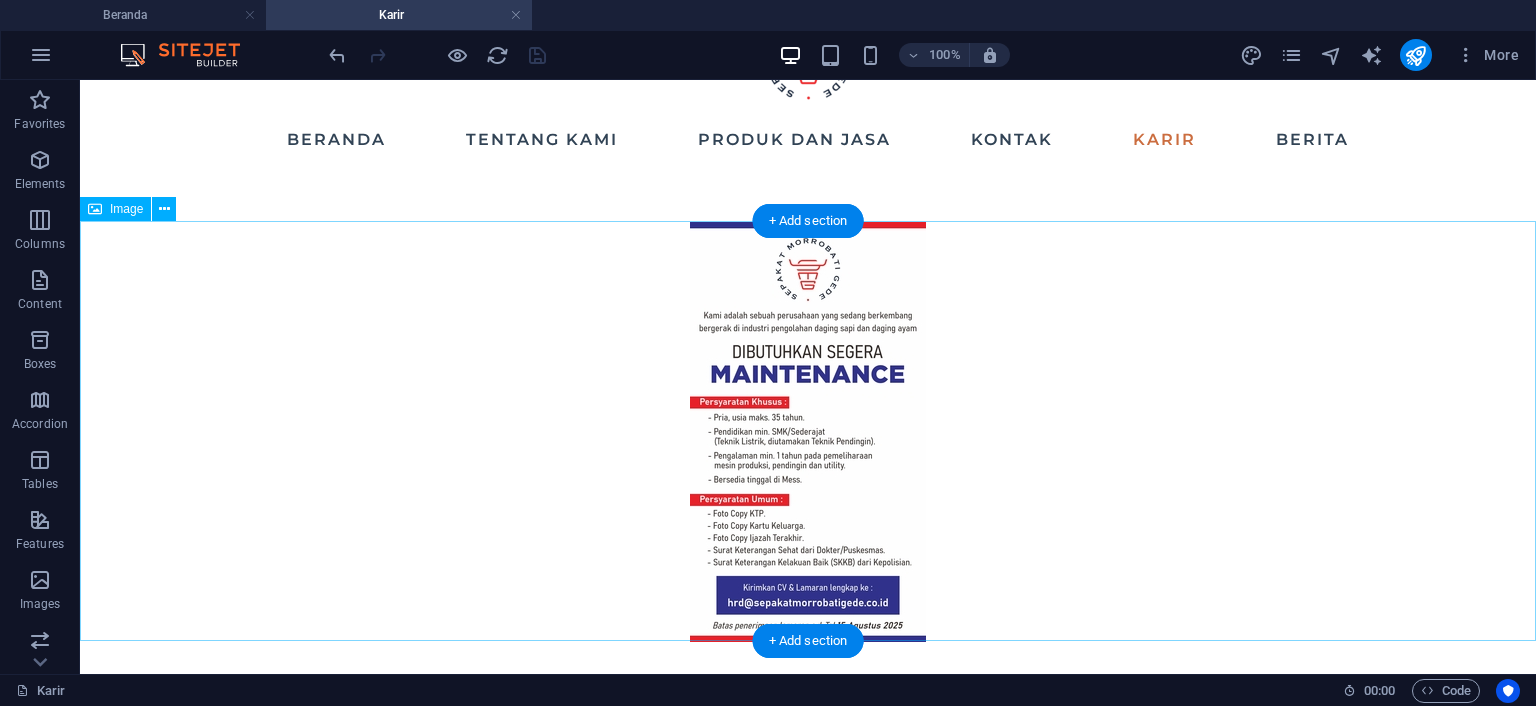 click at bounding box center [808, 432] 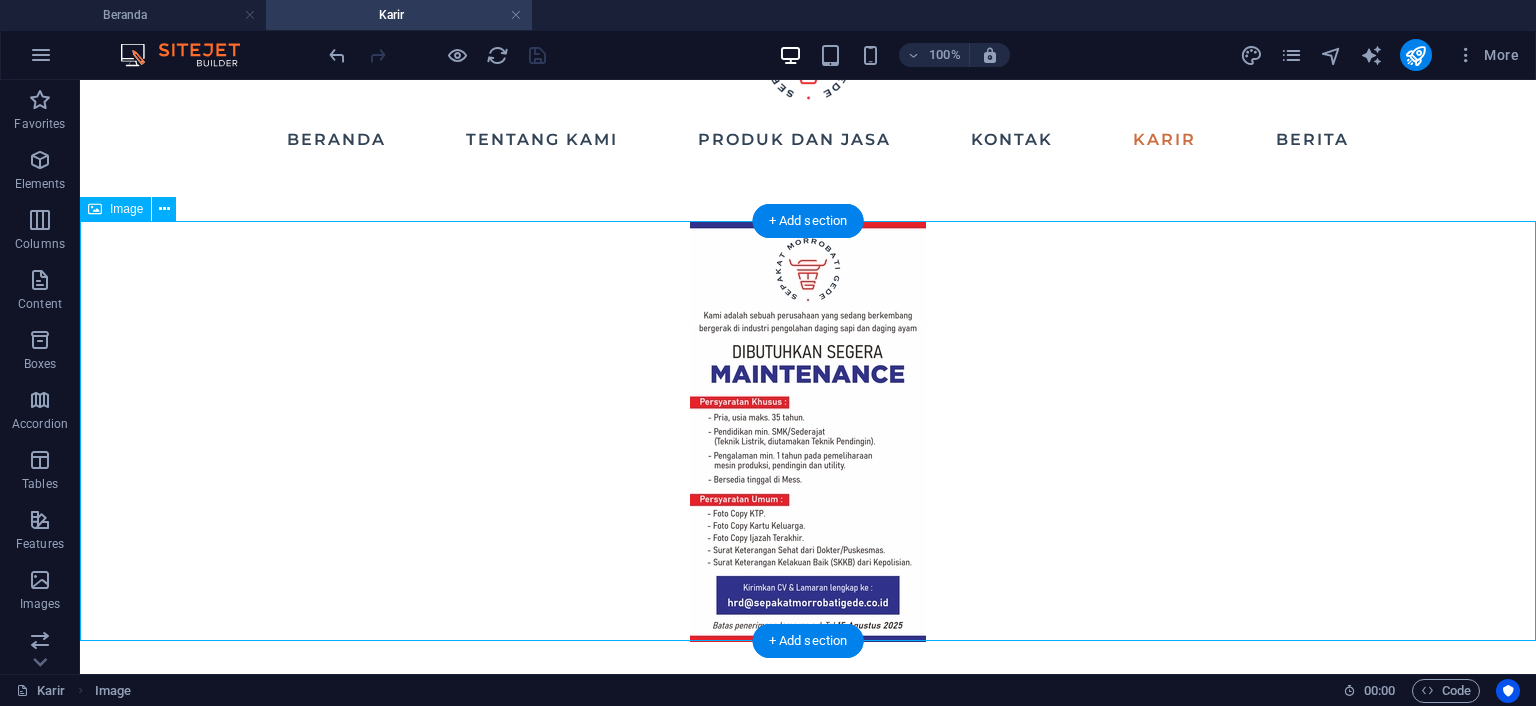 click at bounding box center (808, 432) 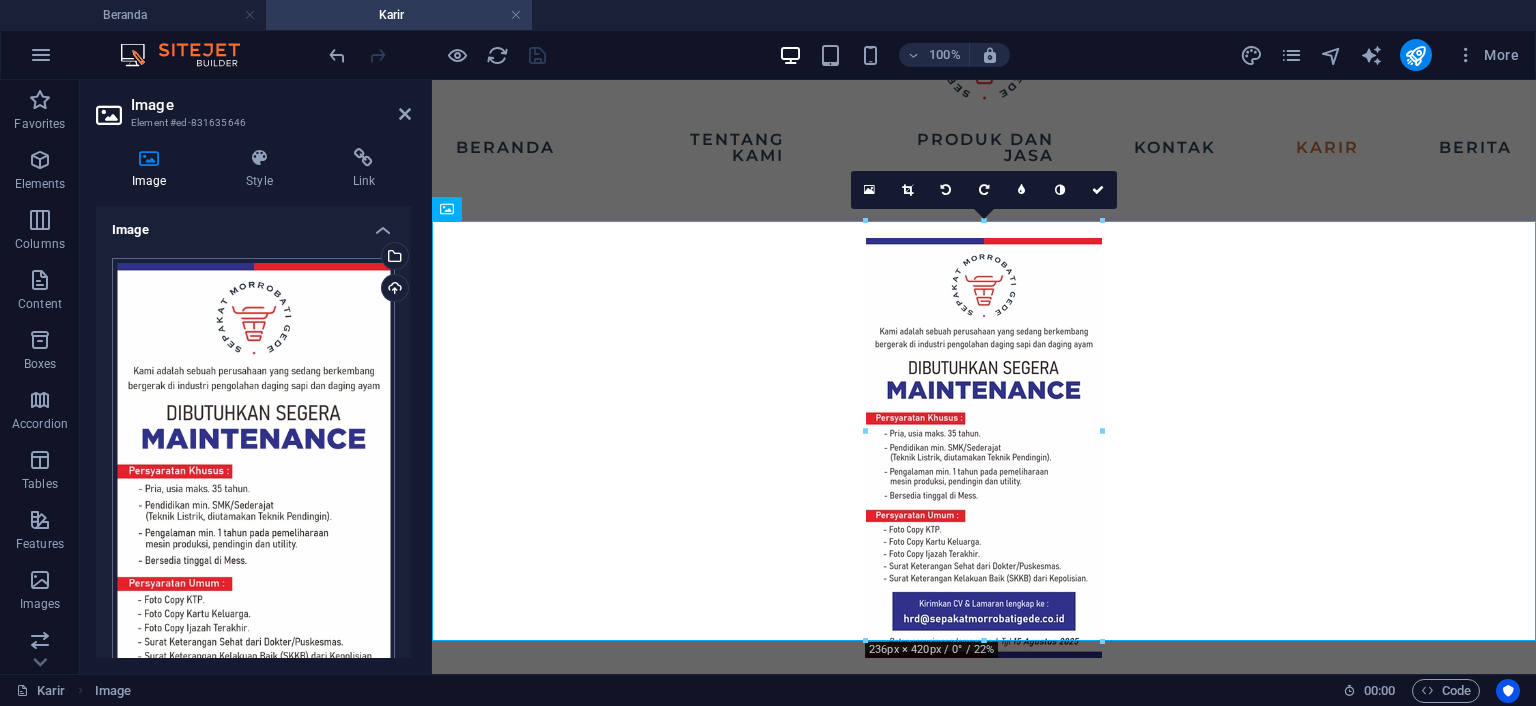 scroll, scrollTop: 364, scrollLeft: 0, axis: vertical 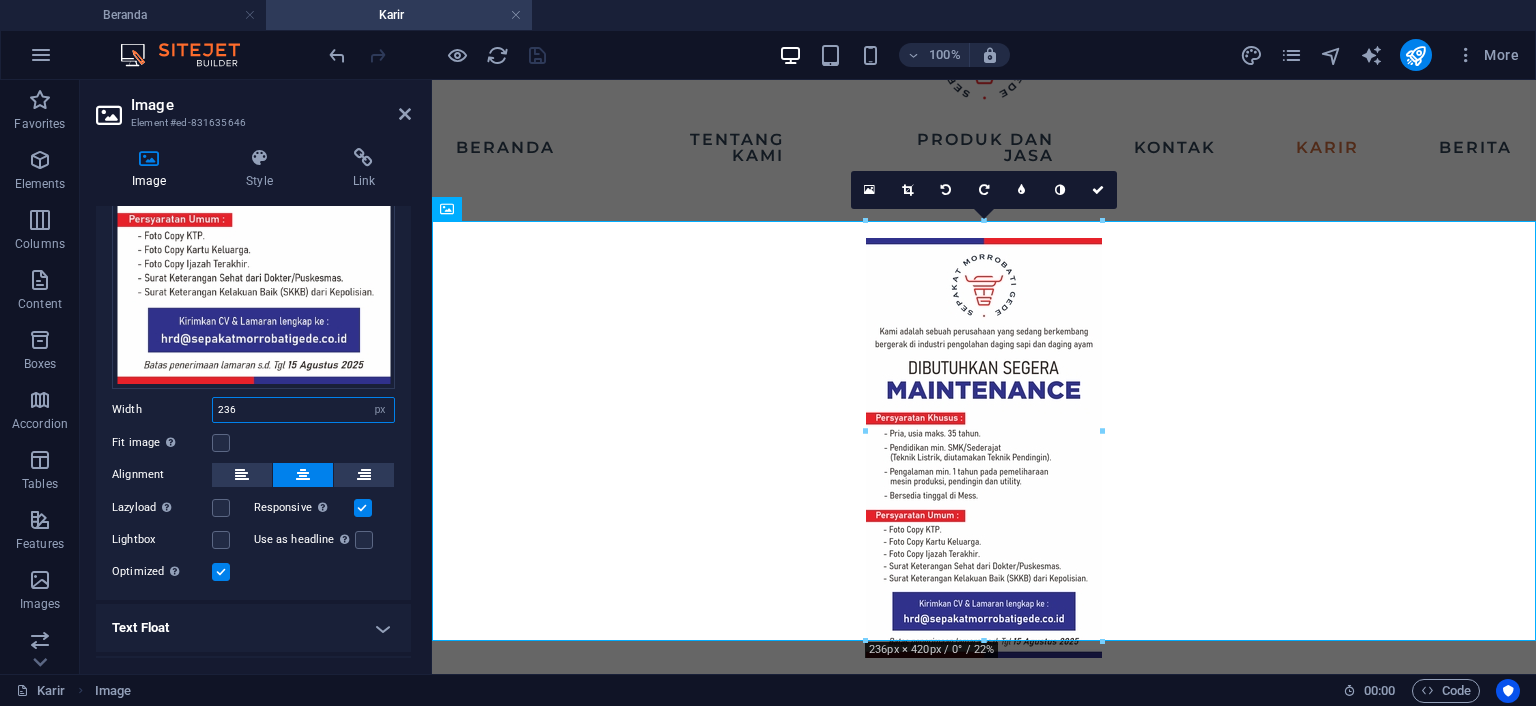 drag, startPoint x: 265, startPoint y: 407, endPoint x: 152, endPoint y: 406, distance: 113.004425 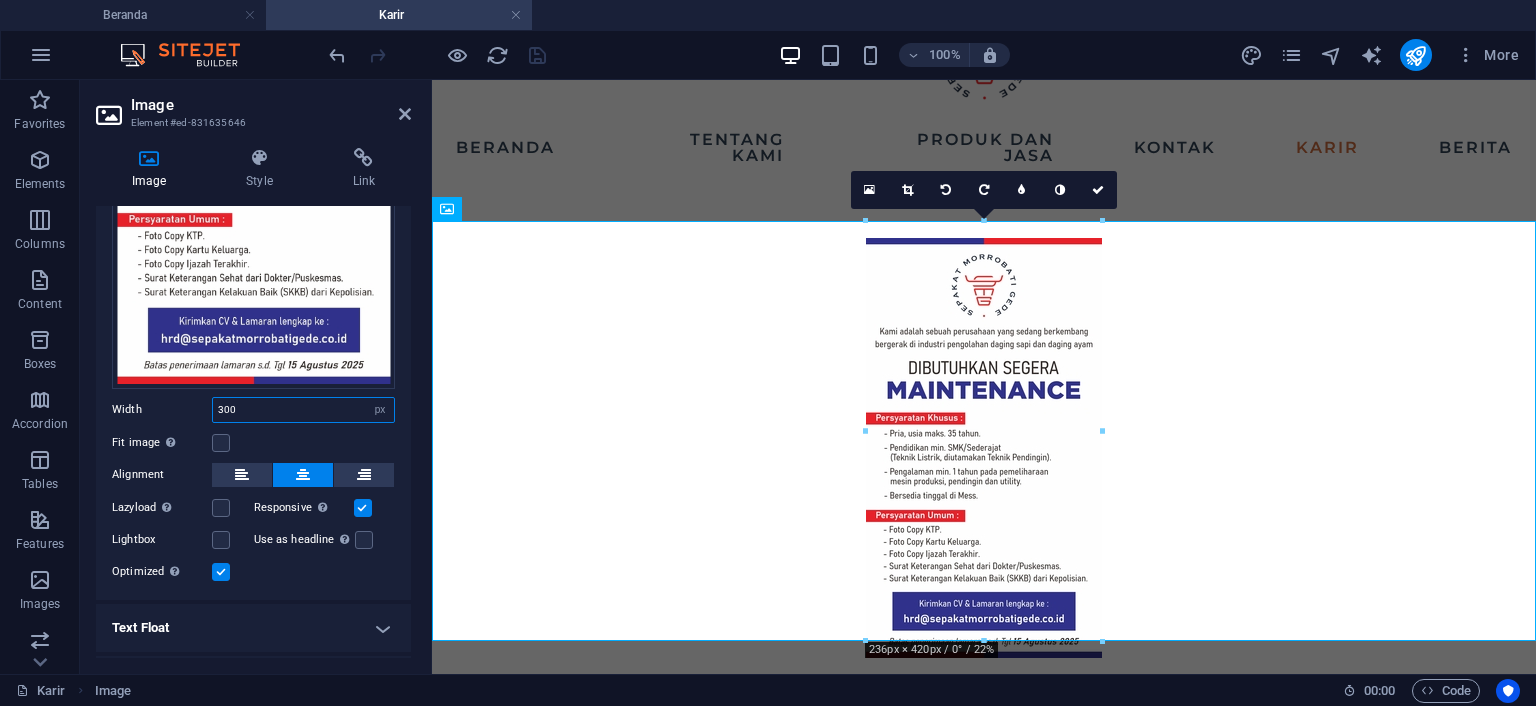 type on "300" 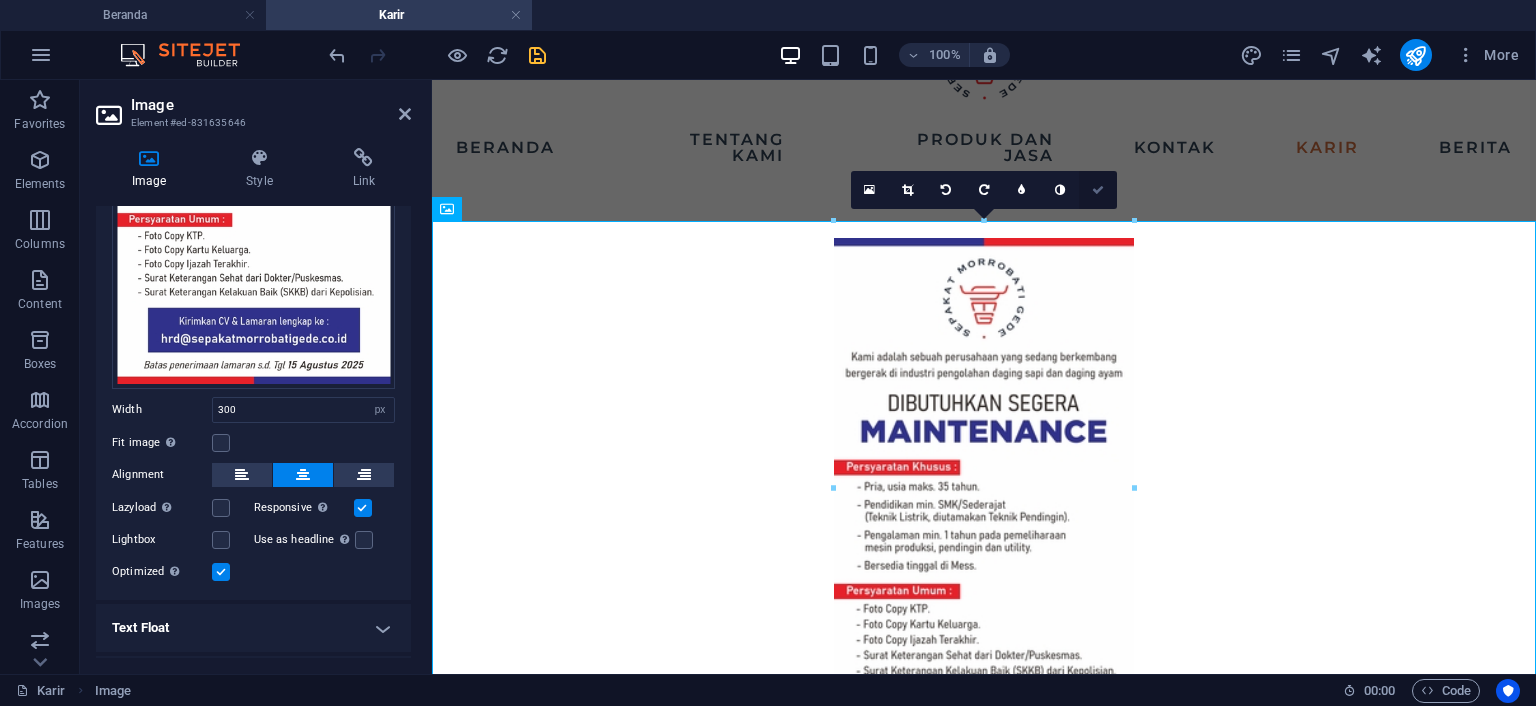 click at bounding box center (1098, 190) 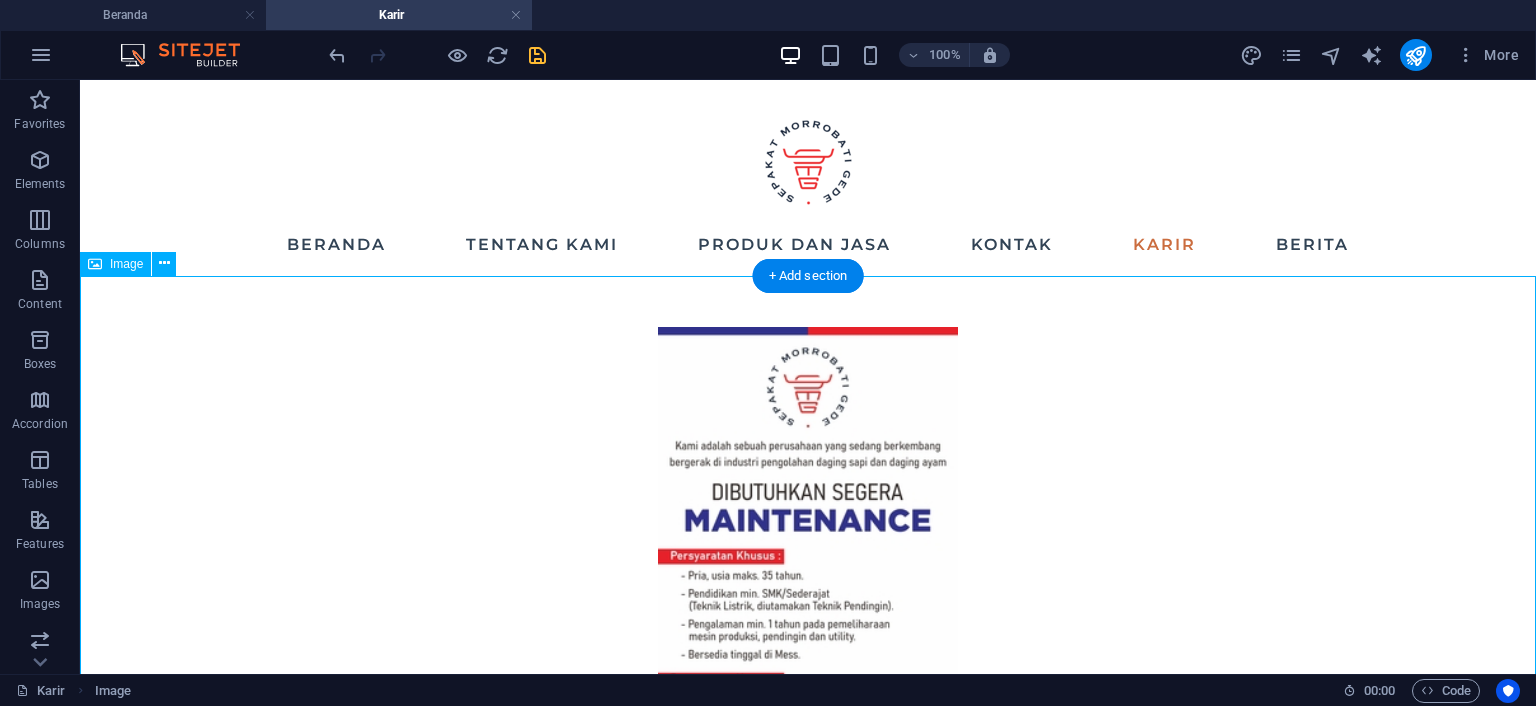scroll, scrollTop: 105, scrollLeft: 0, axis: vertical 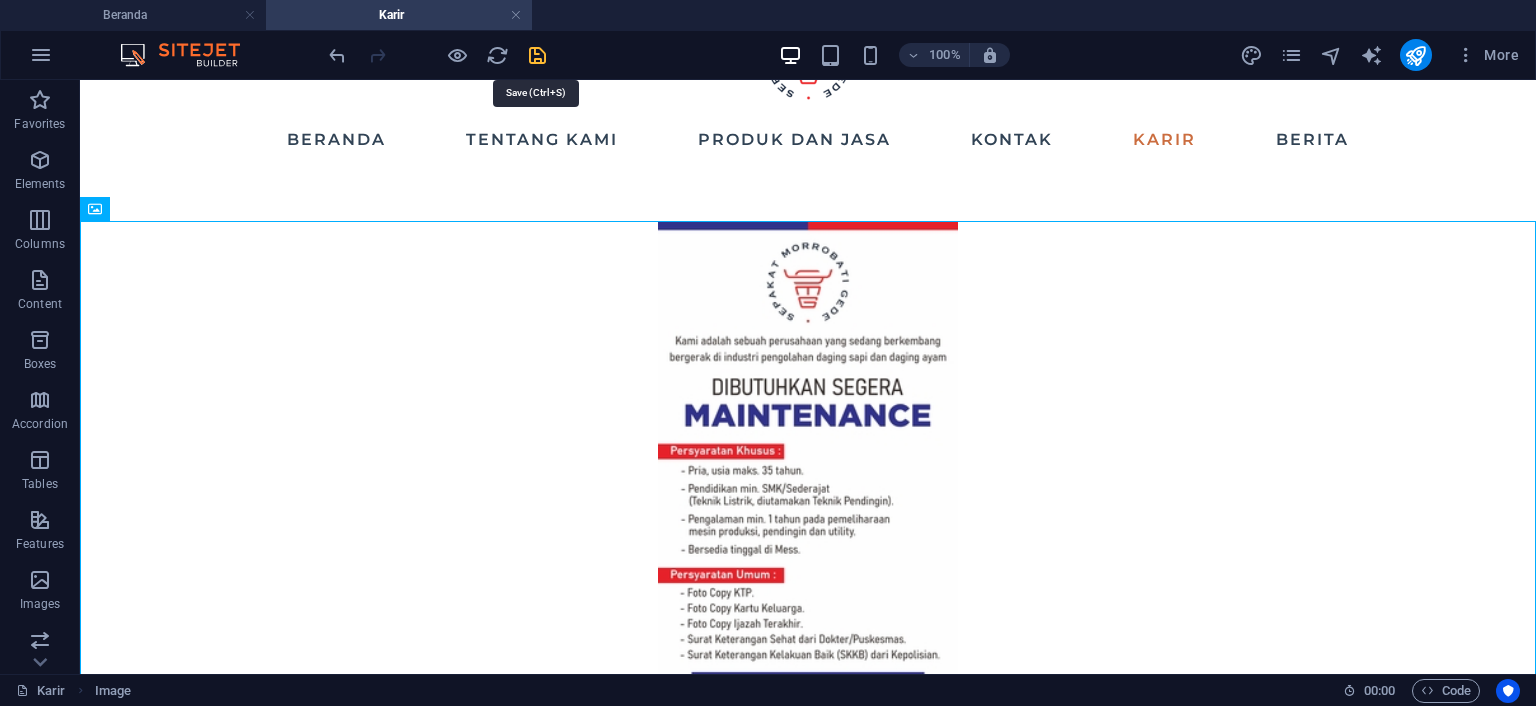 click at bounding box center (537, 55) 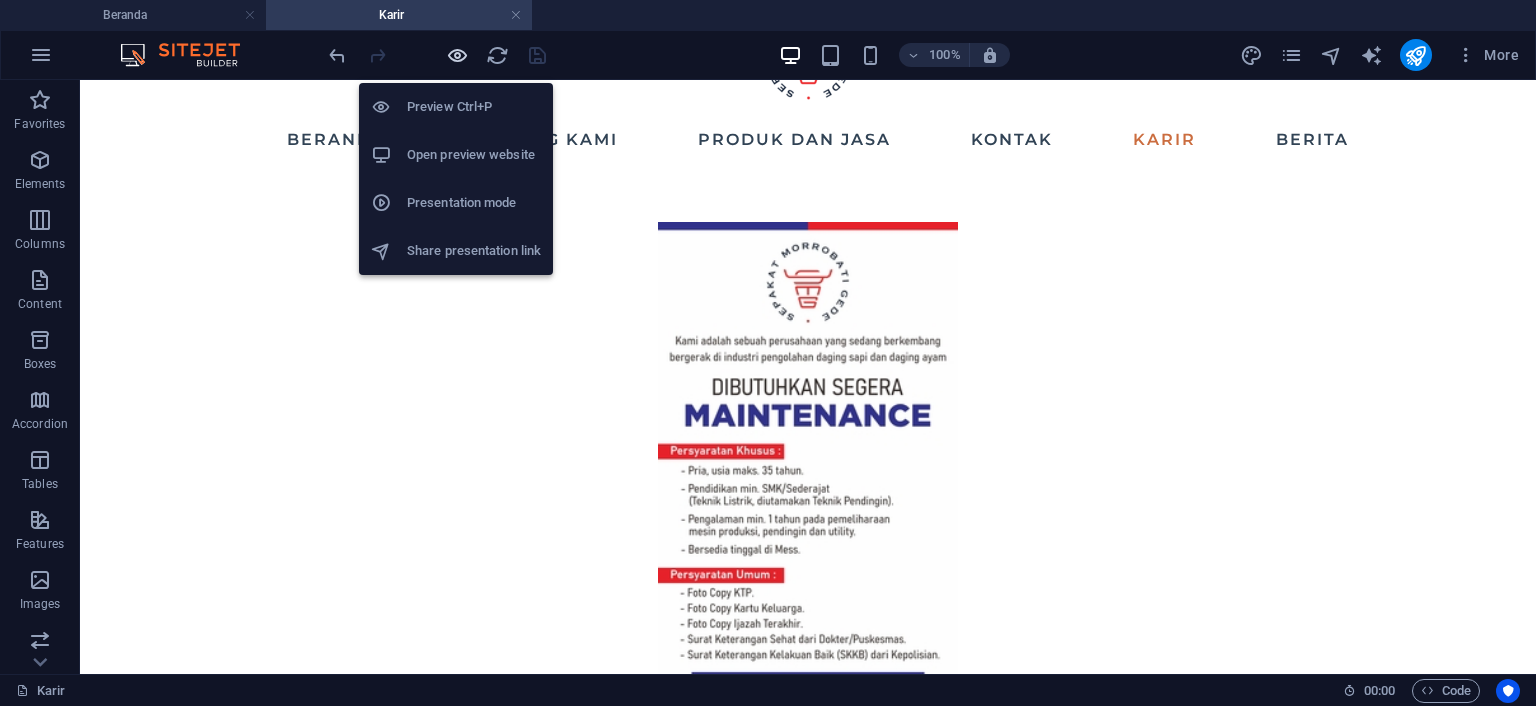 click at bounding box center (457, 55) 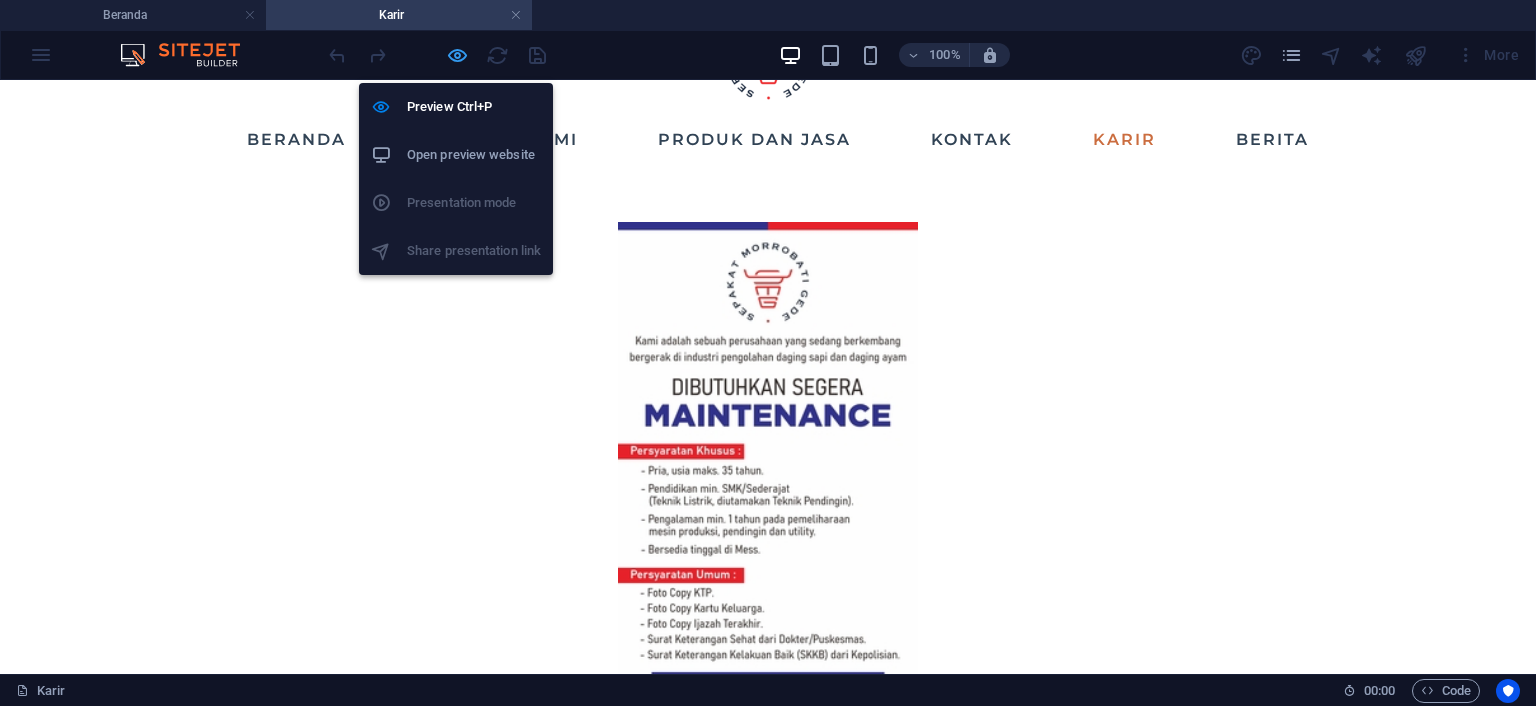 click at bounding box center [457, 55] 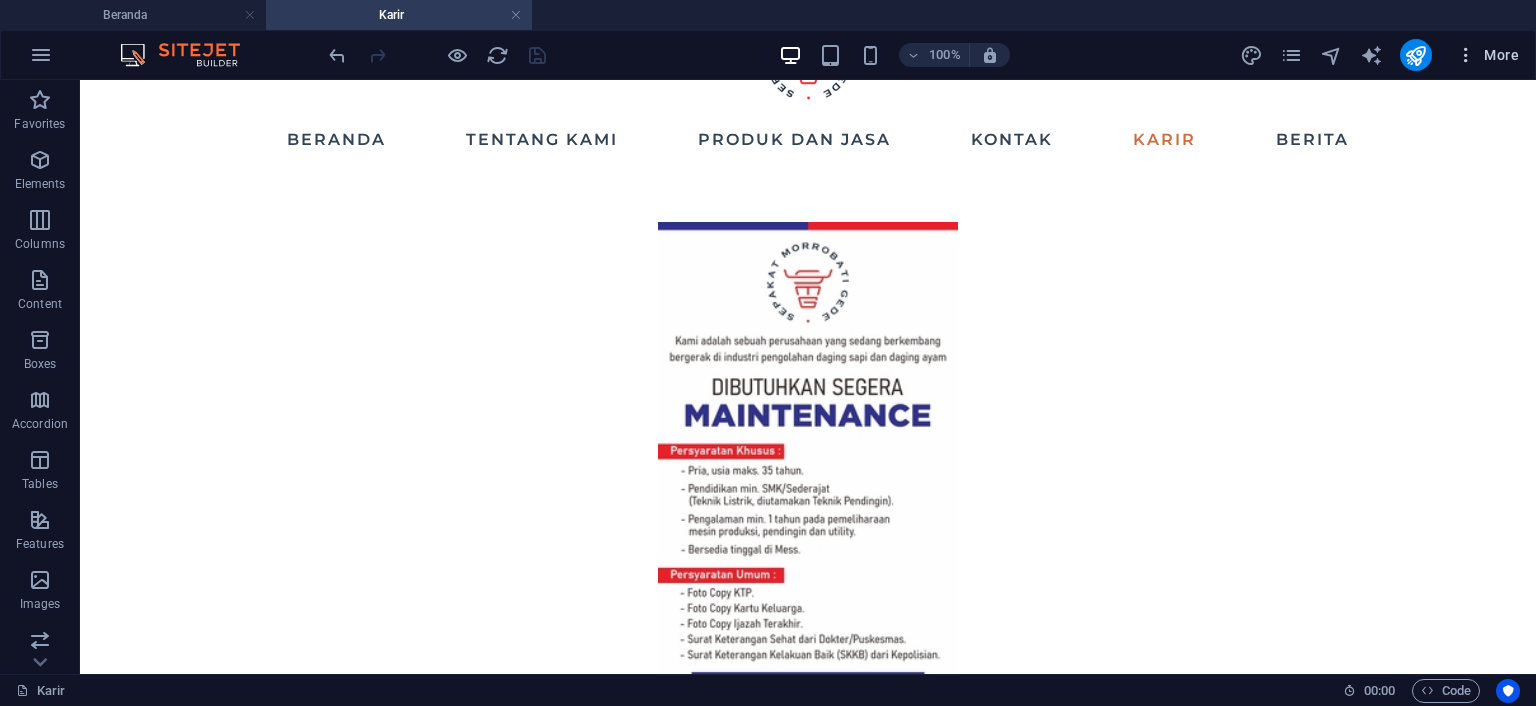 click on "More" at bounding box center [1487, 55] 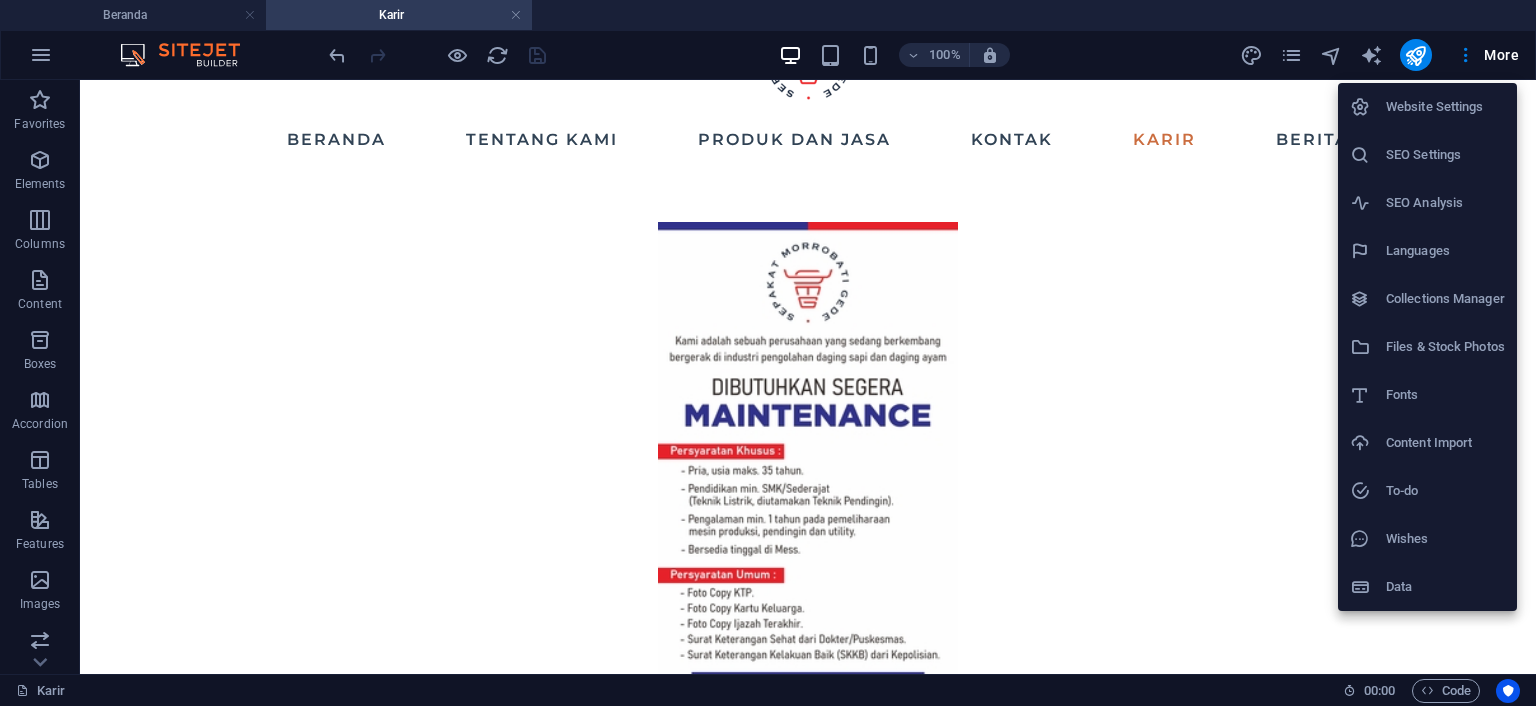 click at bounding box center (768, 353) 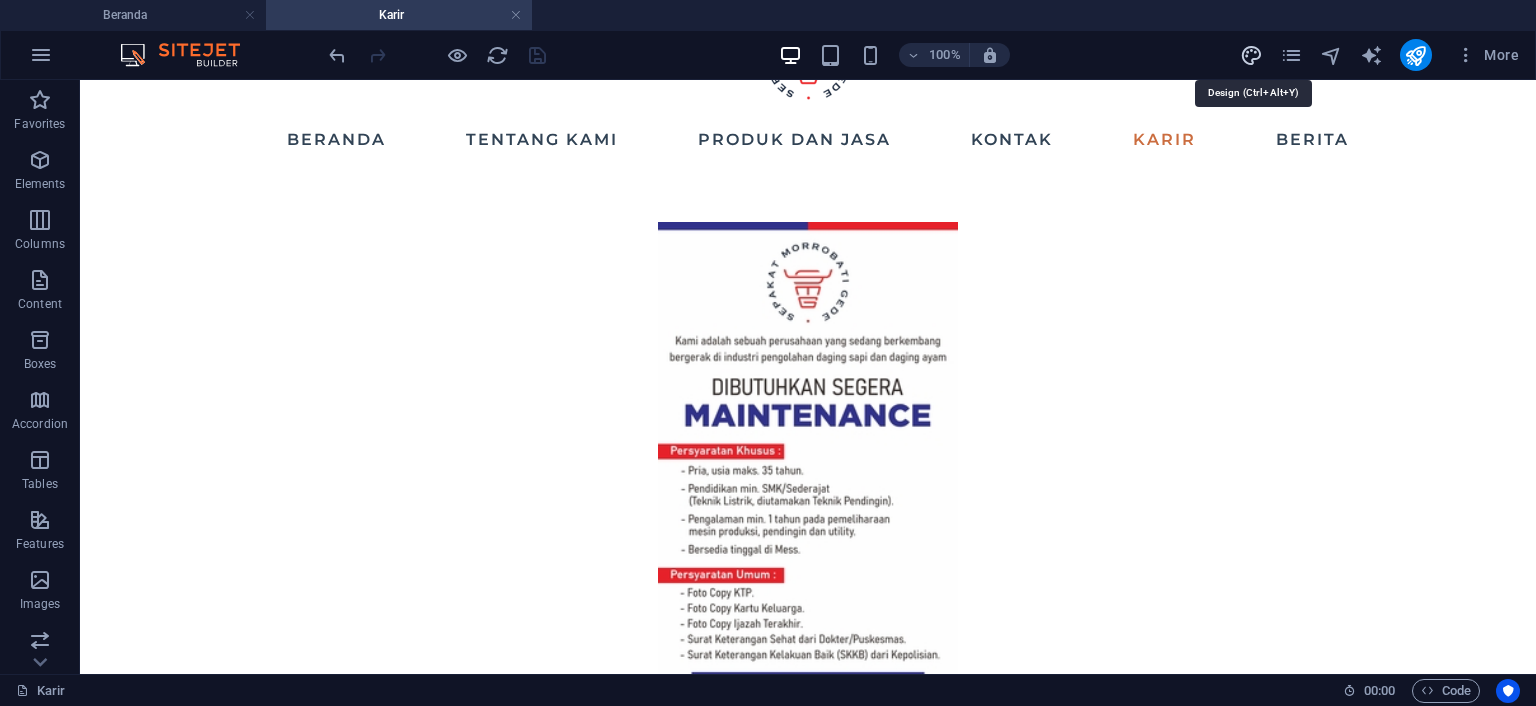 click at bounding box center [1251, 55] 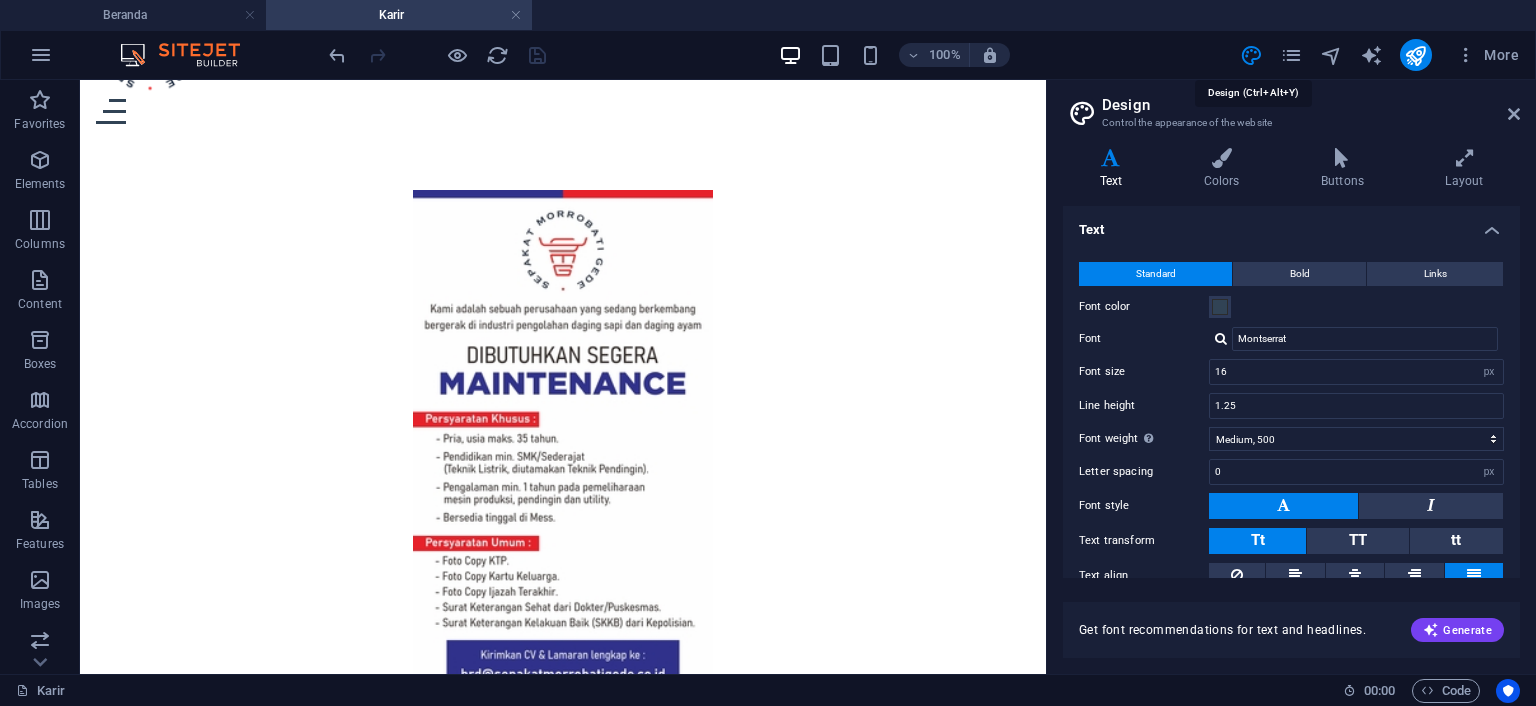 click at bounding box center (1514, 114) 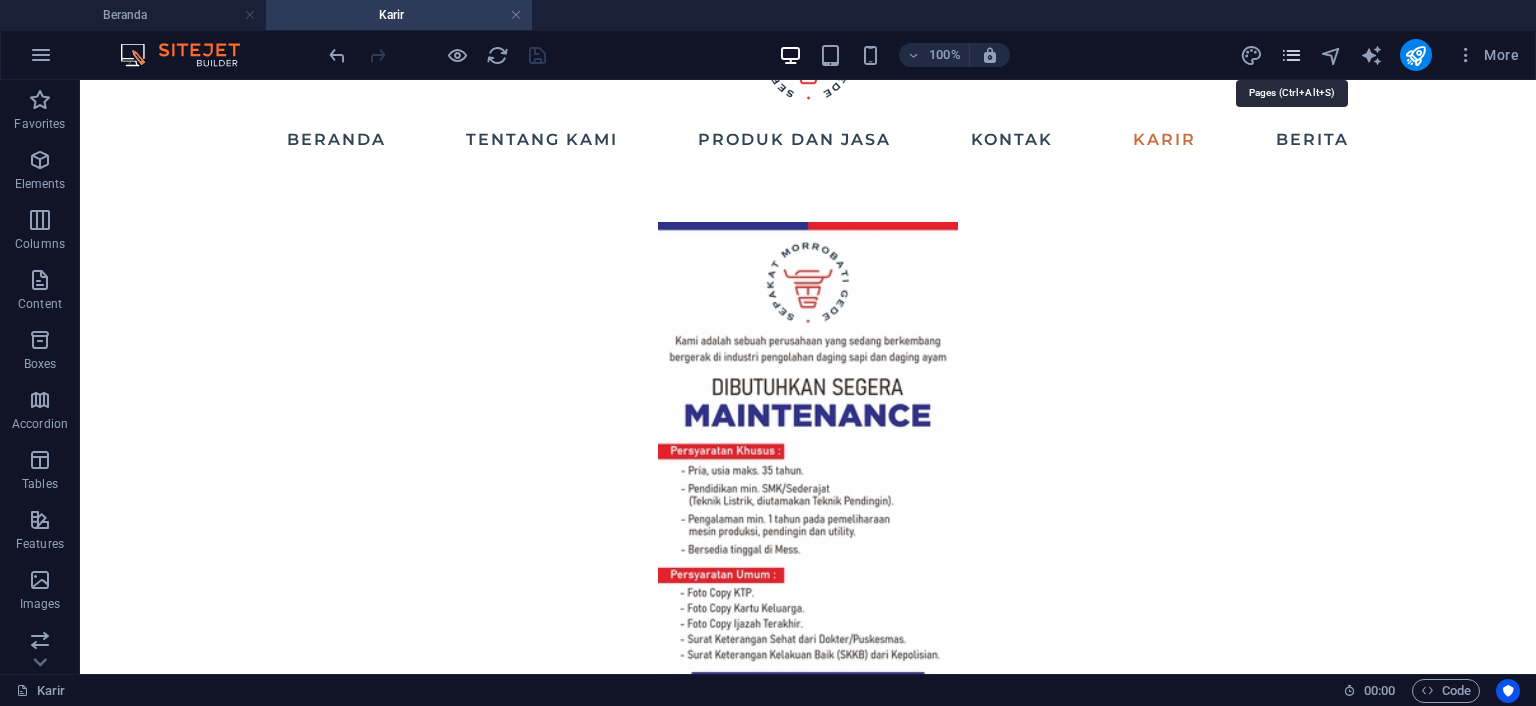 click at bounding box center [1291, 55] 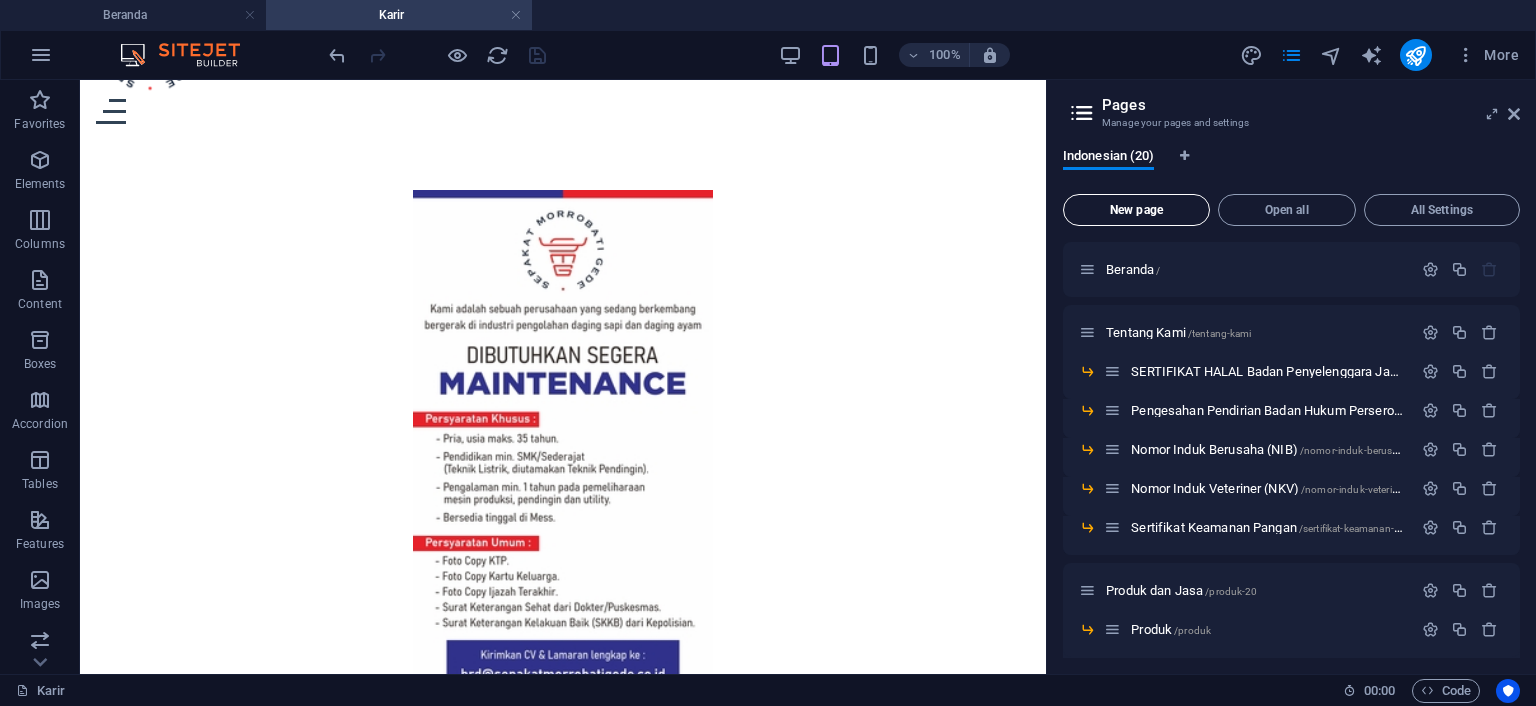 click on "New page" at bounding box center [1136, 210] 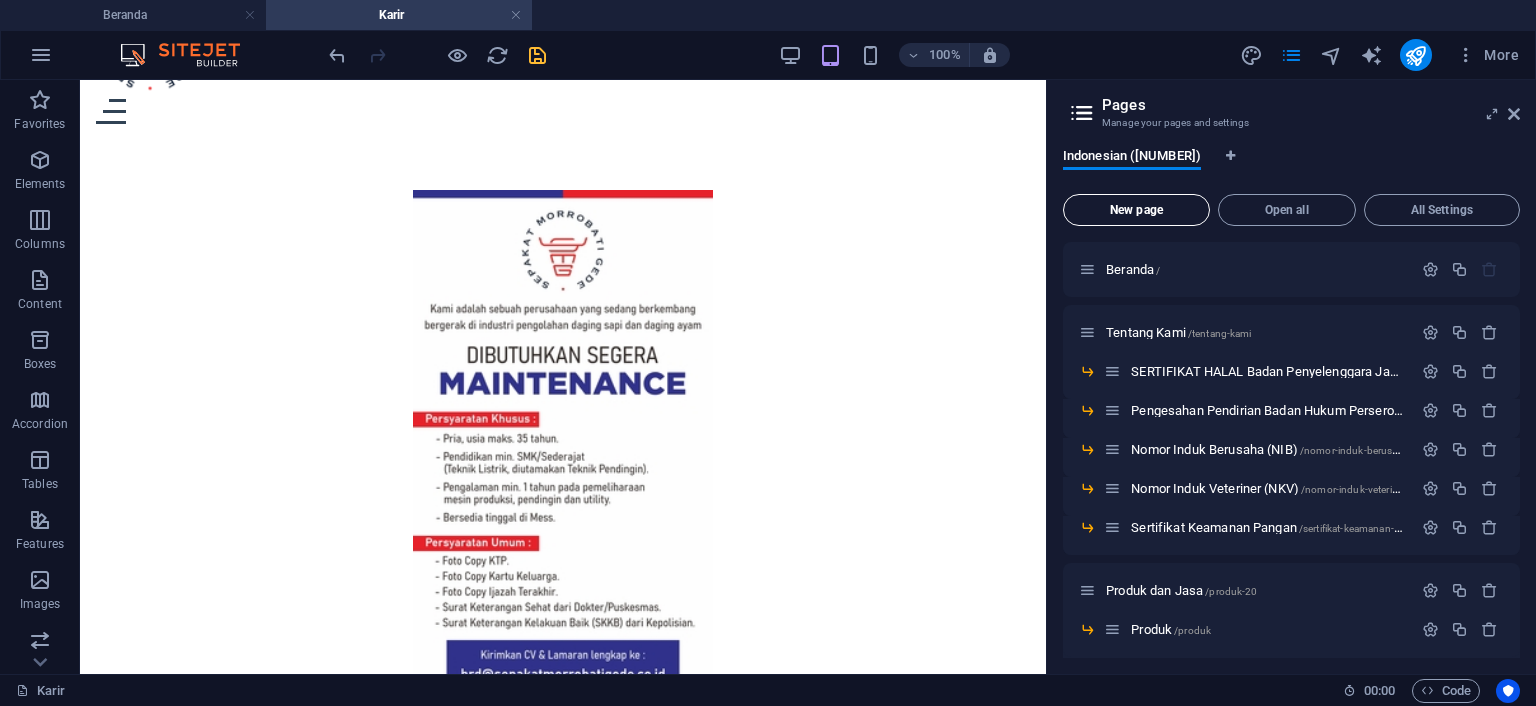 scroll, scrollTop: 915, scrollLeft: 0, axis: vertical 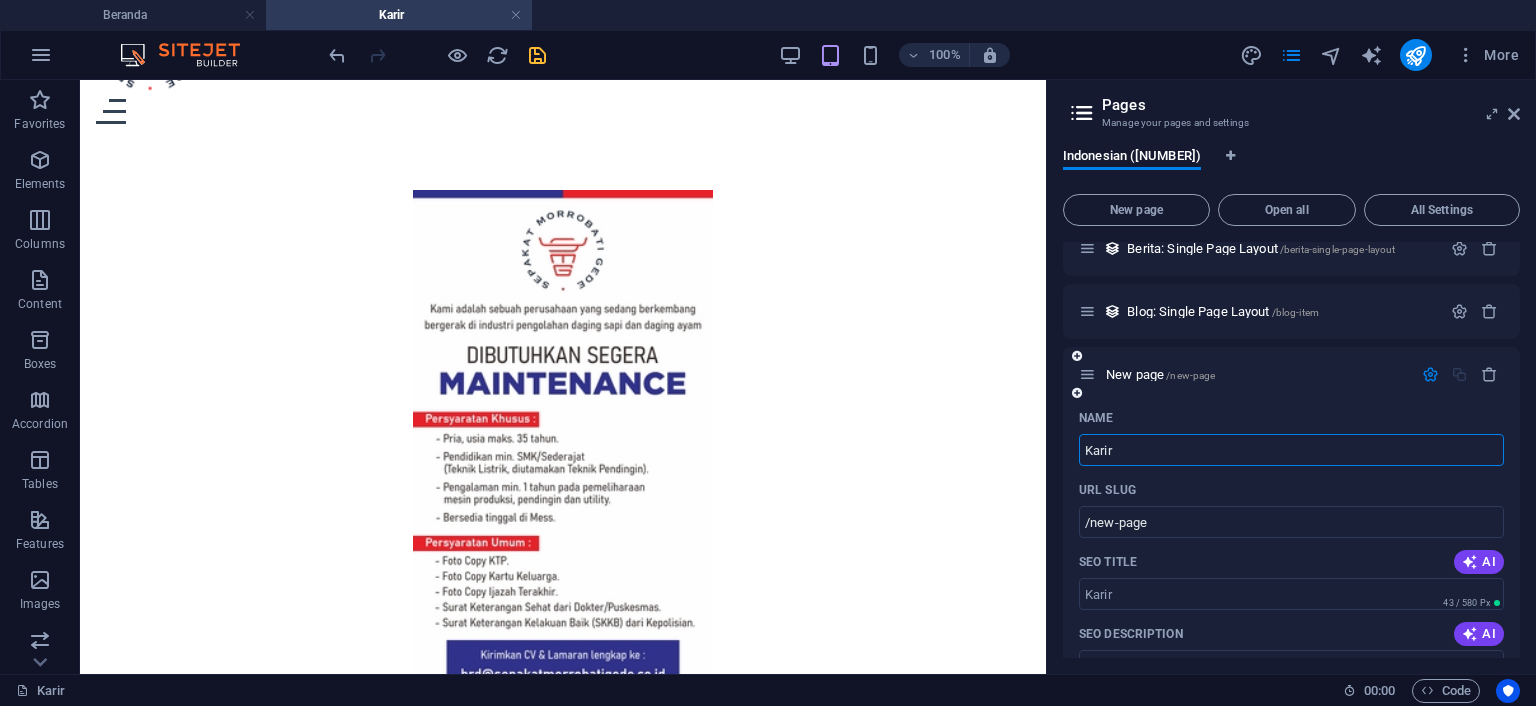 type on "Karir" 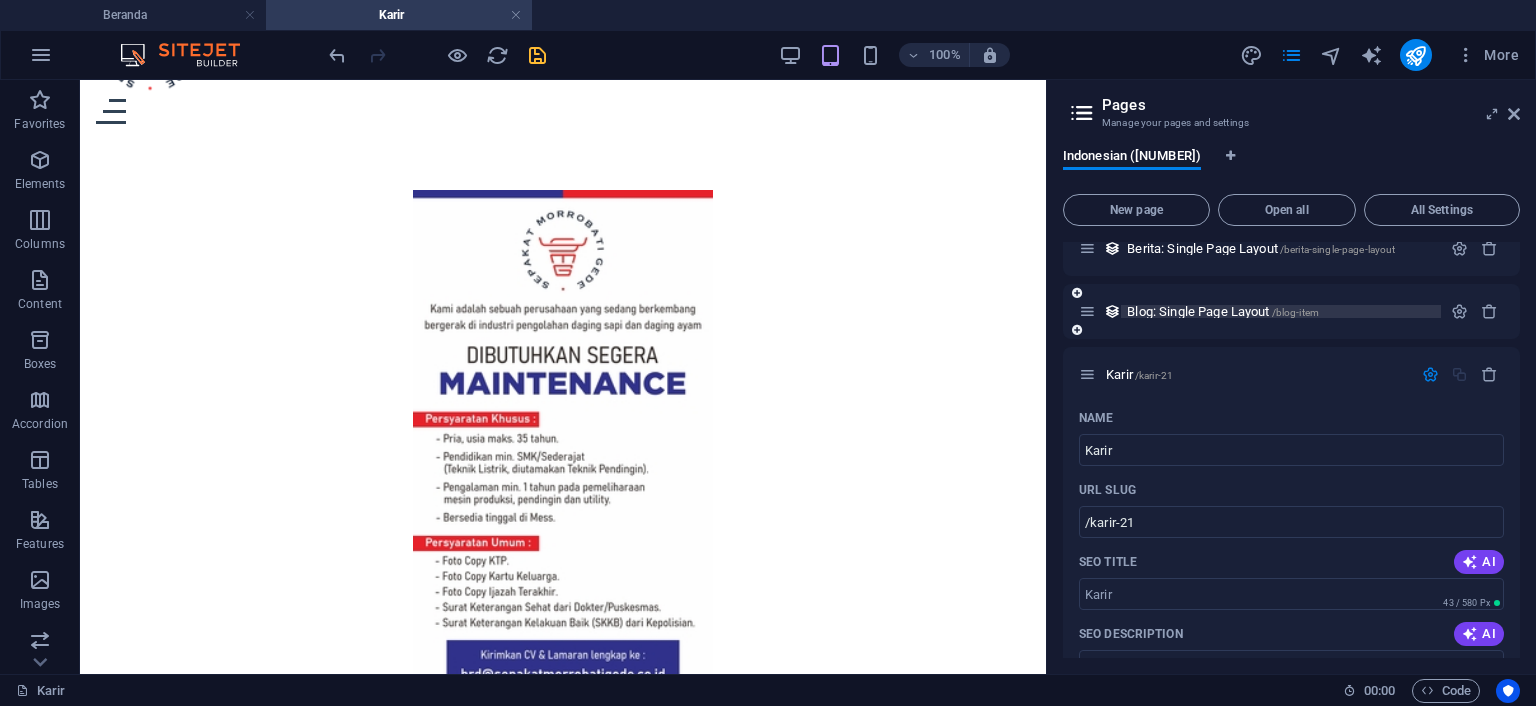 click on "Blog: Single Page Layout /blog-item" at bounding box center [1281, 311] 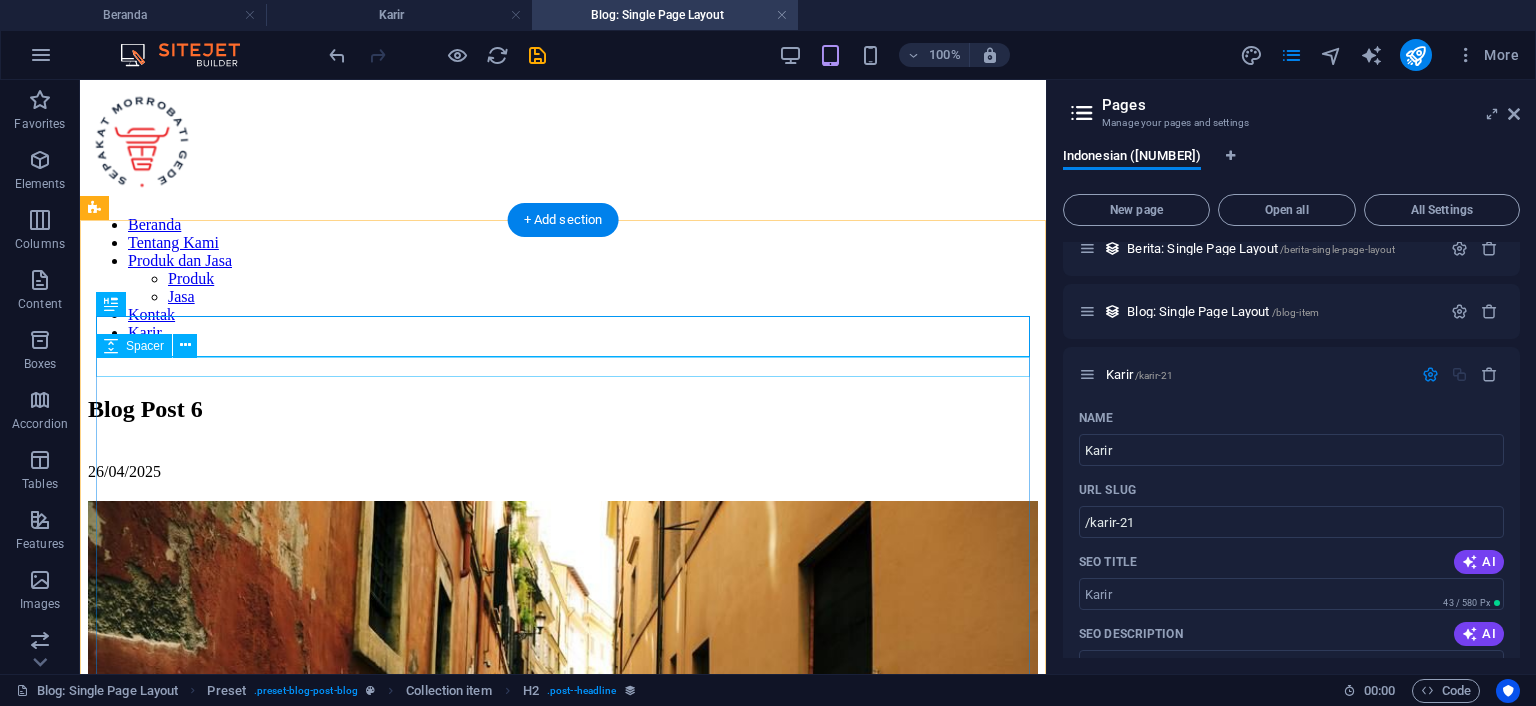 scroll, scrollTop: 0, scrollLeft: 0, axis: both 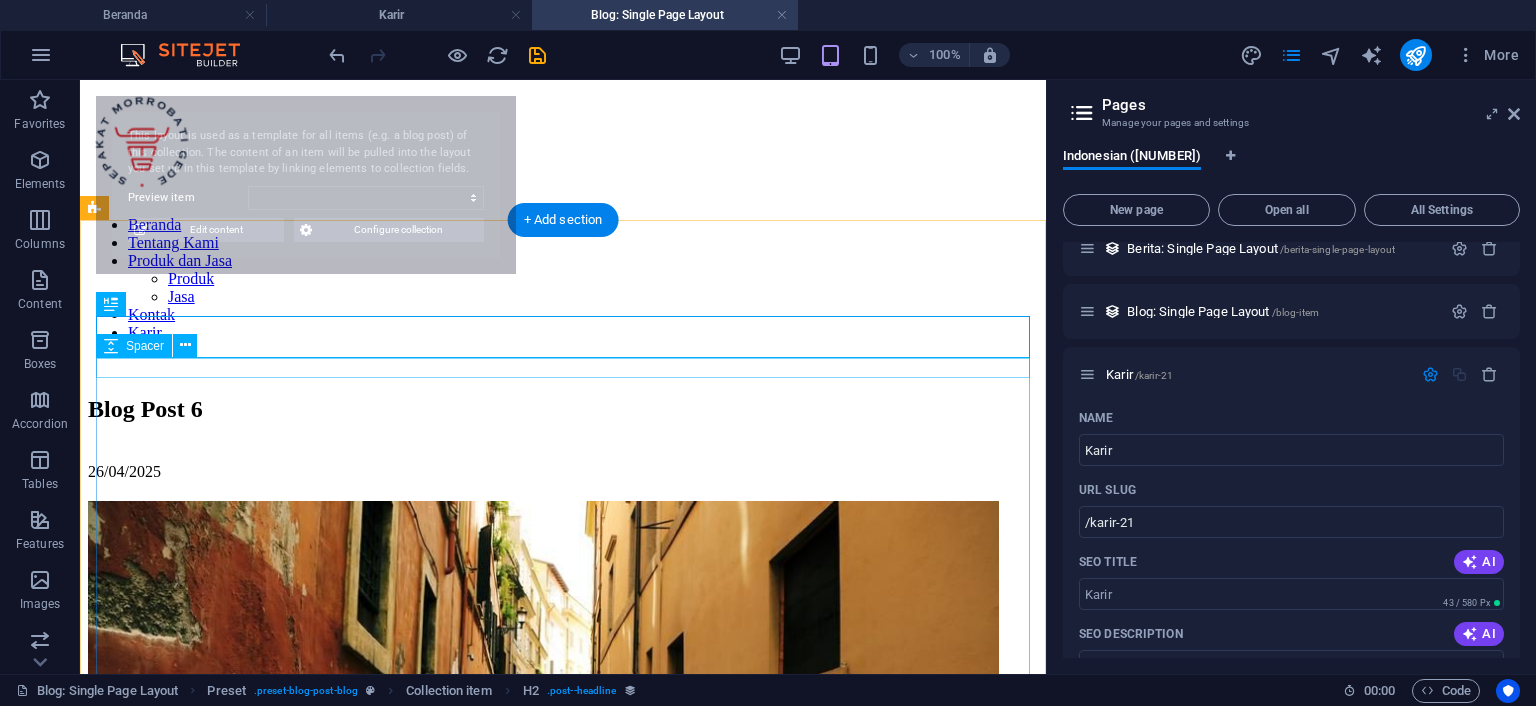 select on "687ca36bbbb918fee209ed66" 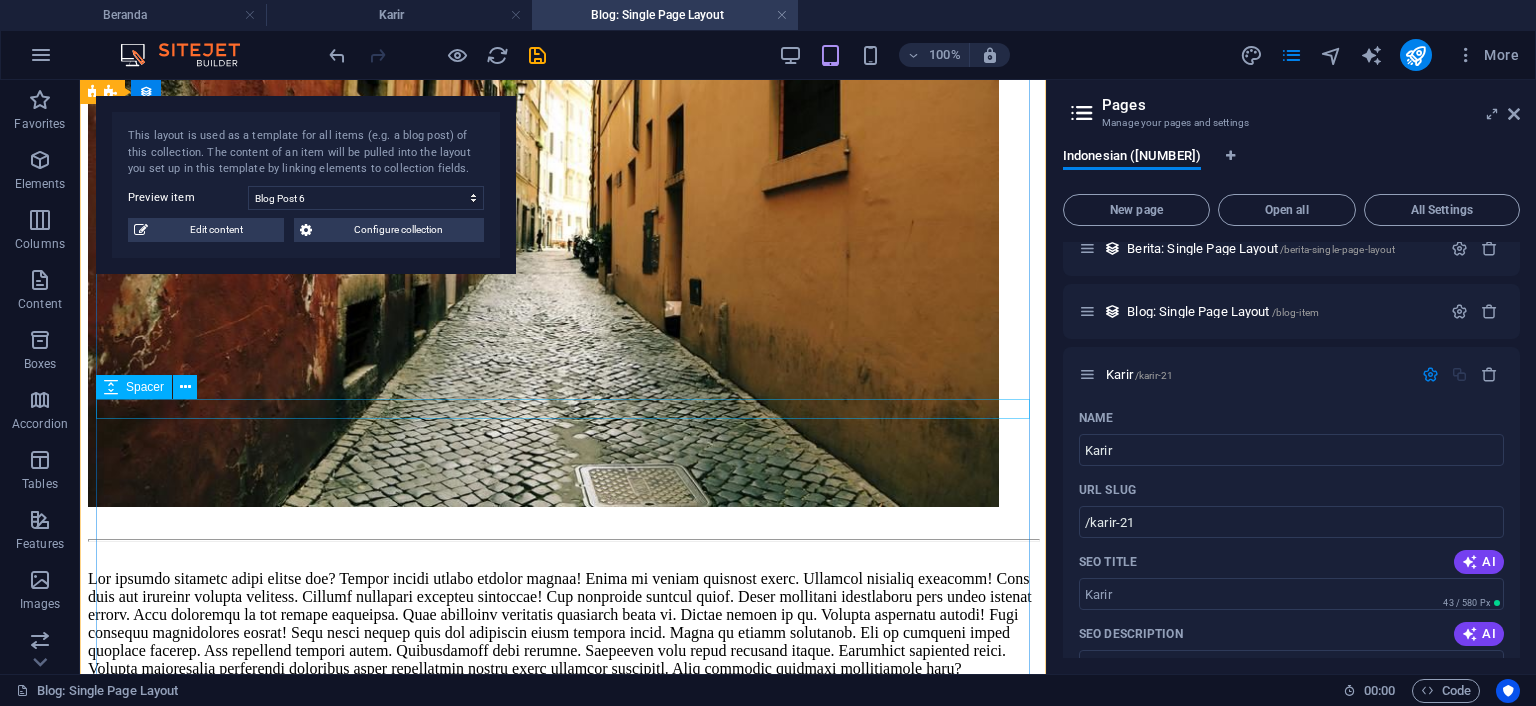 scroll, scrollTop: 105, scrollLeft: 0, axis: vertical 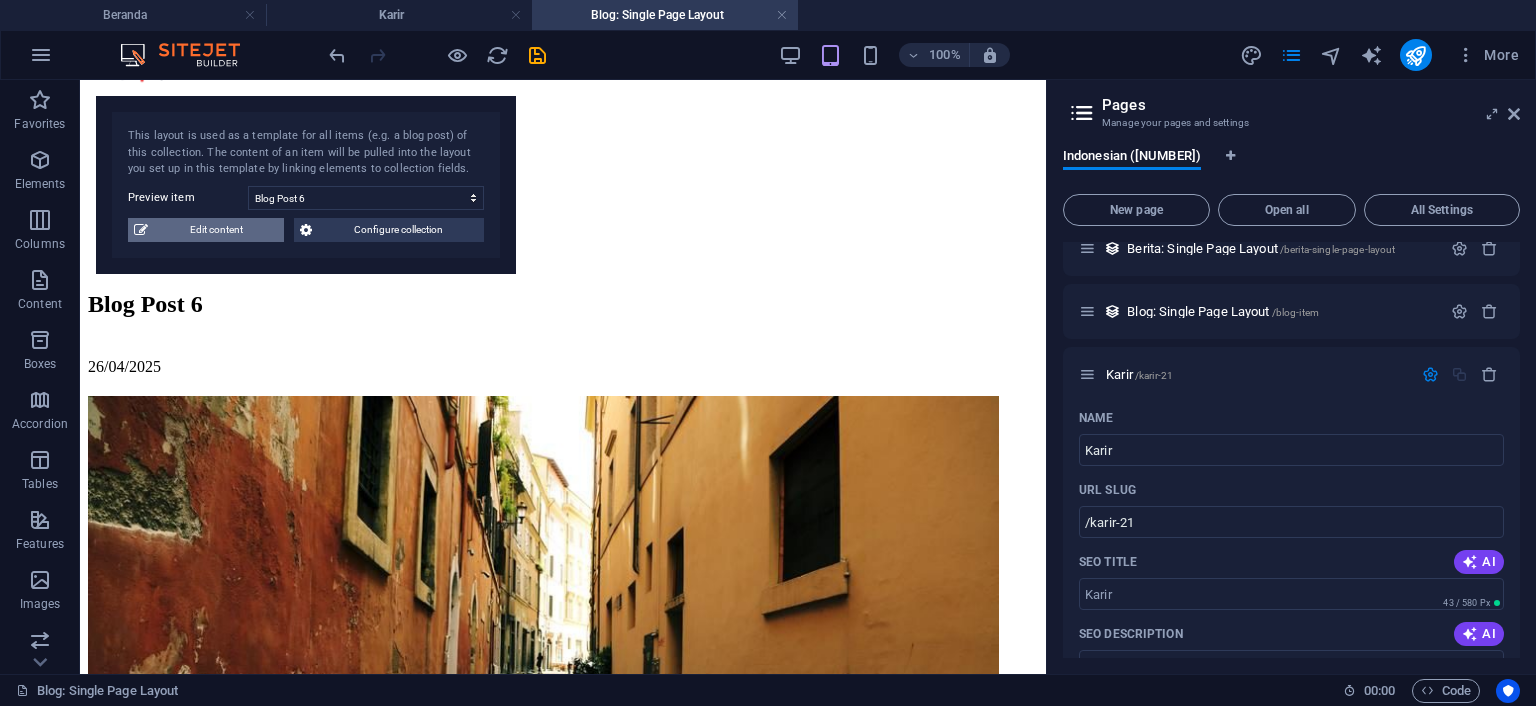 click on "Edit content" at bounding box center (216, 230) 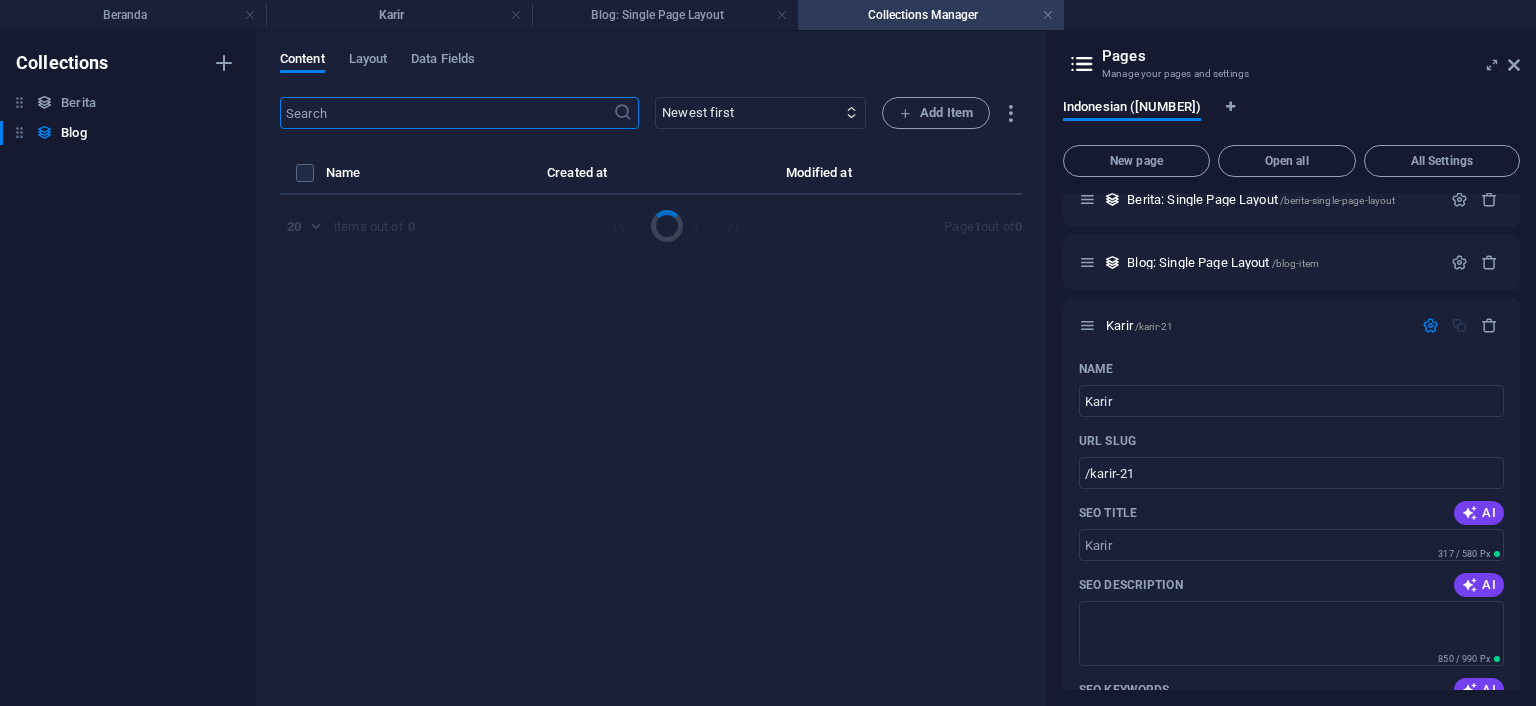 select on "Category 1" 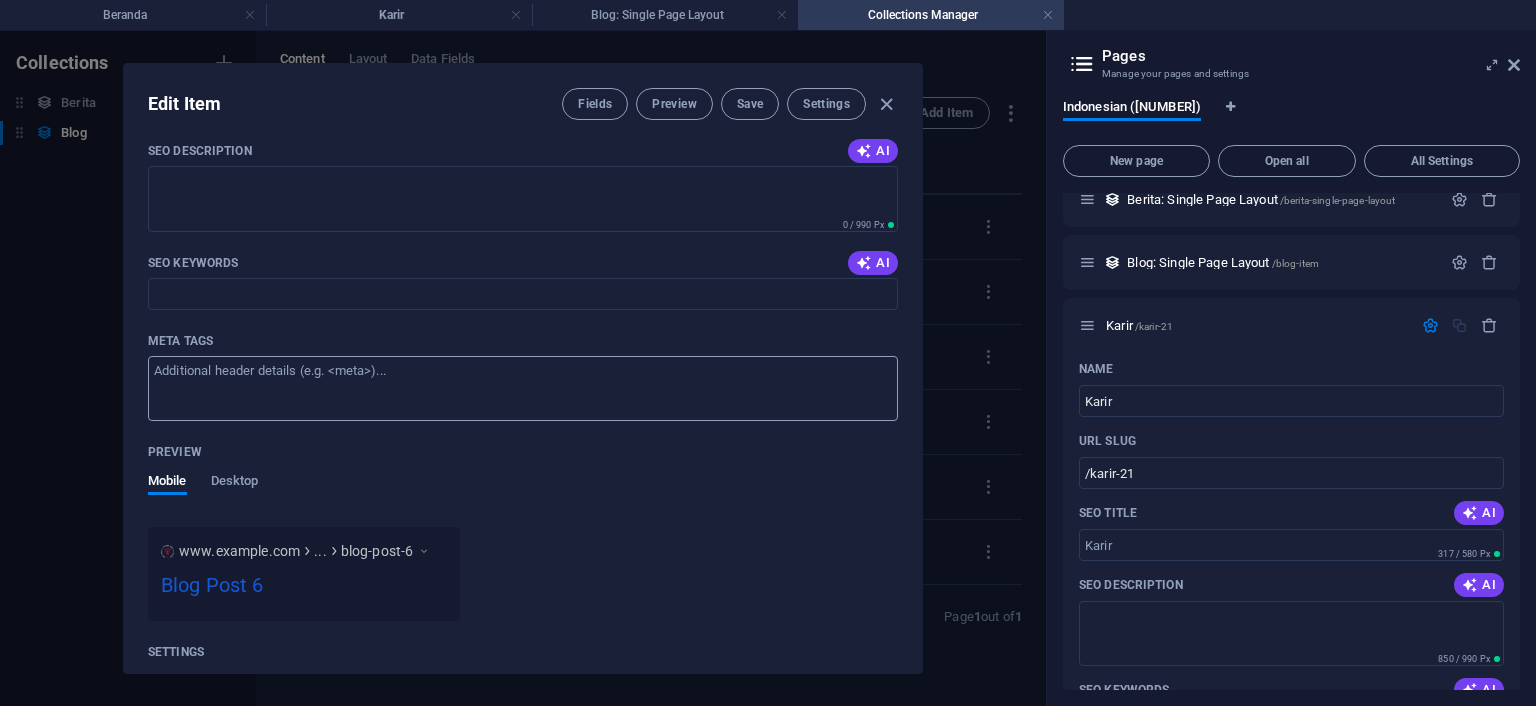 scroll, scrollTop: 1830, scrollLeft: 0, axis: vertical 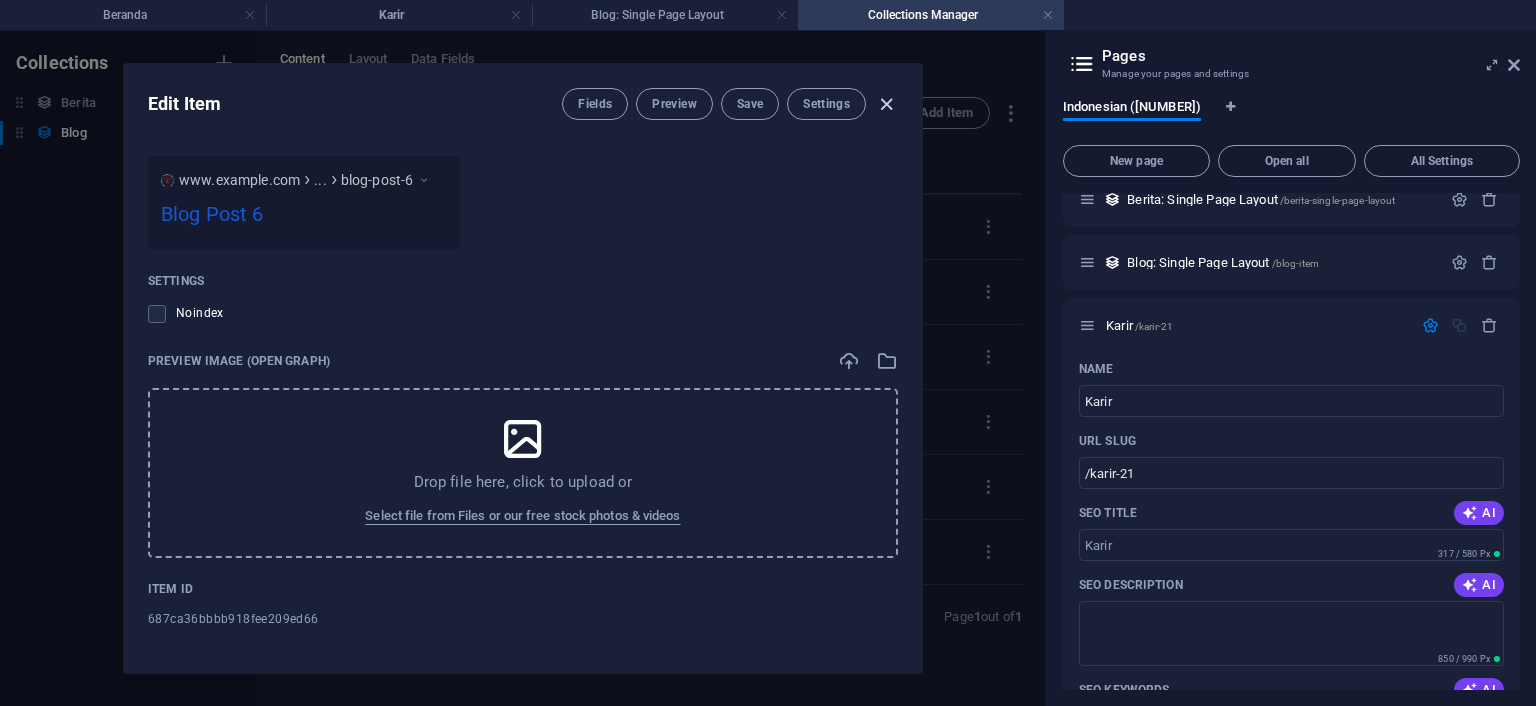 click at bounding box center [886, 104] 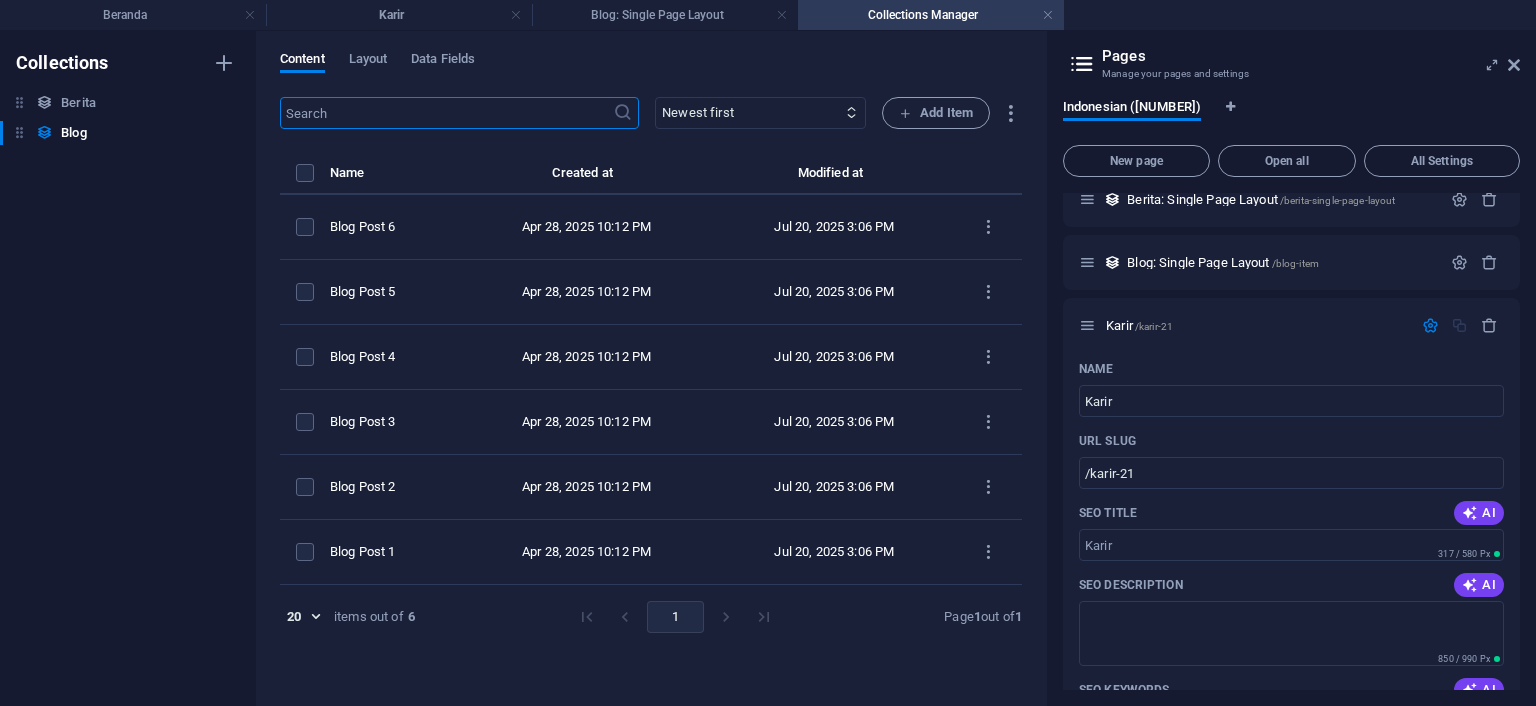 scroll, scrollTop: 0, scrollLeft: 0, axis: both 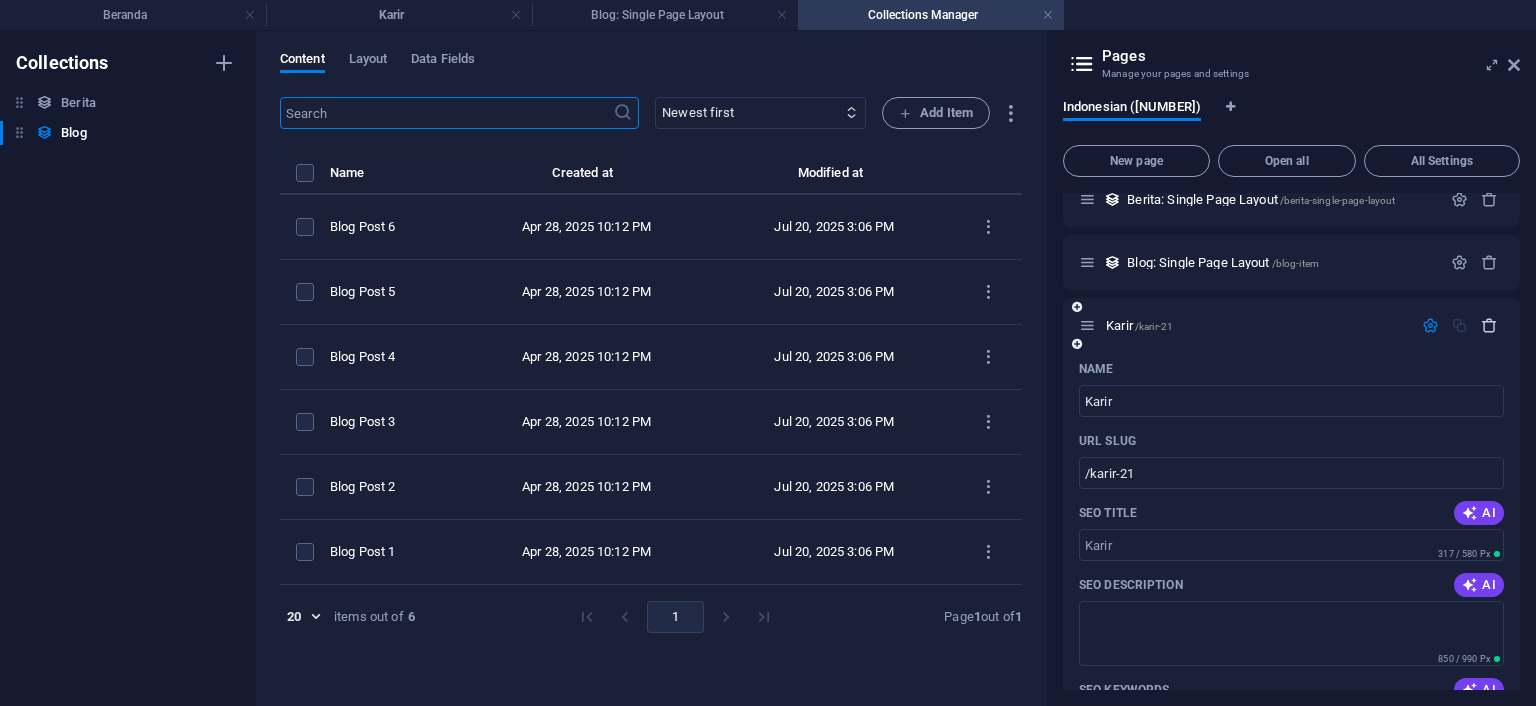 click at bounding box center [1489, 325] 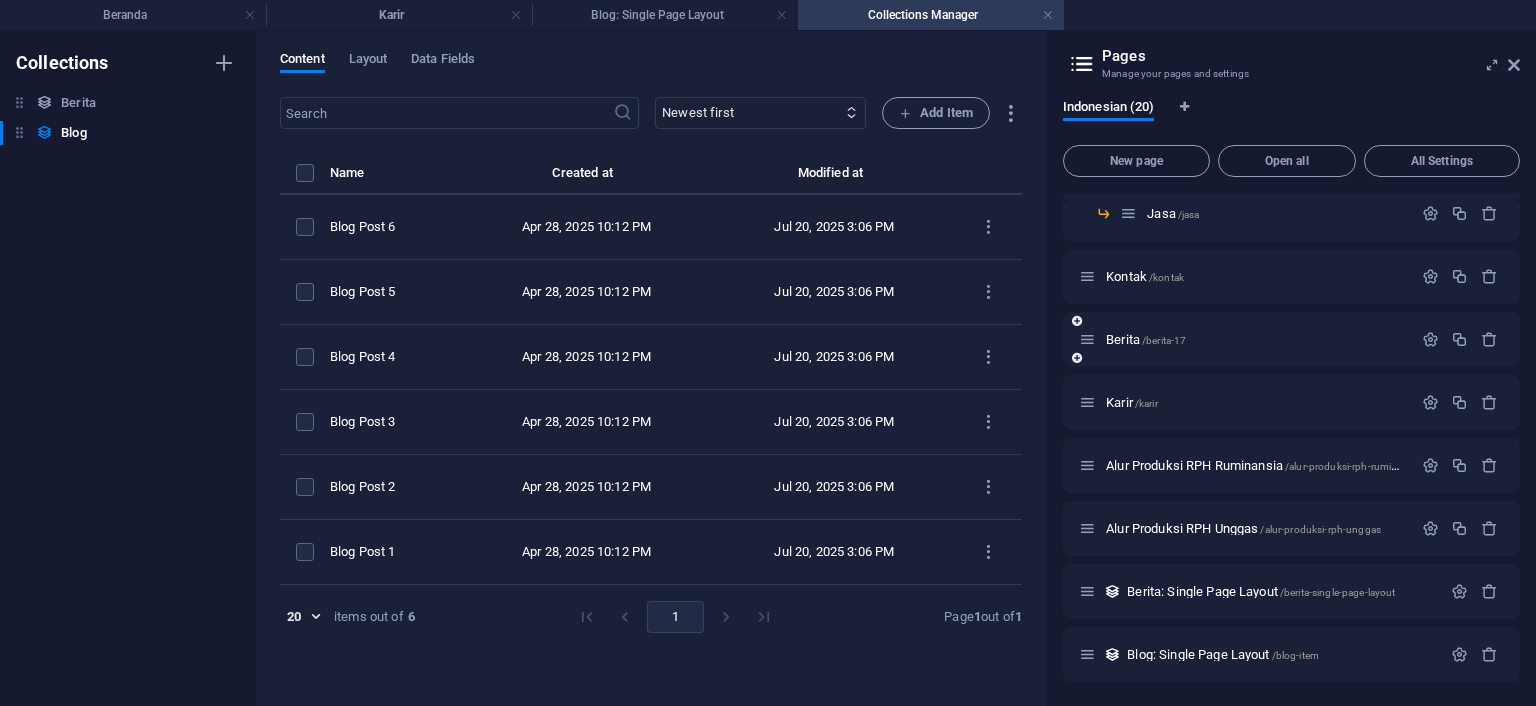 scroll, scrollTop: 523, scrollLeft: 0, axis: vertical 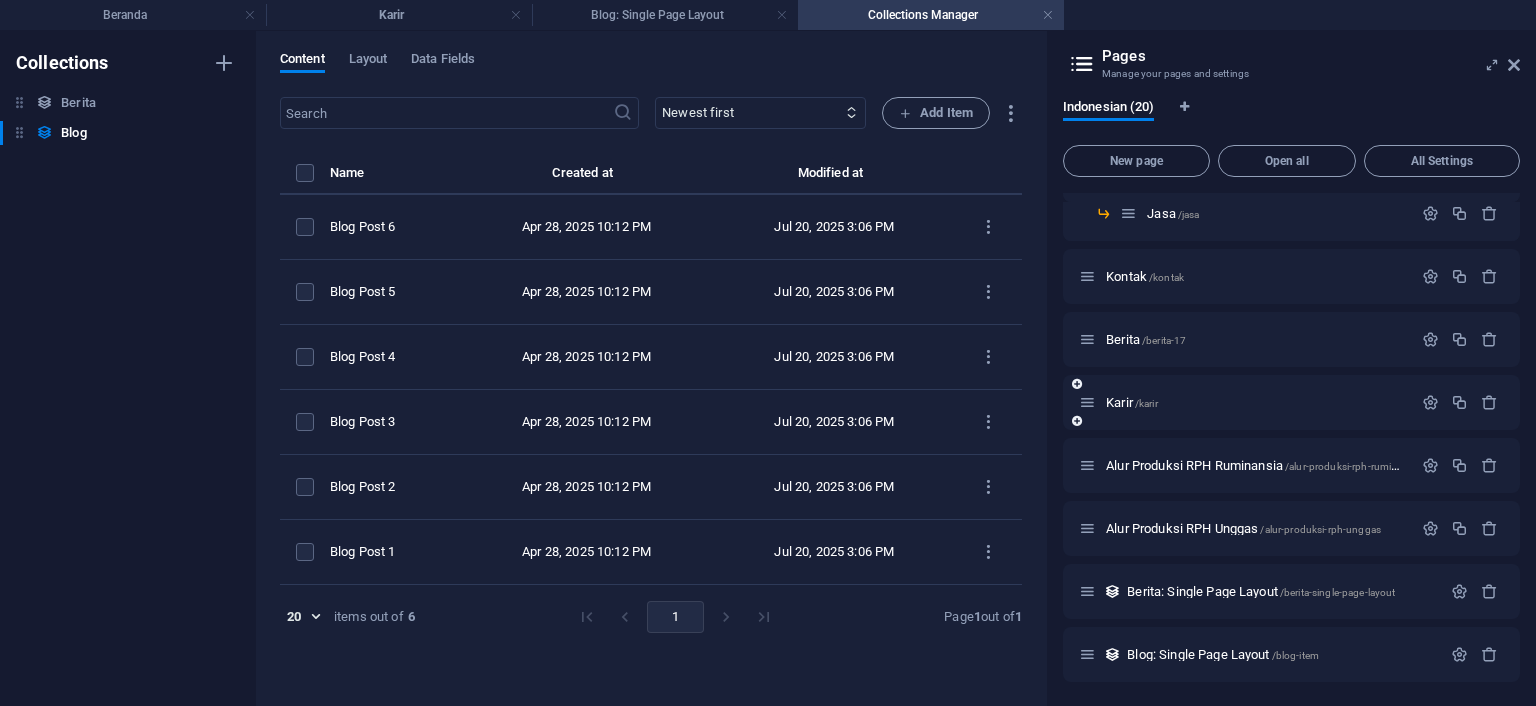 click on "Karir /karir" at bounding box center [1291, 402] 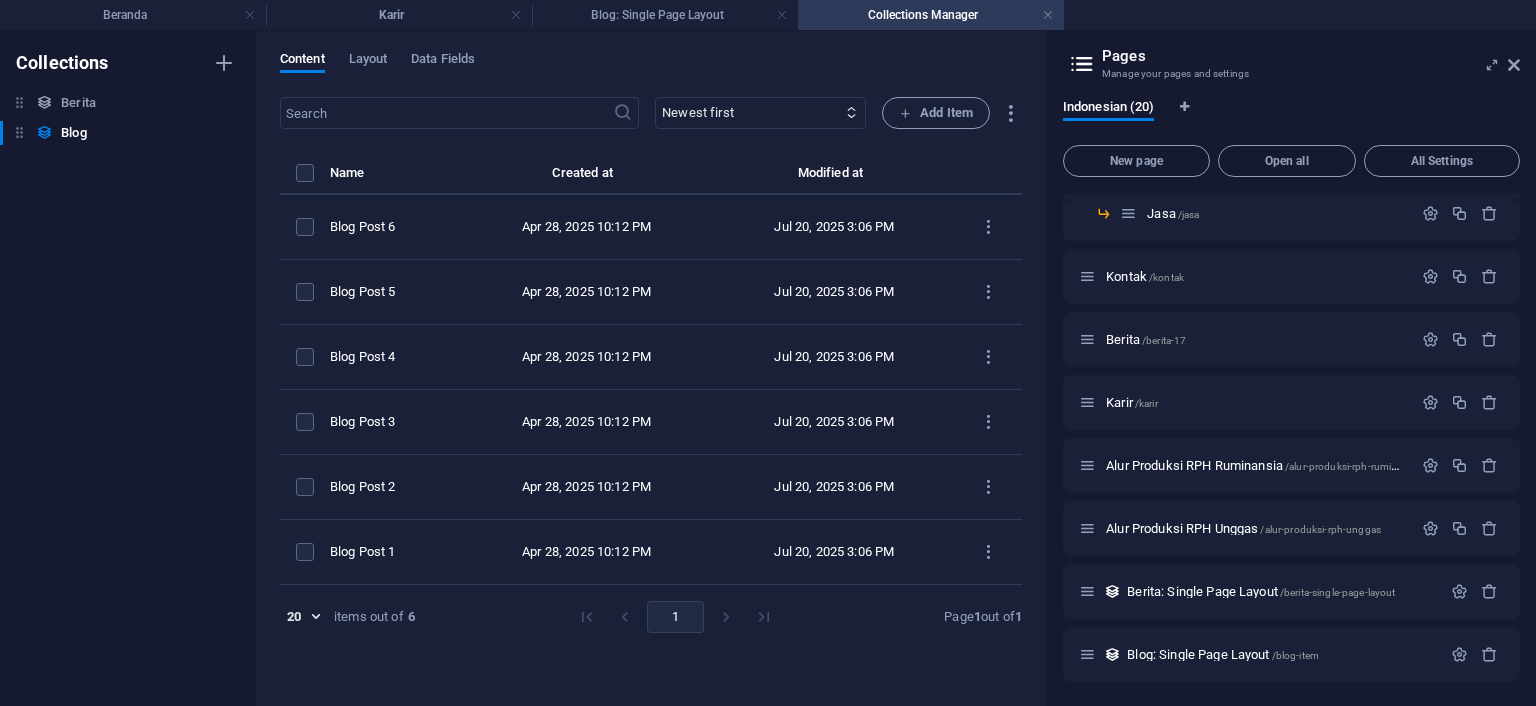 click on "Collections Manager" at bounding box center [931, 15] 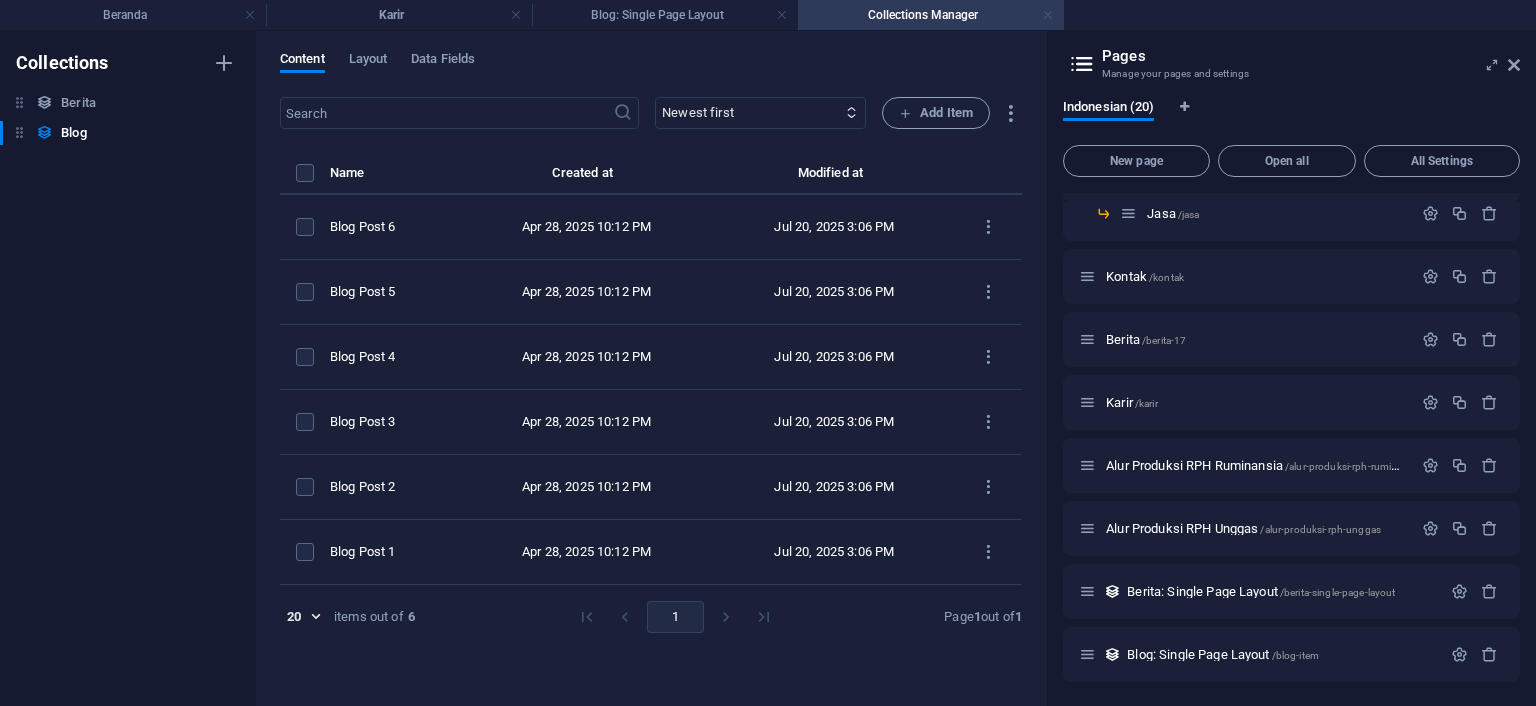 click at bounding box center [1048, 15] 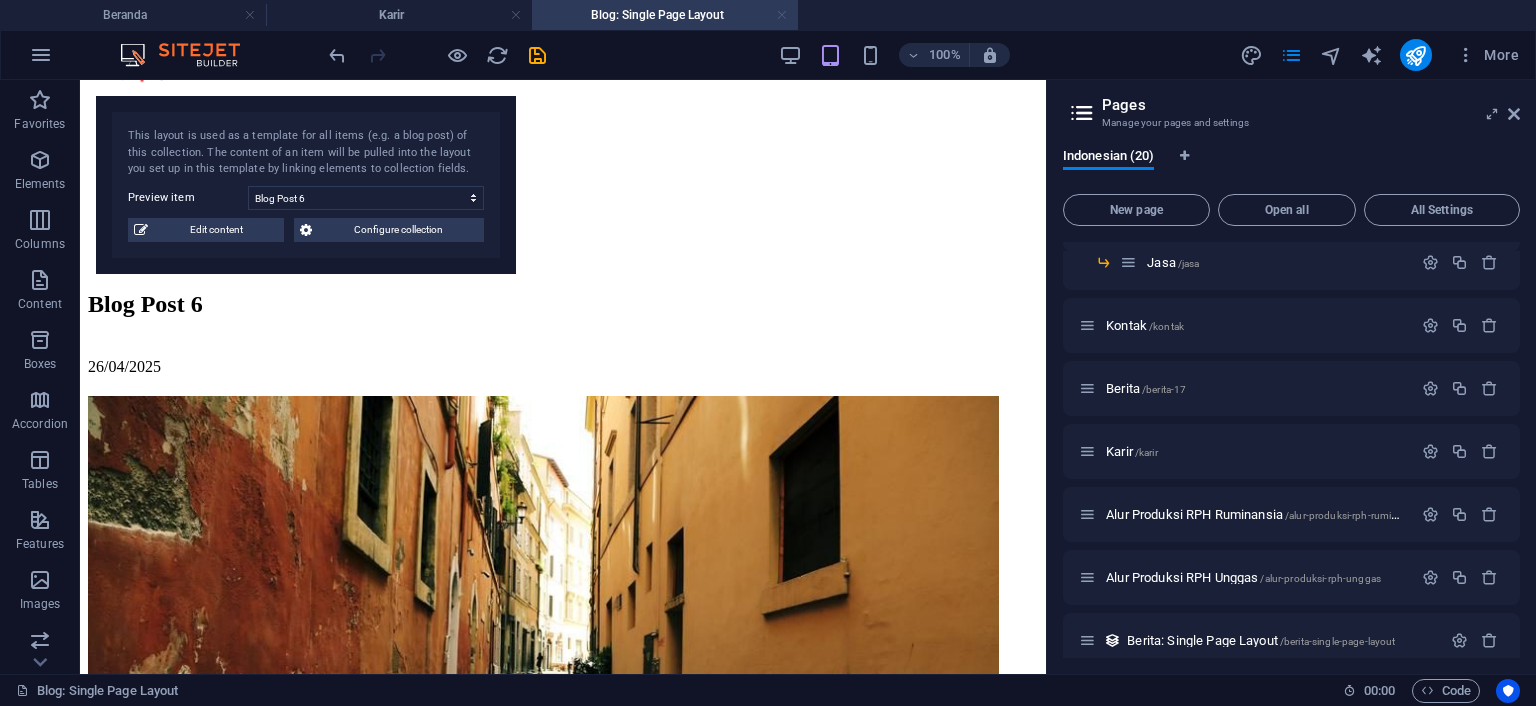 click at bounding box center [782, 15] 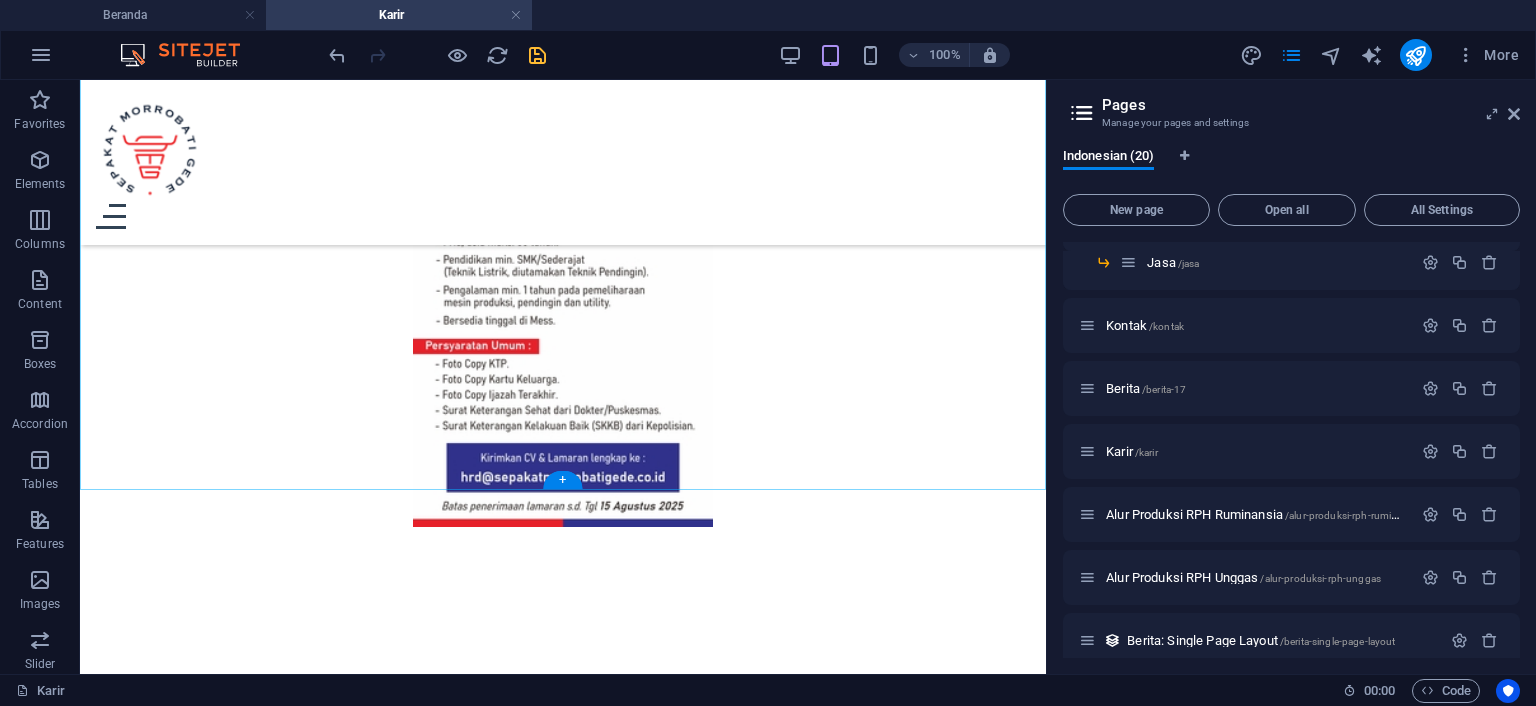scroll, scrollTop: 316, scrollLeft: 0, axis: vertical 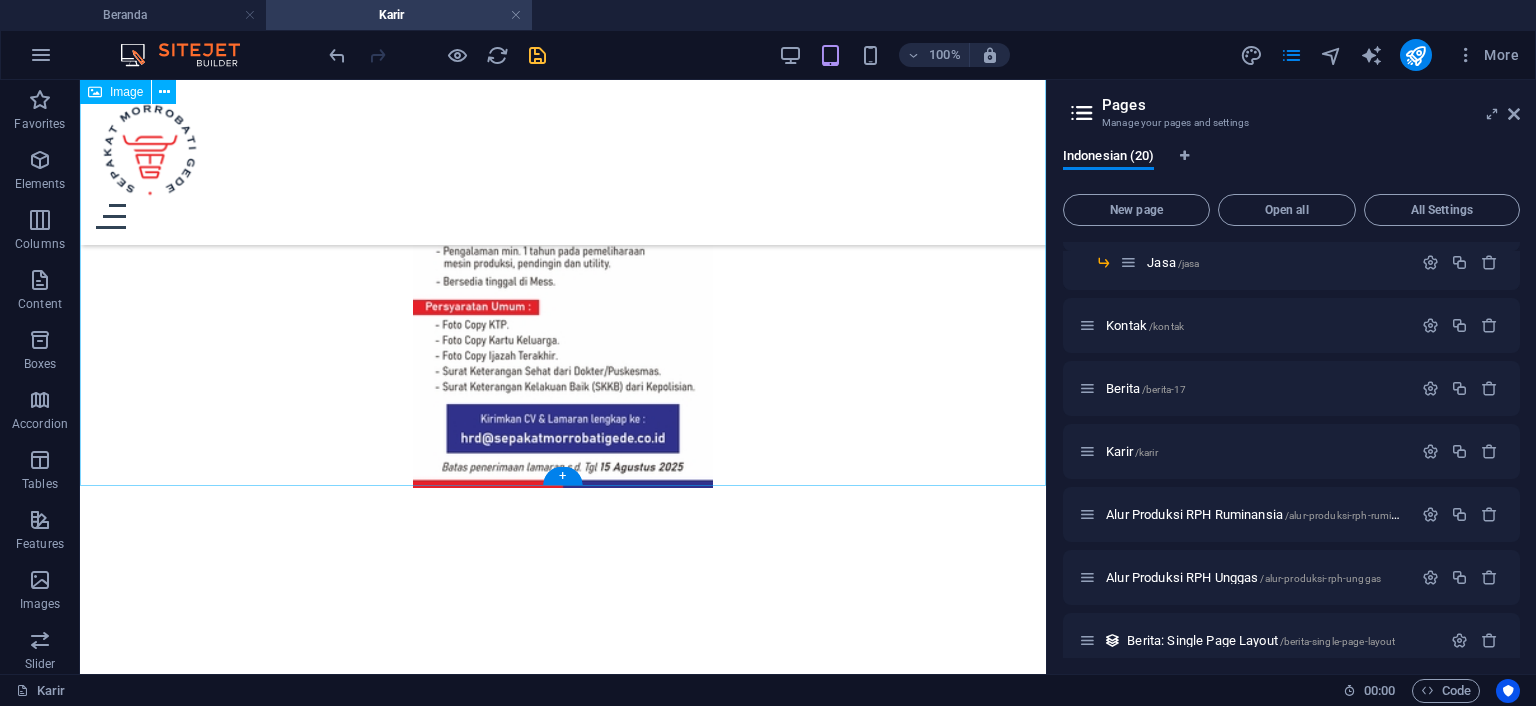click at bounding box center [563, 221] 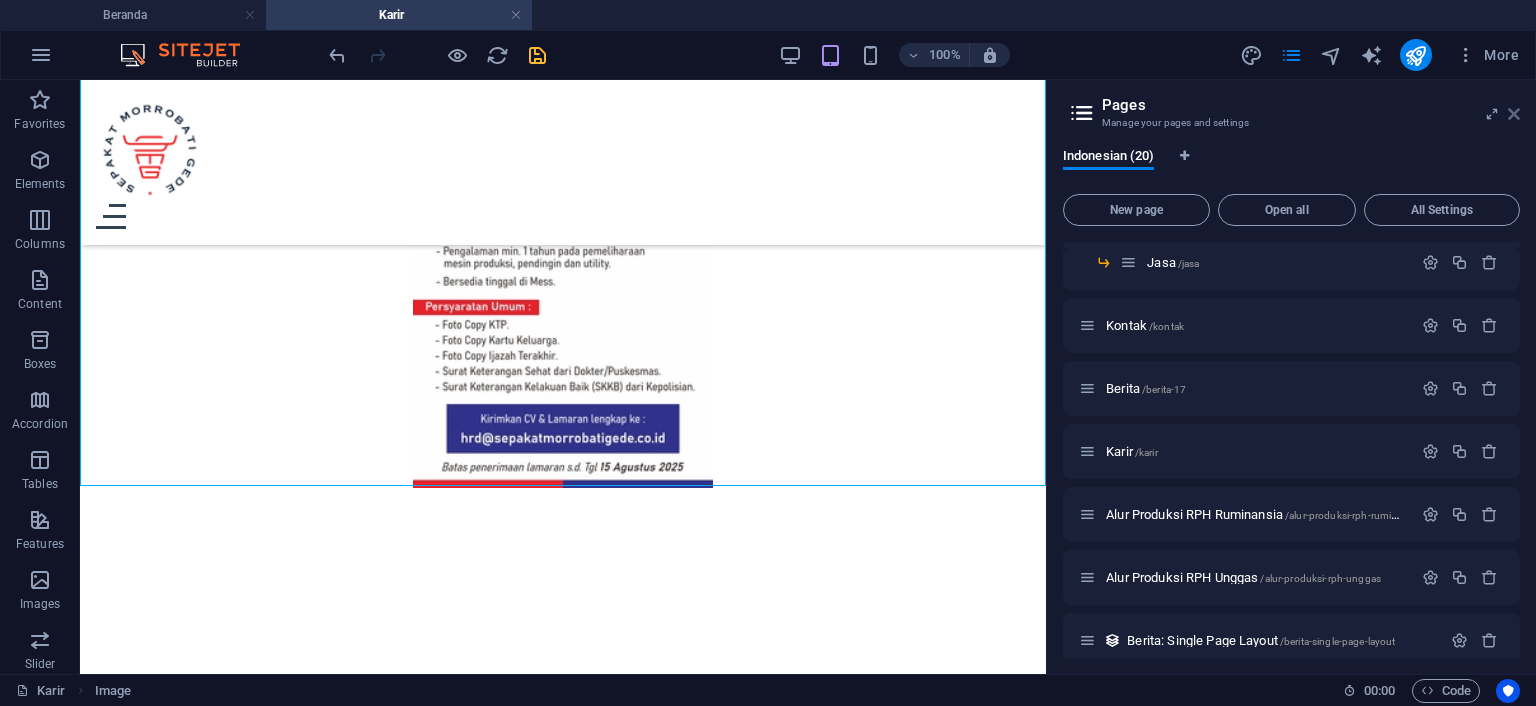 click at bounding box center [1514, 114] 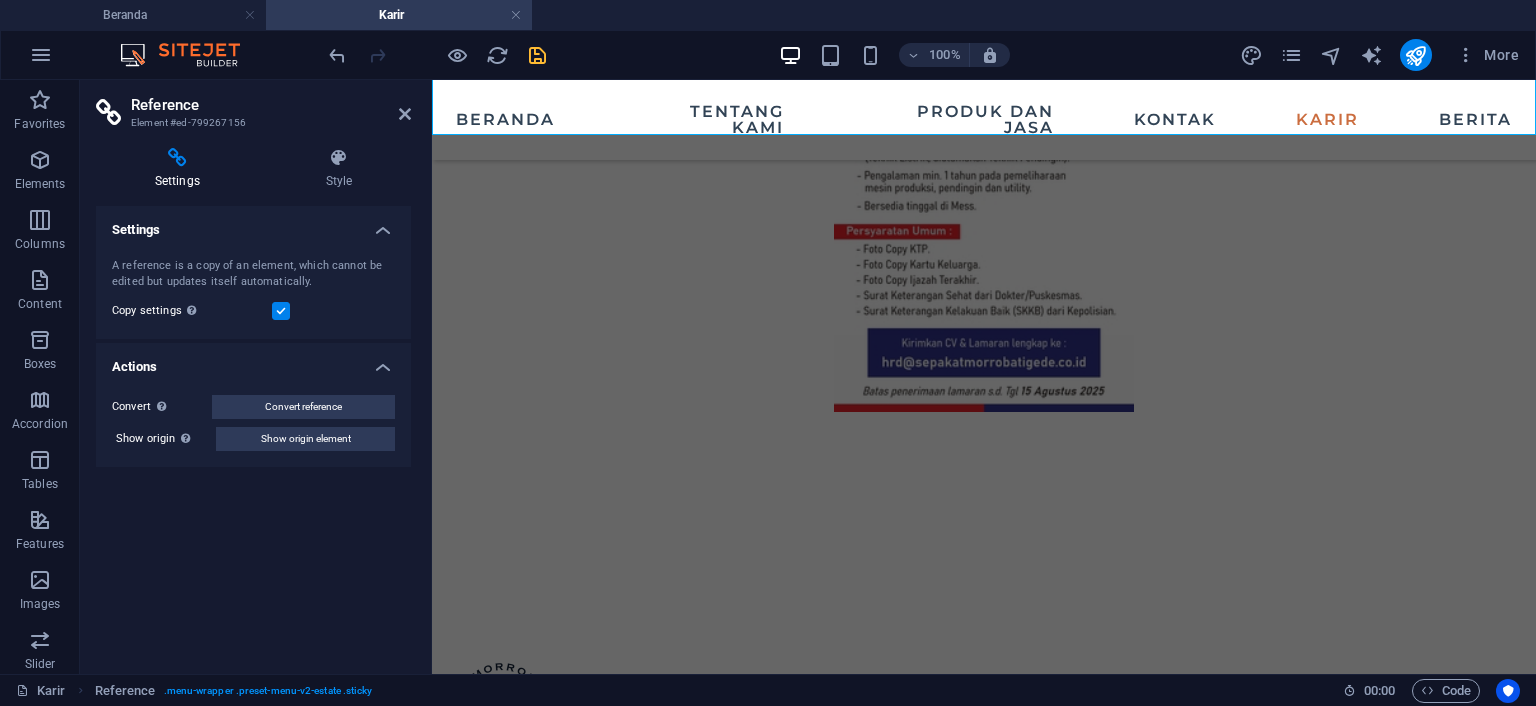 scroll, scrollTop: 240, scrollLeft: 0, axis: vertical 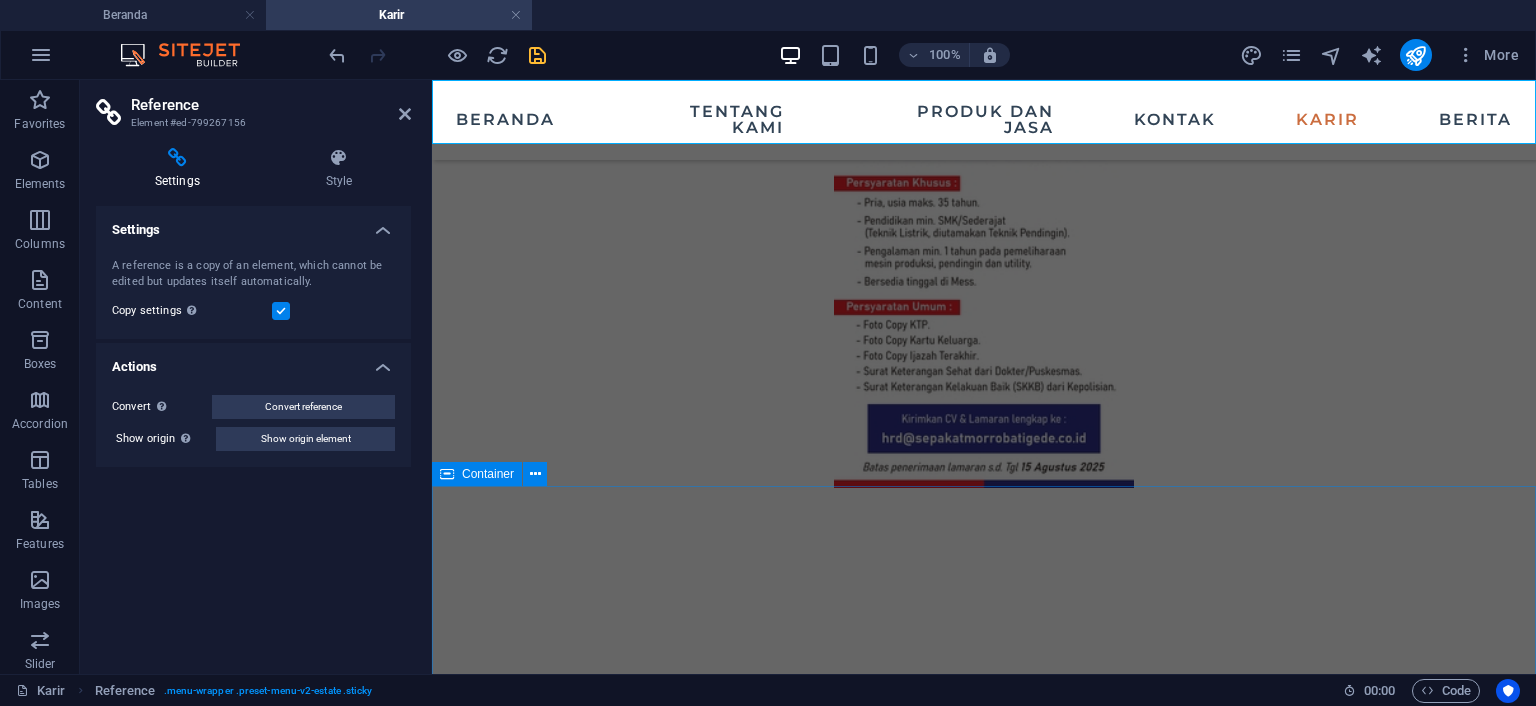 click at bounding box center [984, 584] 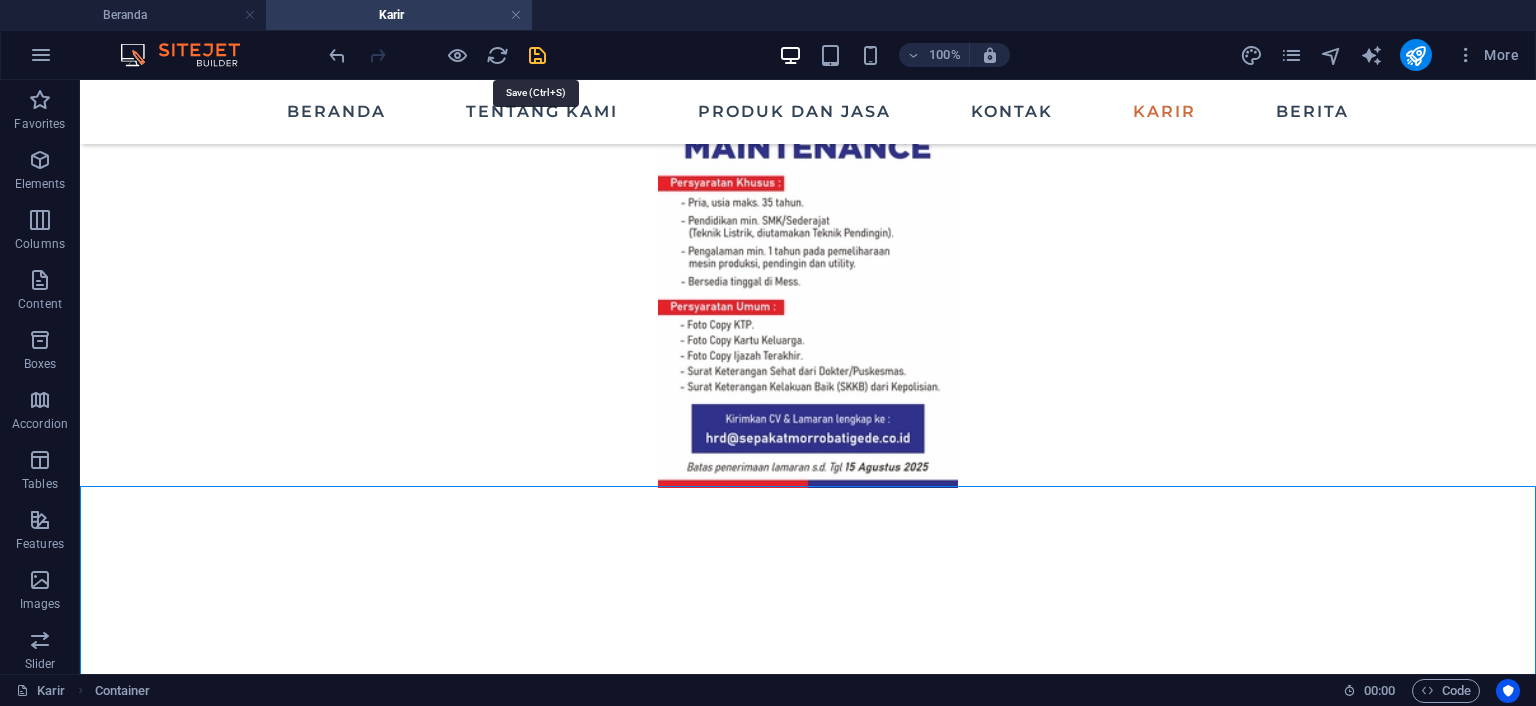 click at bounding box center (537, 55) 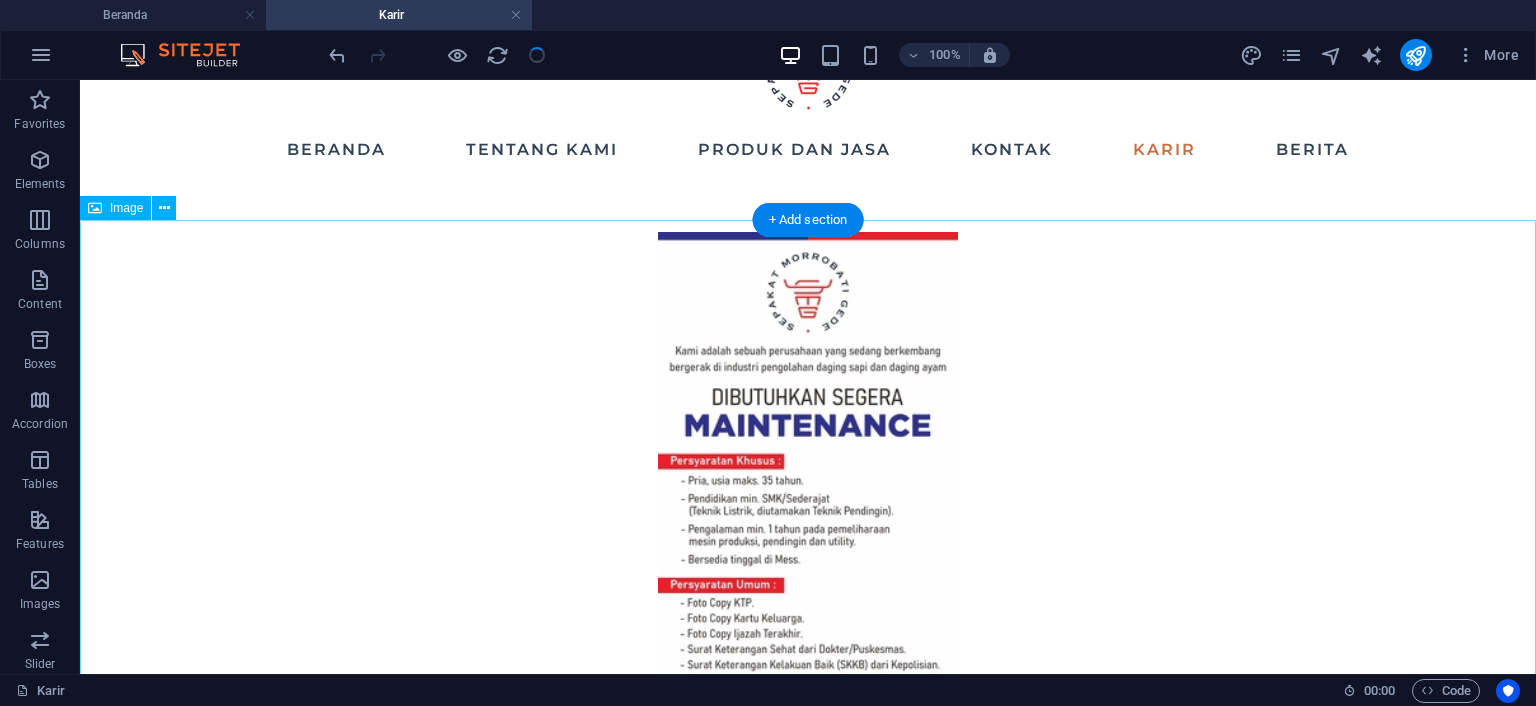 scroll, scrollTop: 135, scrollLeft: 0, axis: vertical 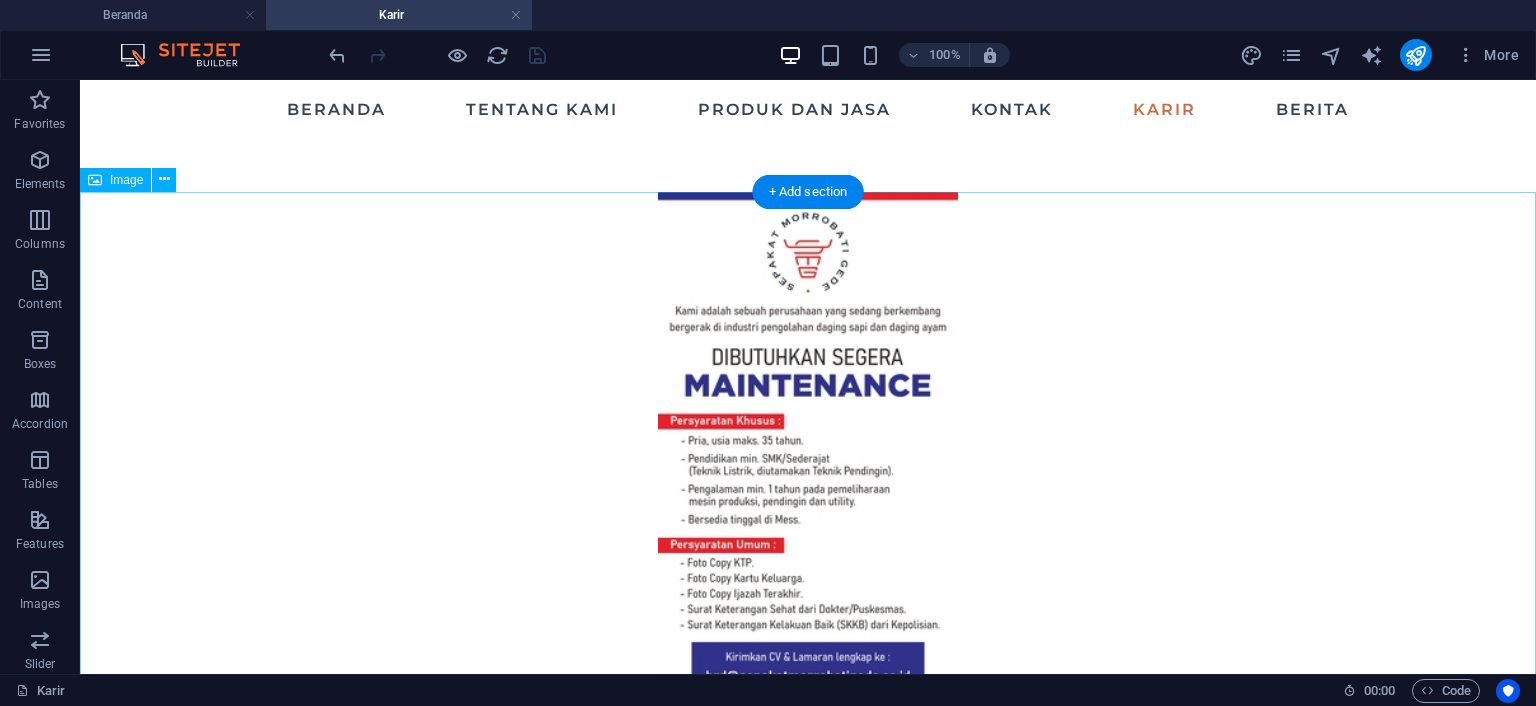 click at bounding box center (808, 459) 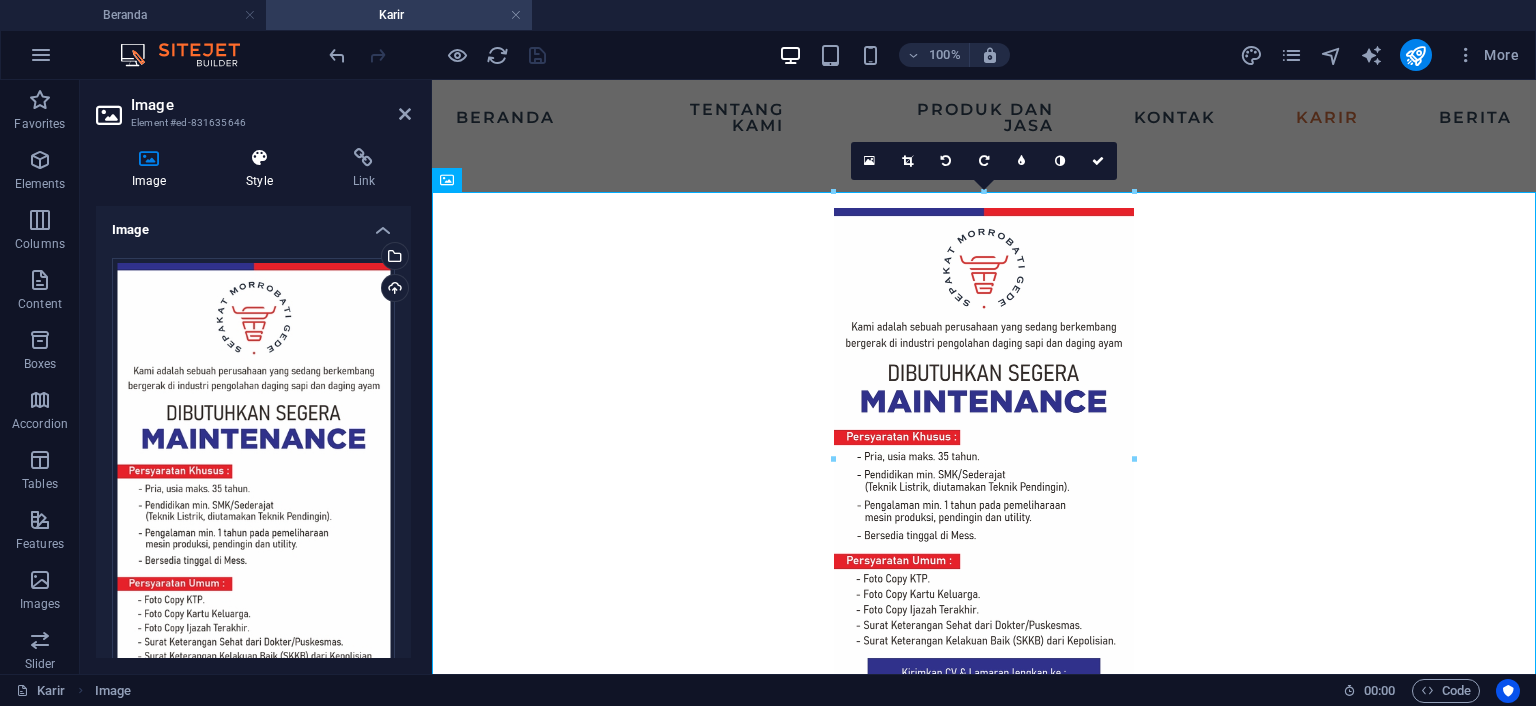 click at bounding box center (259, 158) 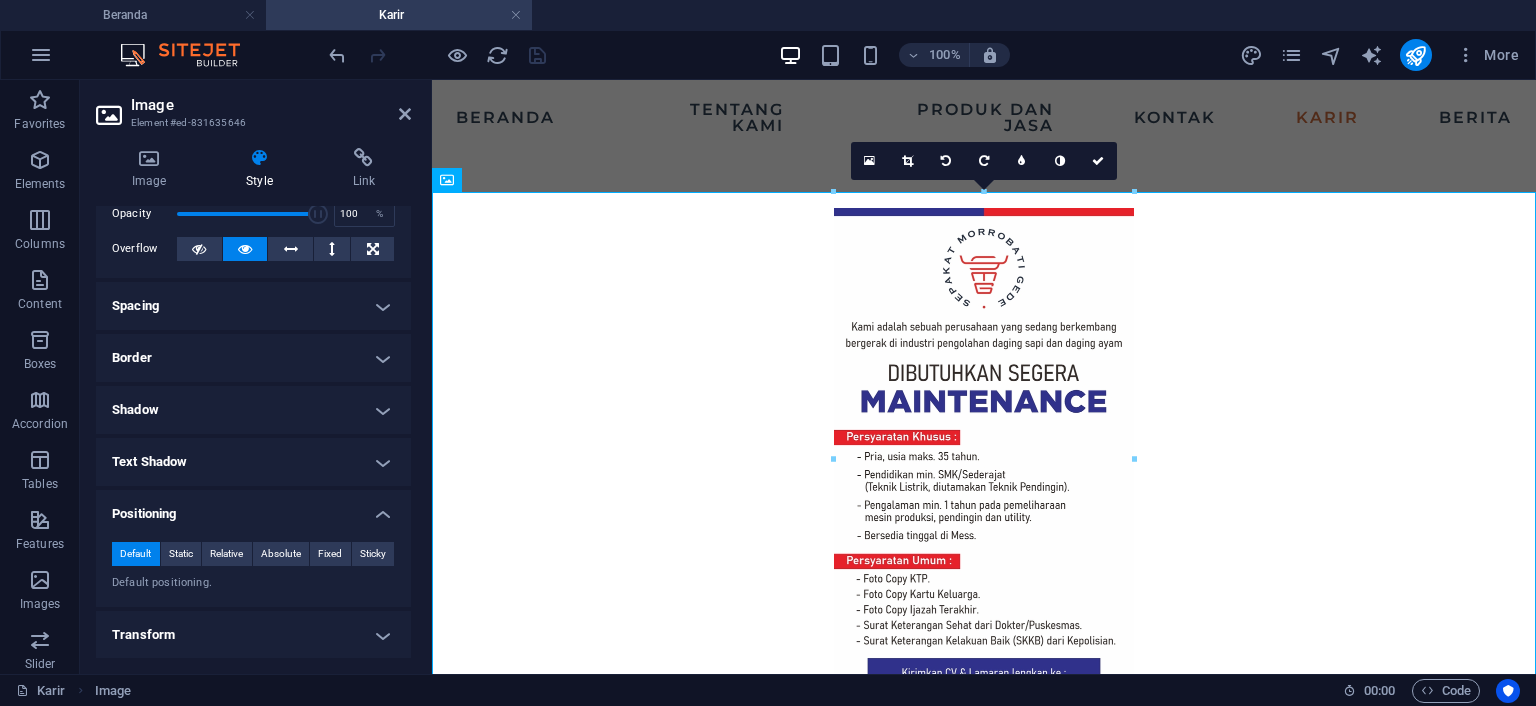 click on "Shadow" at bounding box center [253, 410] 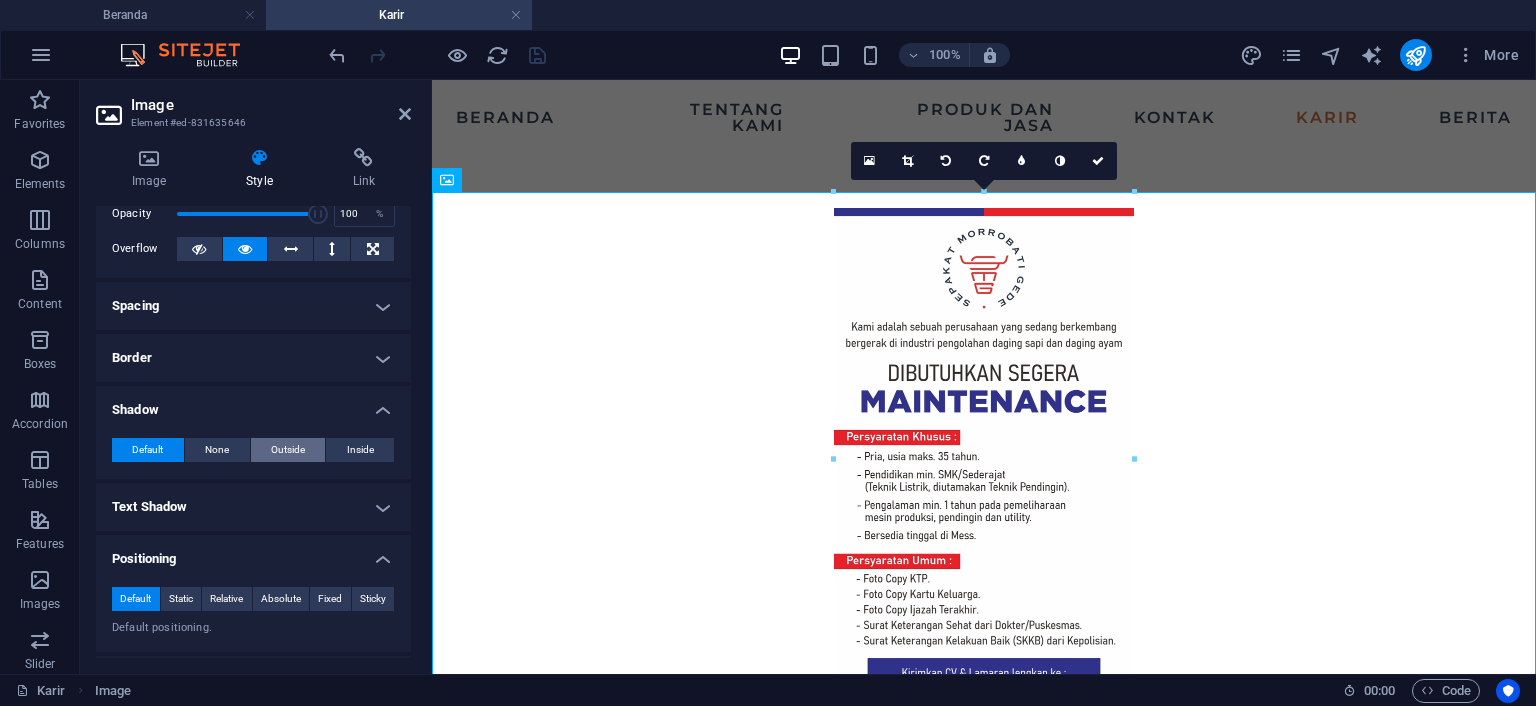 click on "Outside" at bounding box center (288, 450) 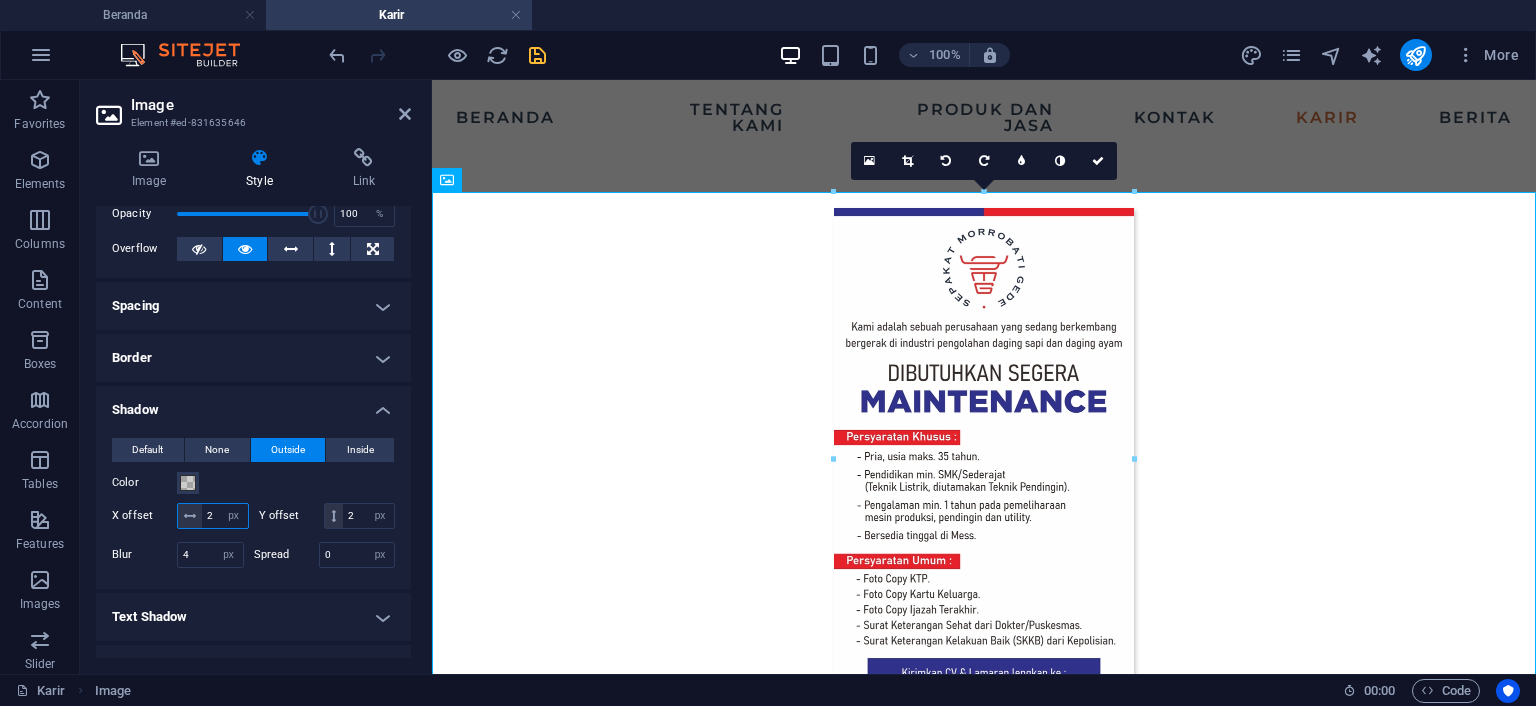 drag, startPoint x: 215, startPoint y: 514, endPoint x: 201, endPoint y: 510, distance: 14.56022 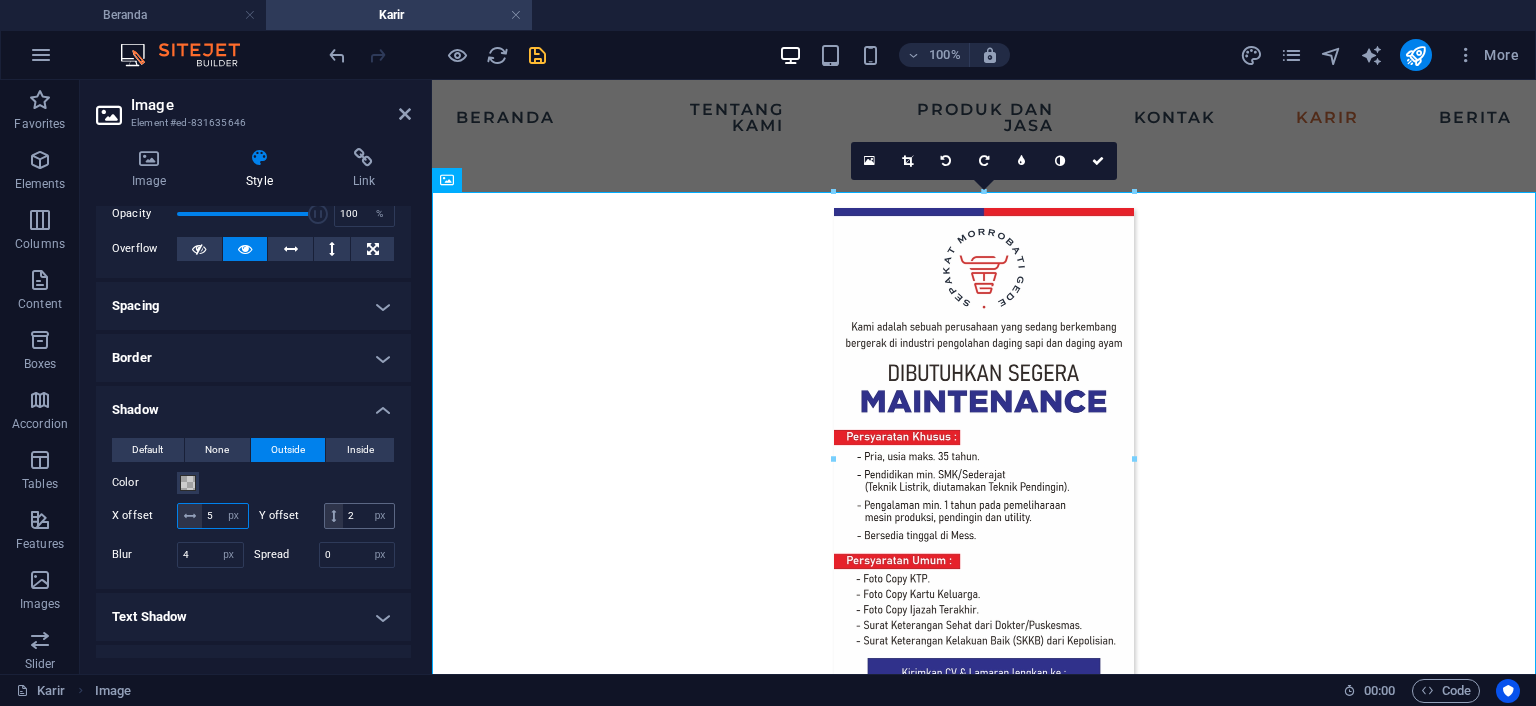 type on "5" 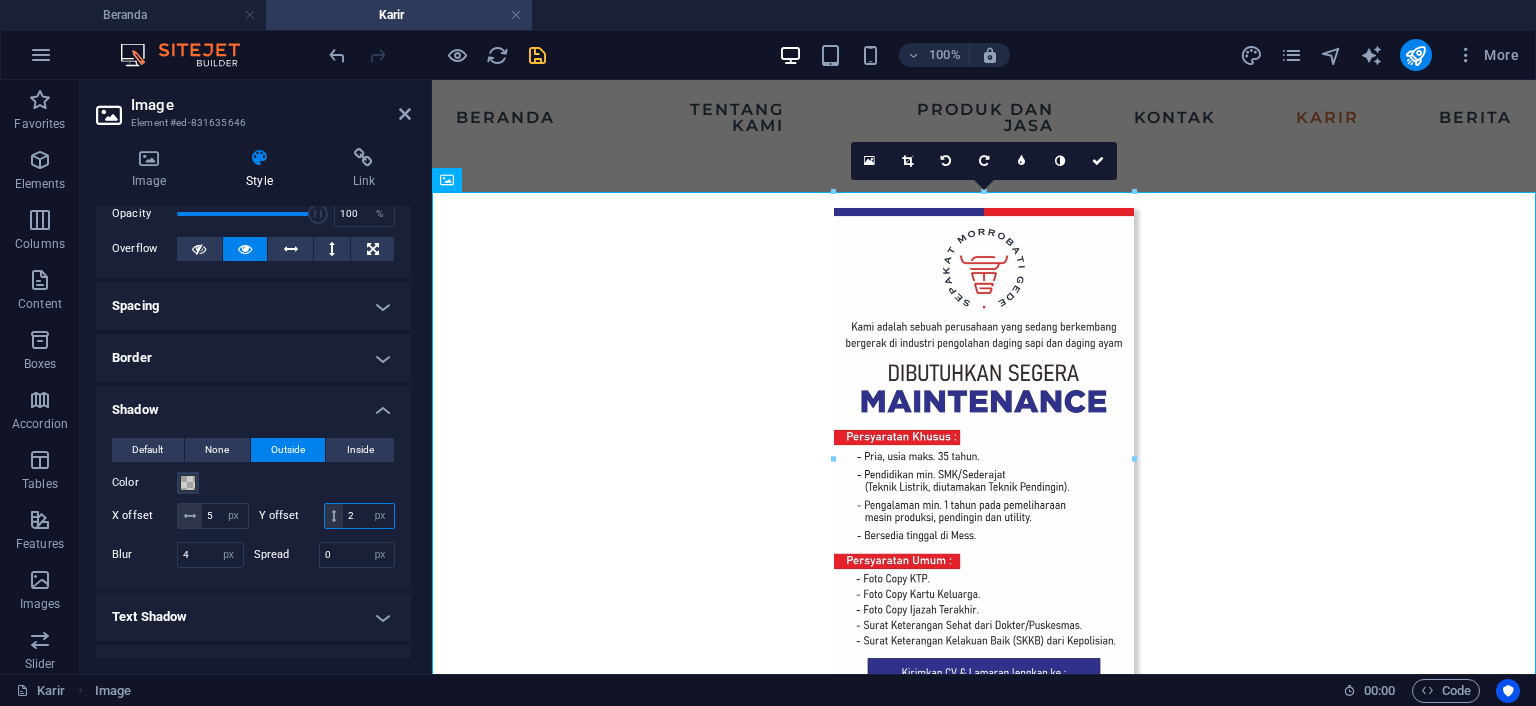 drag, startPoint x: 362, startPoint y: 515, endPoint x: 329, endPoint y: 515, distance: 33 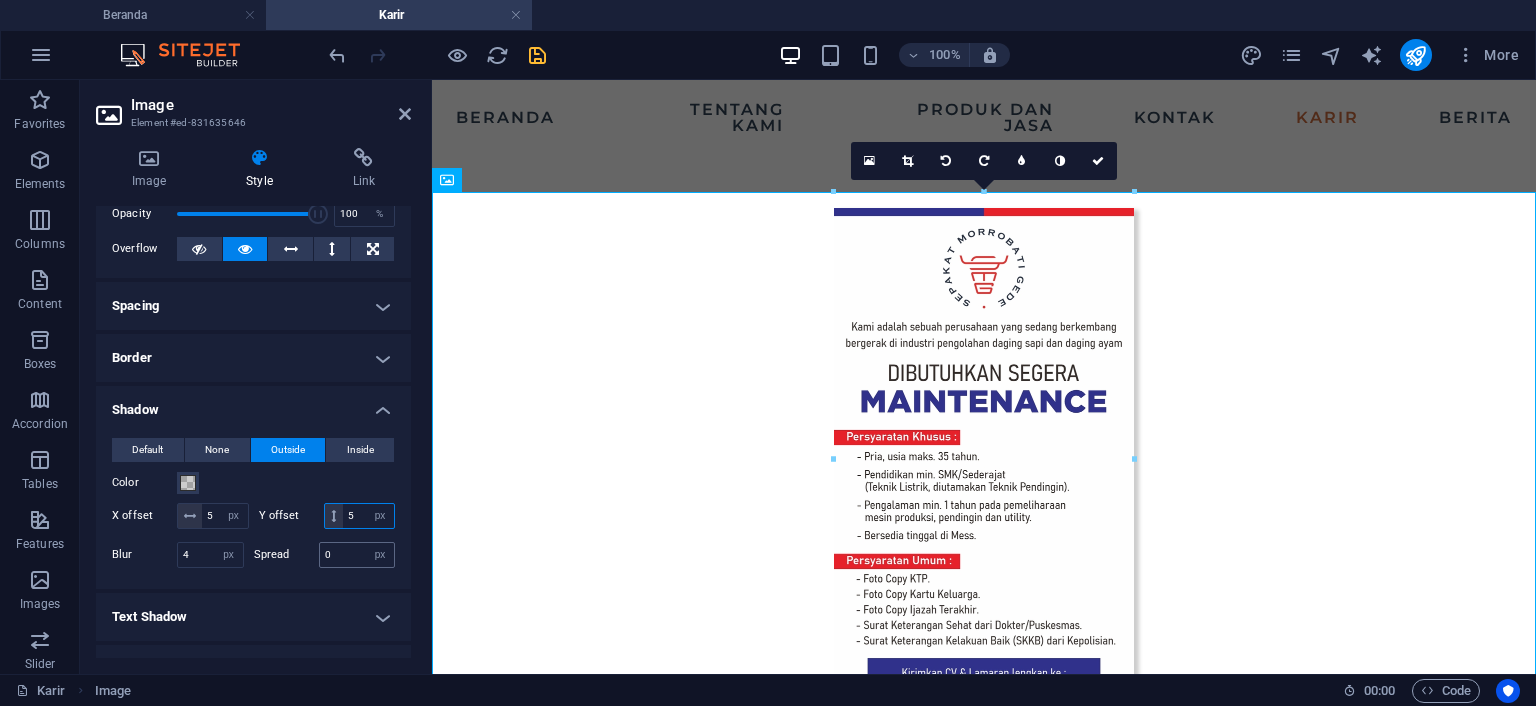 type on "5" 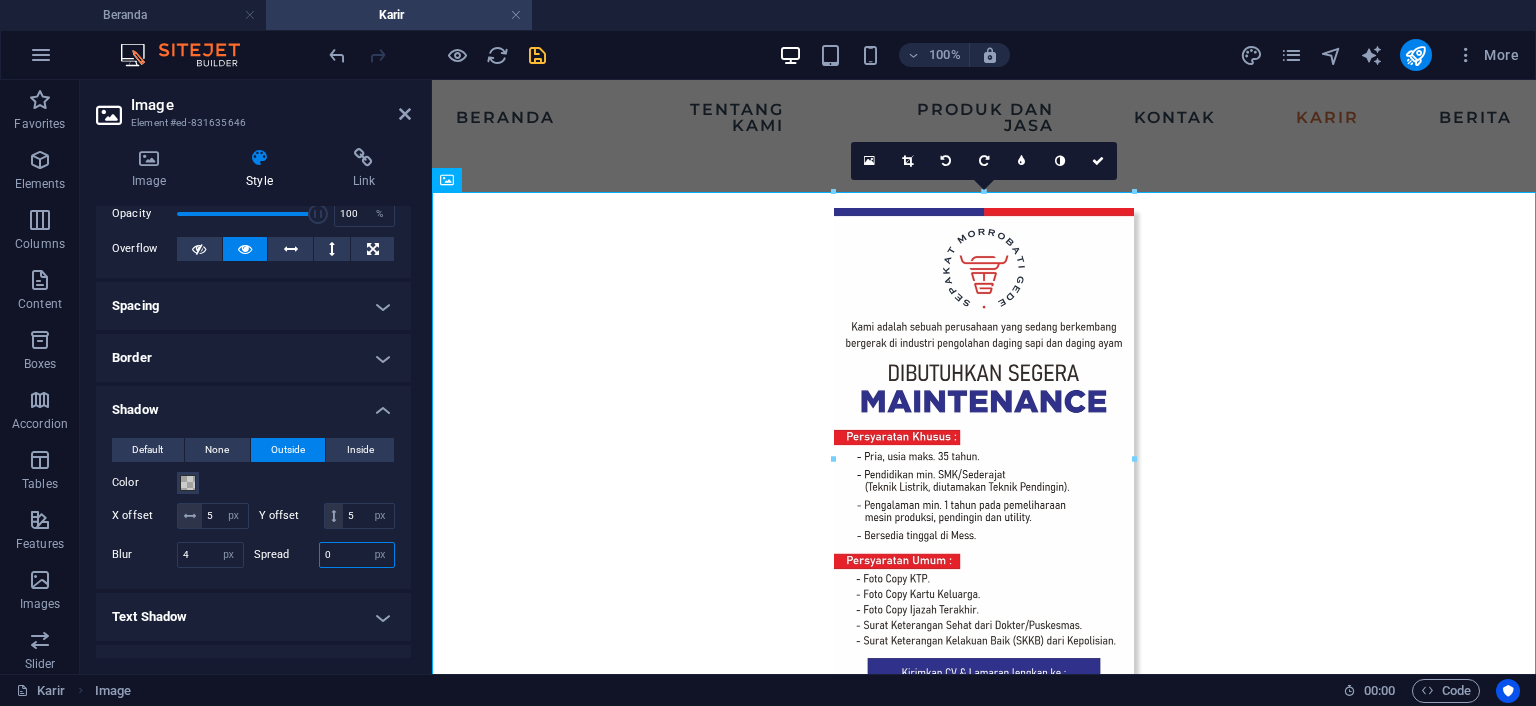 click on "0" at bounding box center (357, 555) 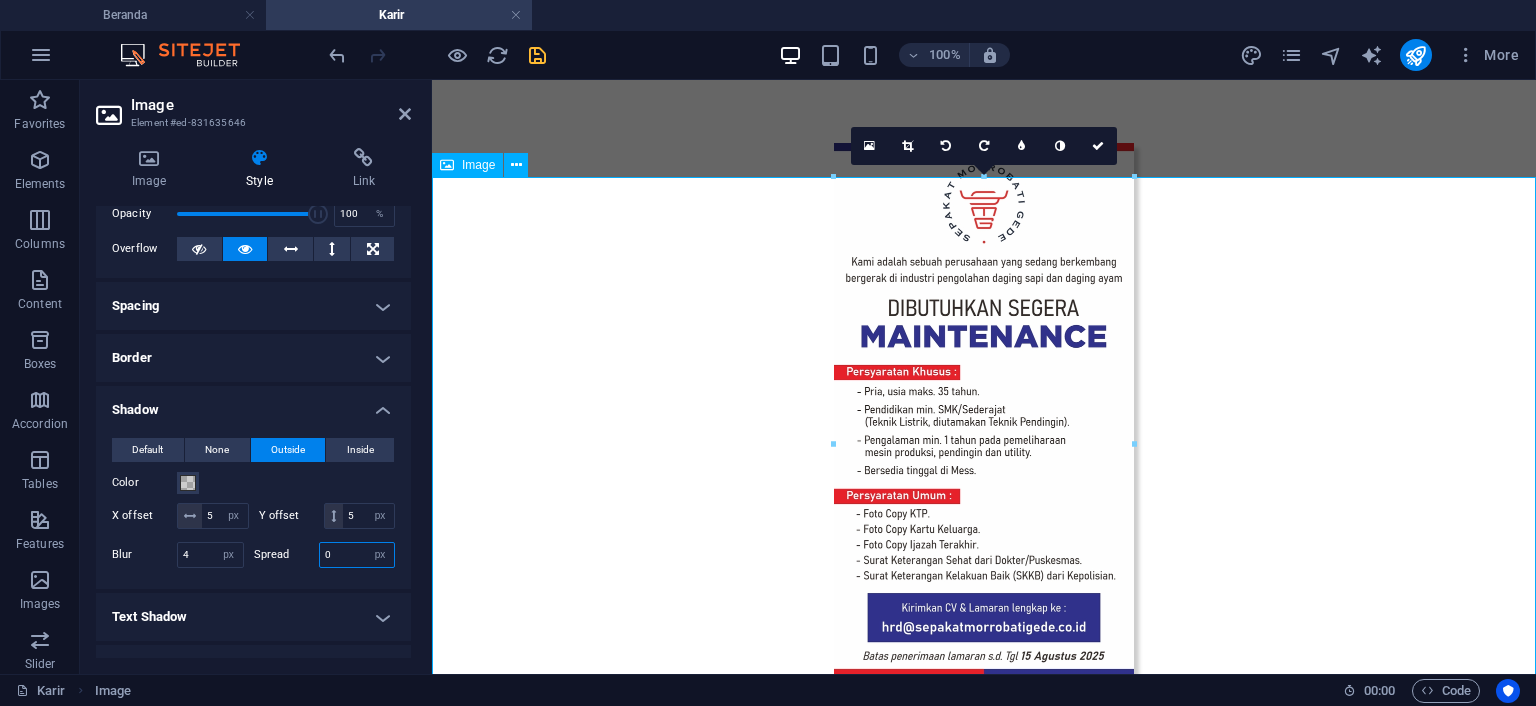 scroll, scrollTop: 240, scrollLeft: 0, axis: vertical 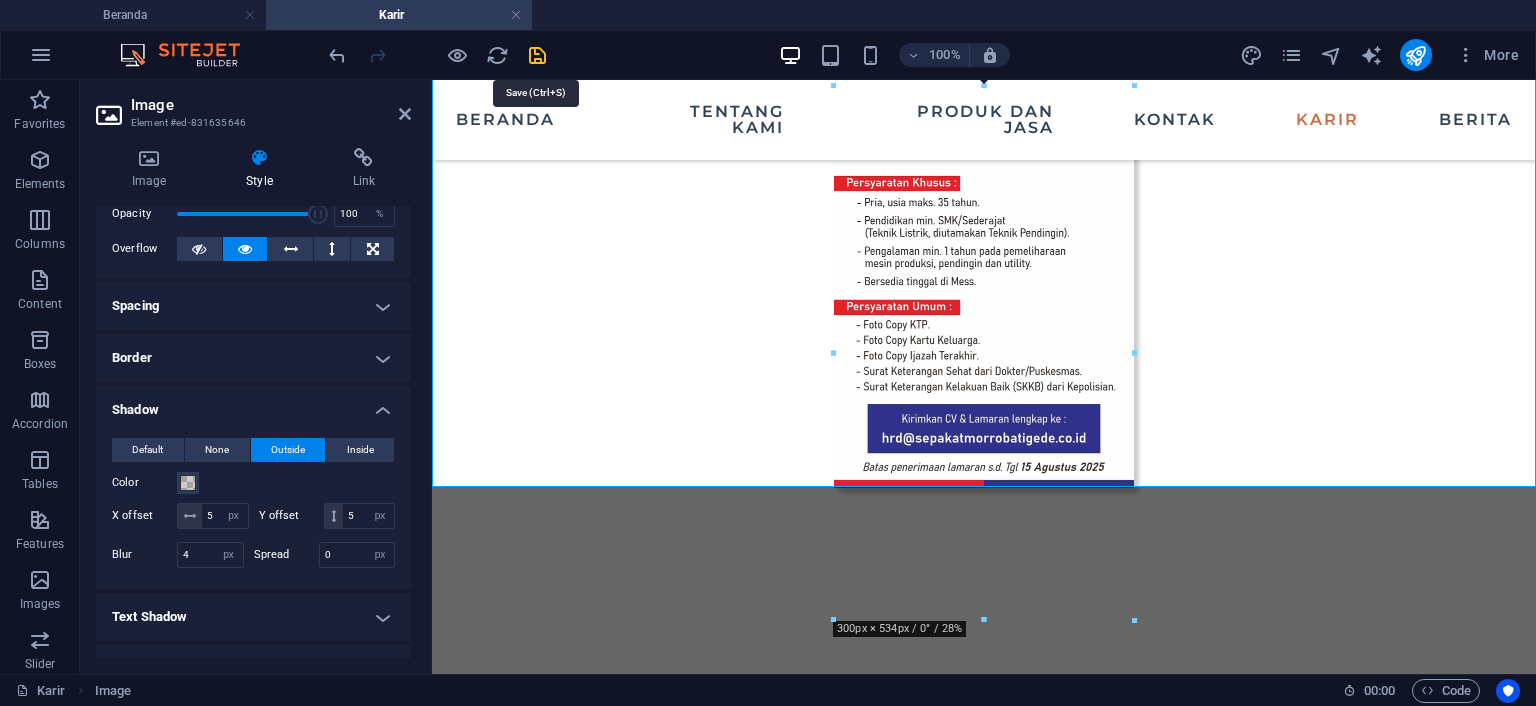 click at bounding box center [537, 55] 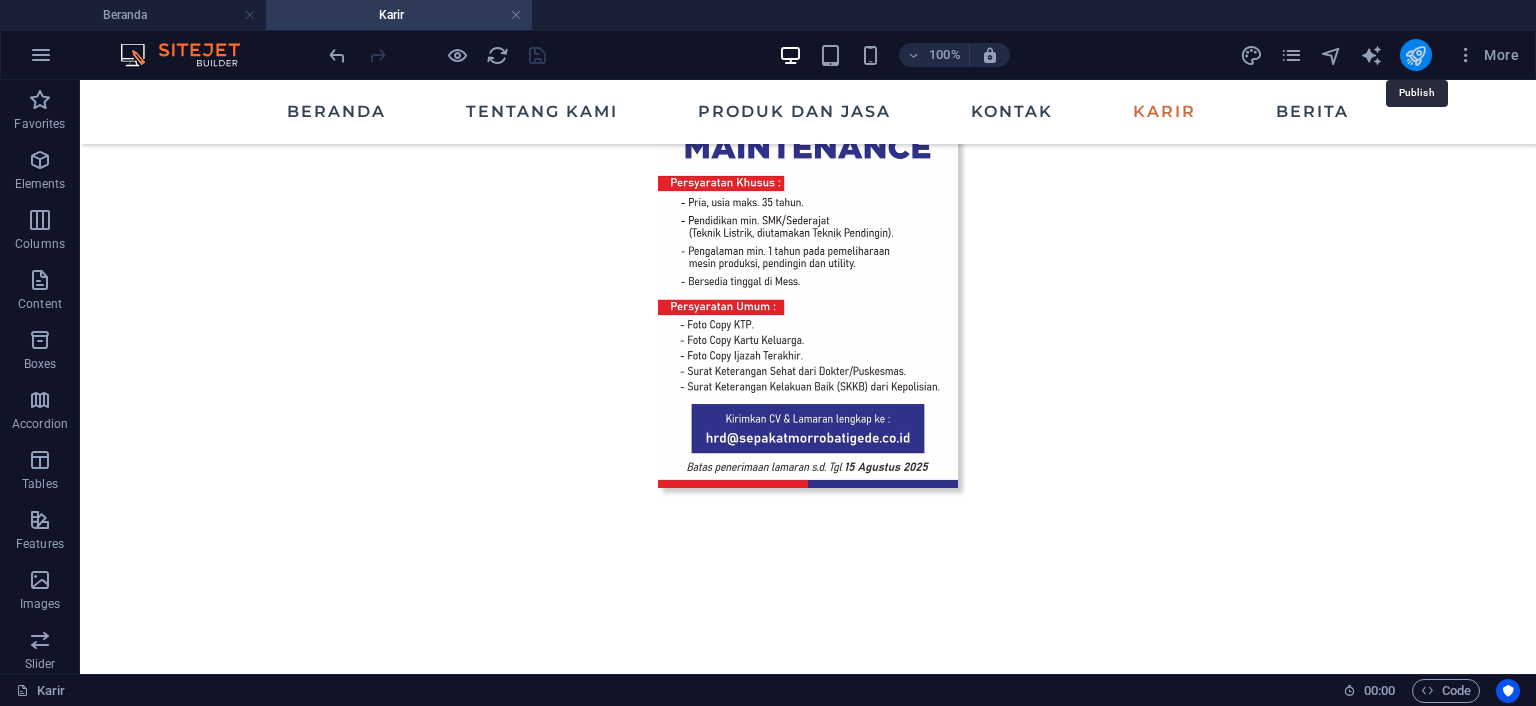 click at bounding box center [1415, 55] 